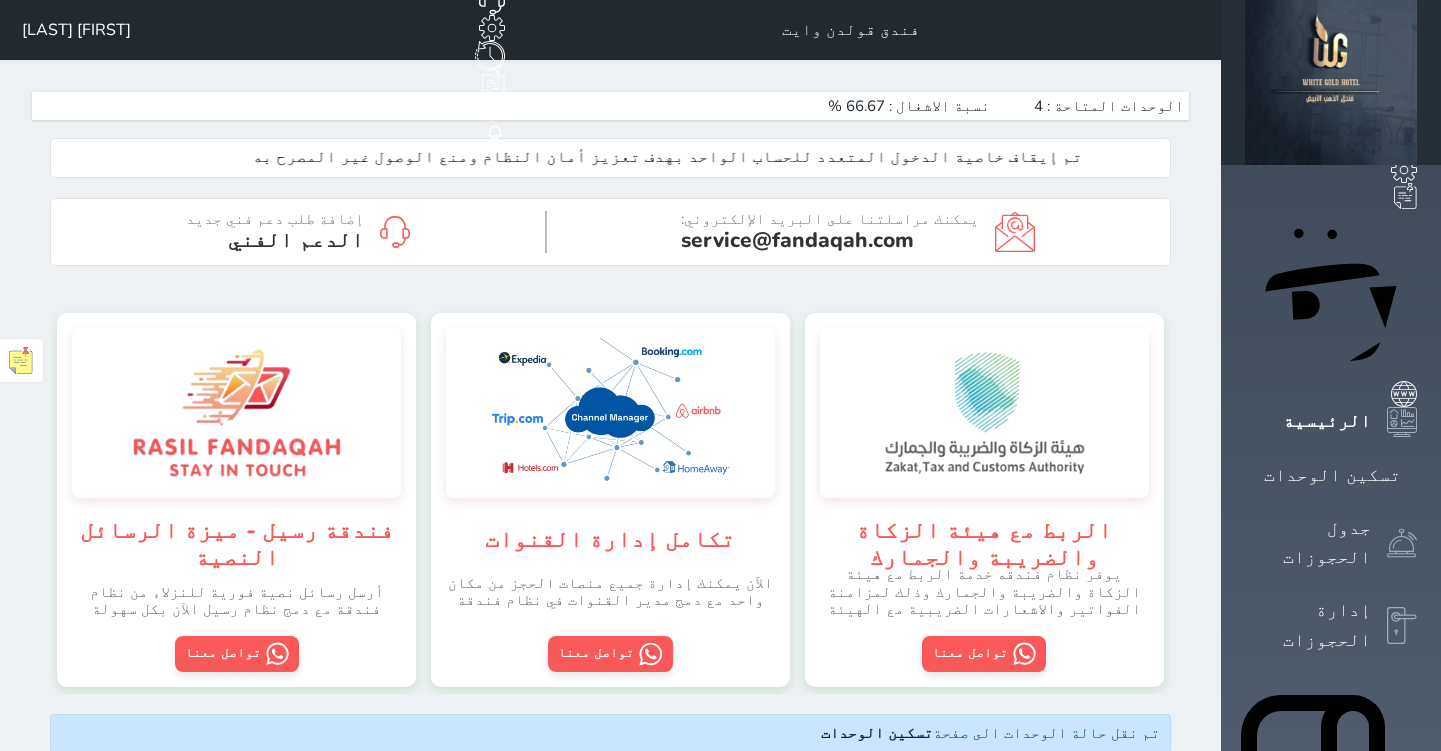 scroll, scrollTop: 0, scrollLeft: 0, axis: both 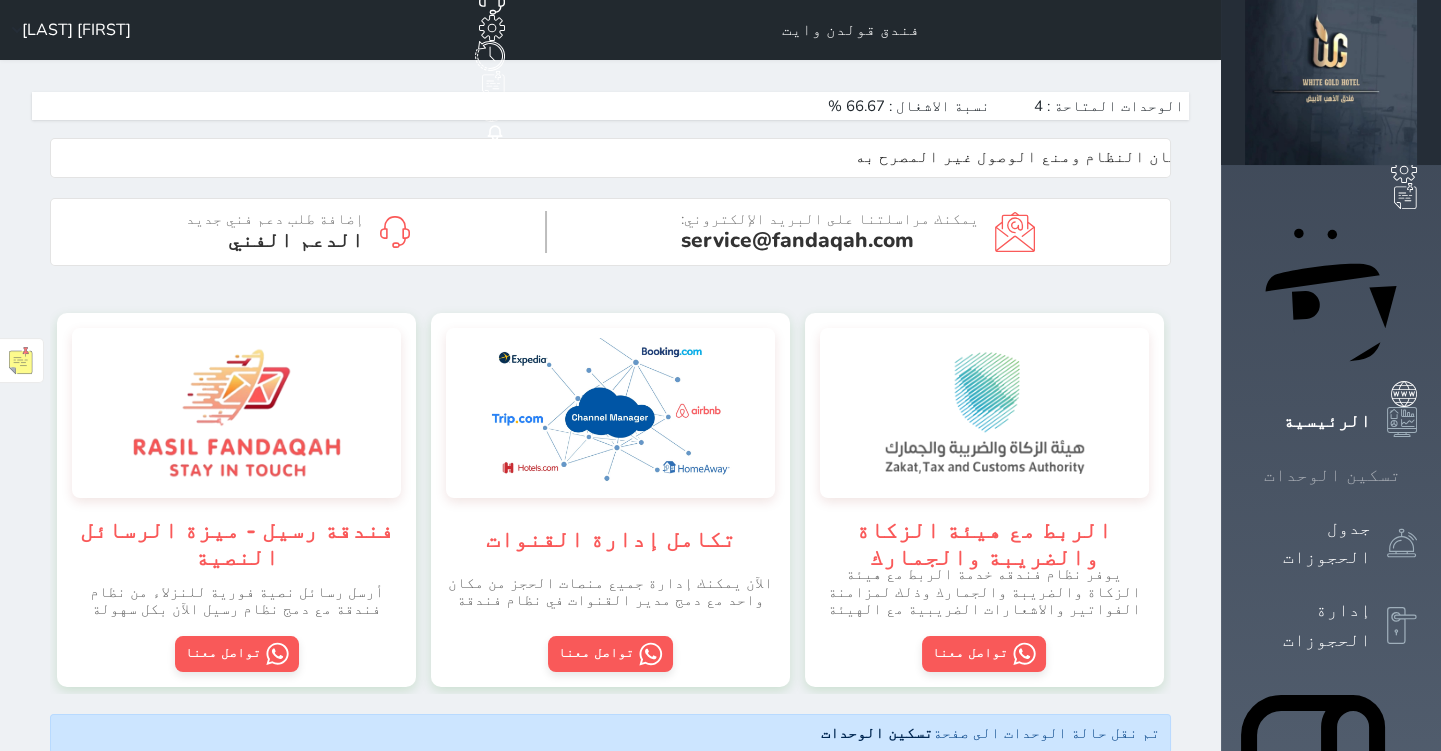 click on "تسكين الوحدات" at bounding box center [1332, 475] 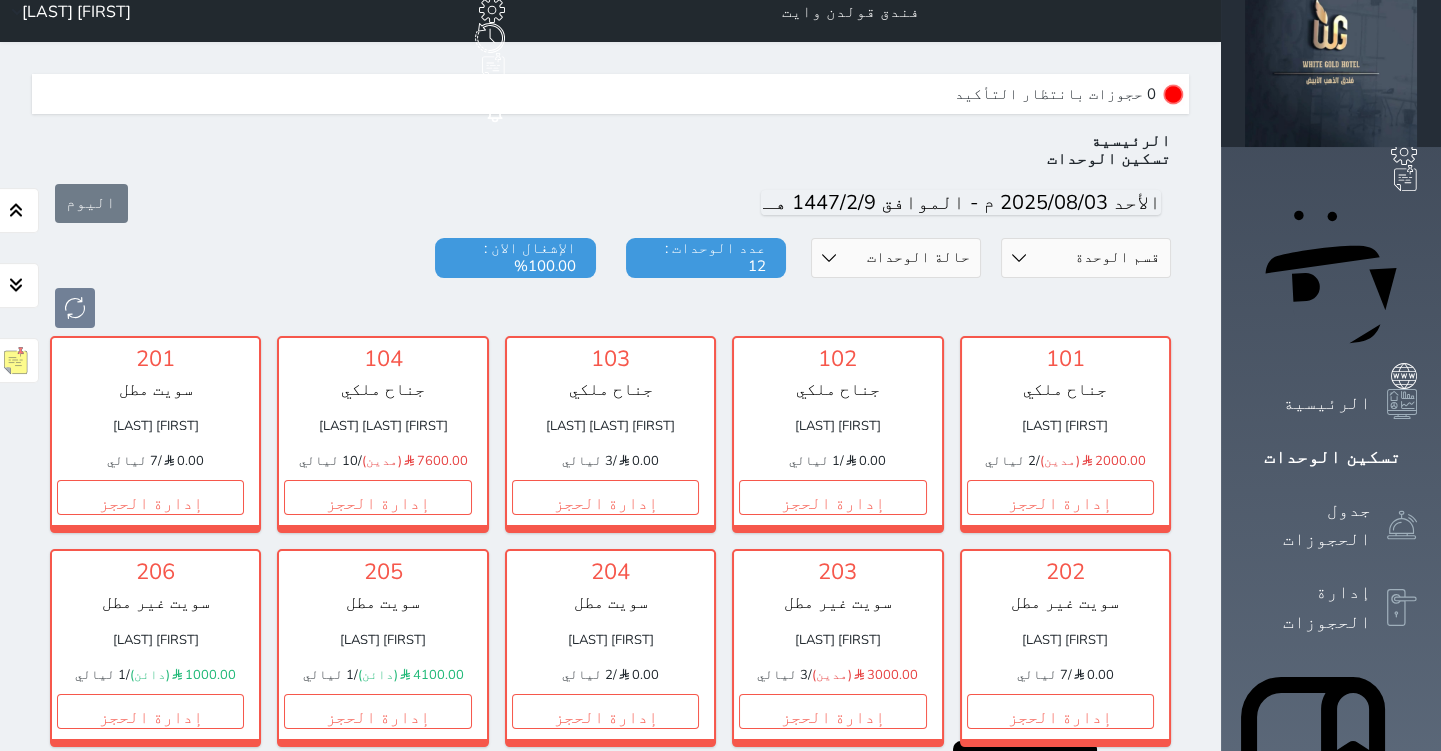 scroll, scrollTop: 0, scrollLeft: 0, axis: both 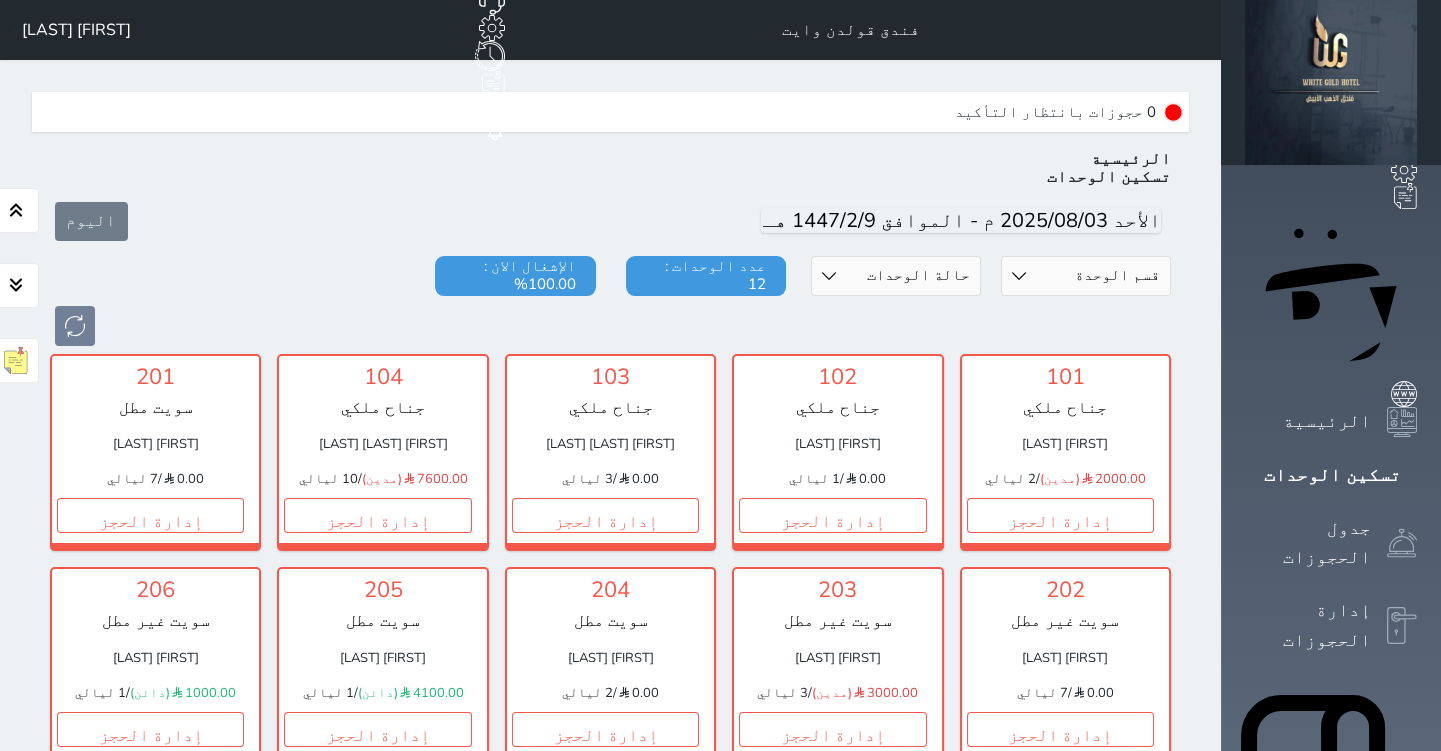 click on "حجز جديد" at bounding box center [336, -78] 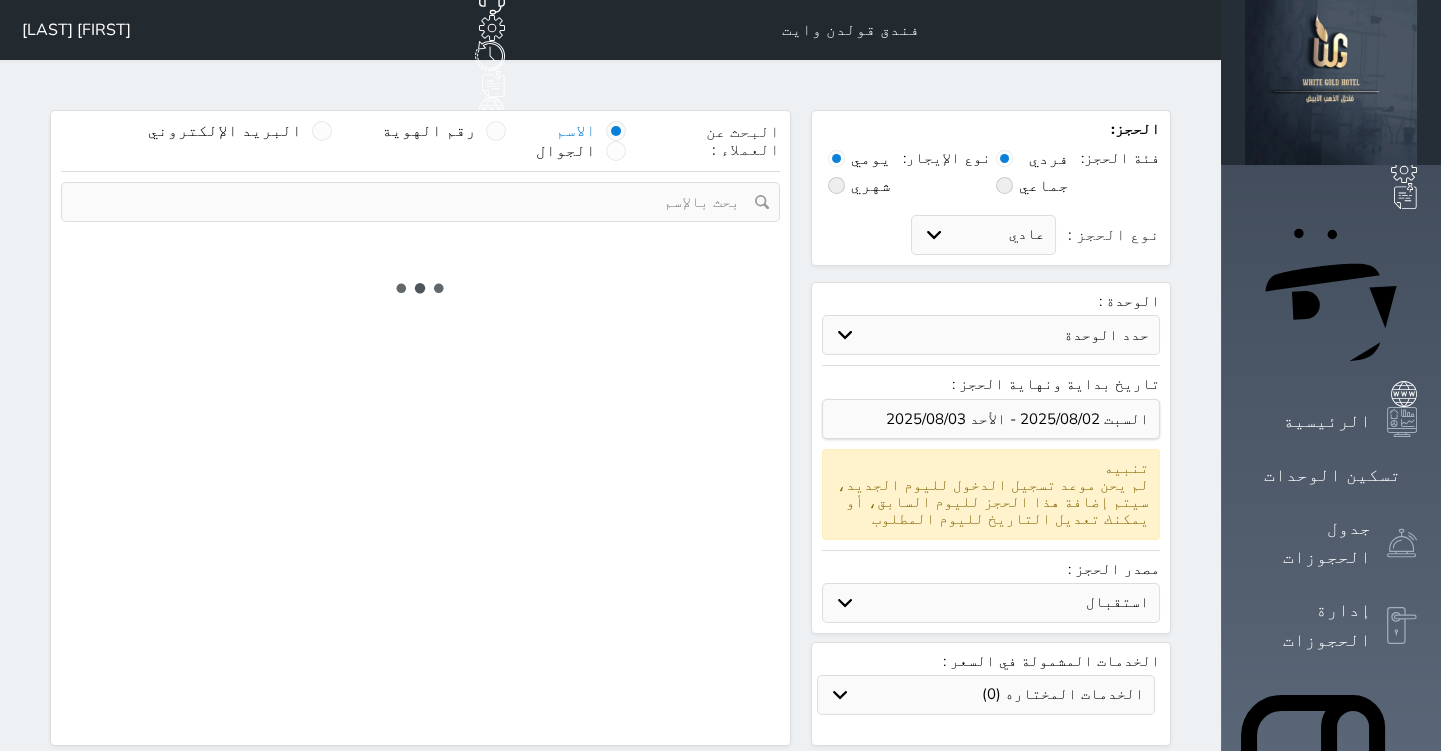 select 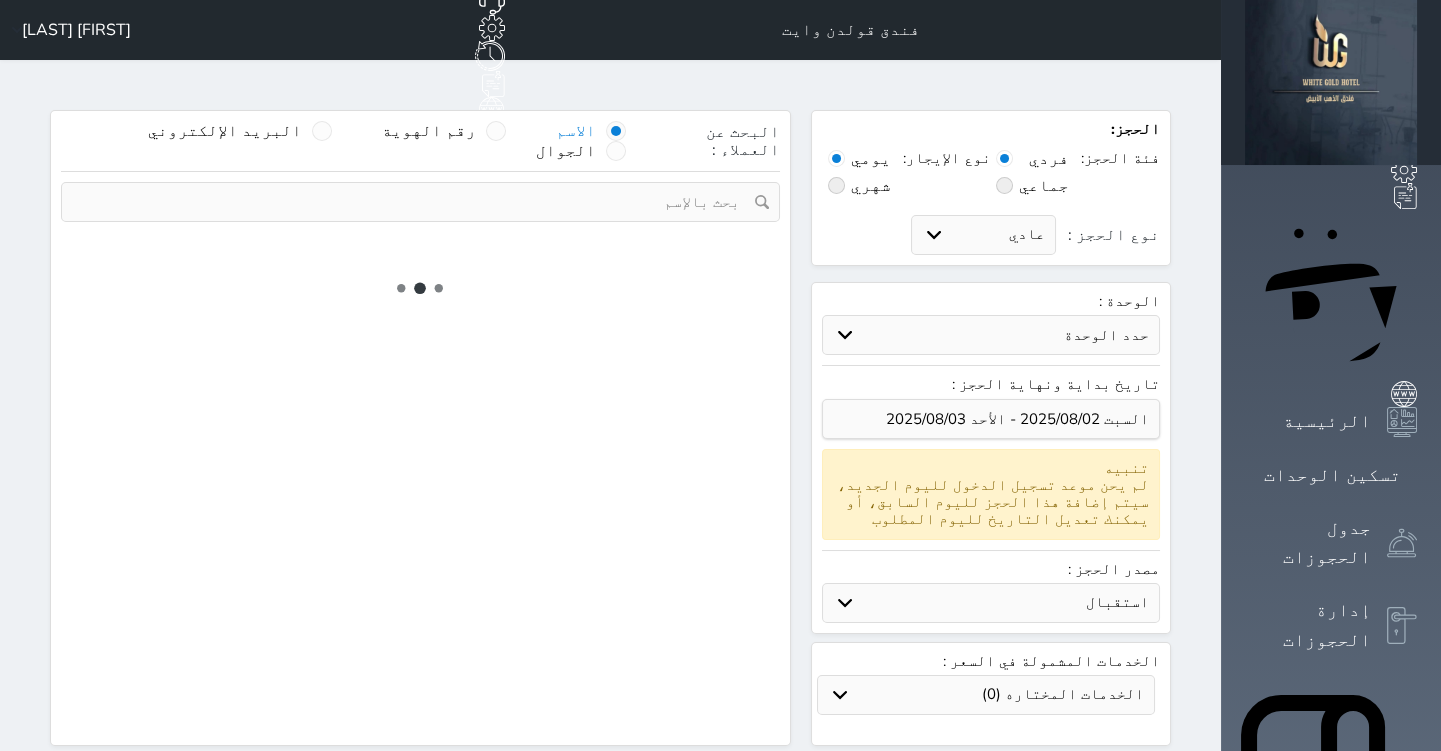select on "1" 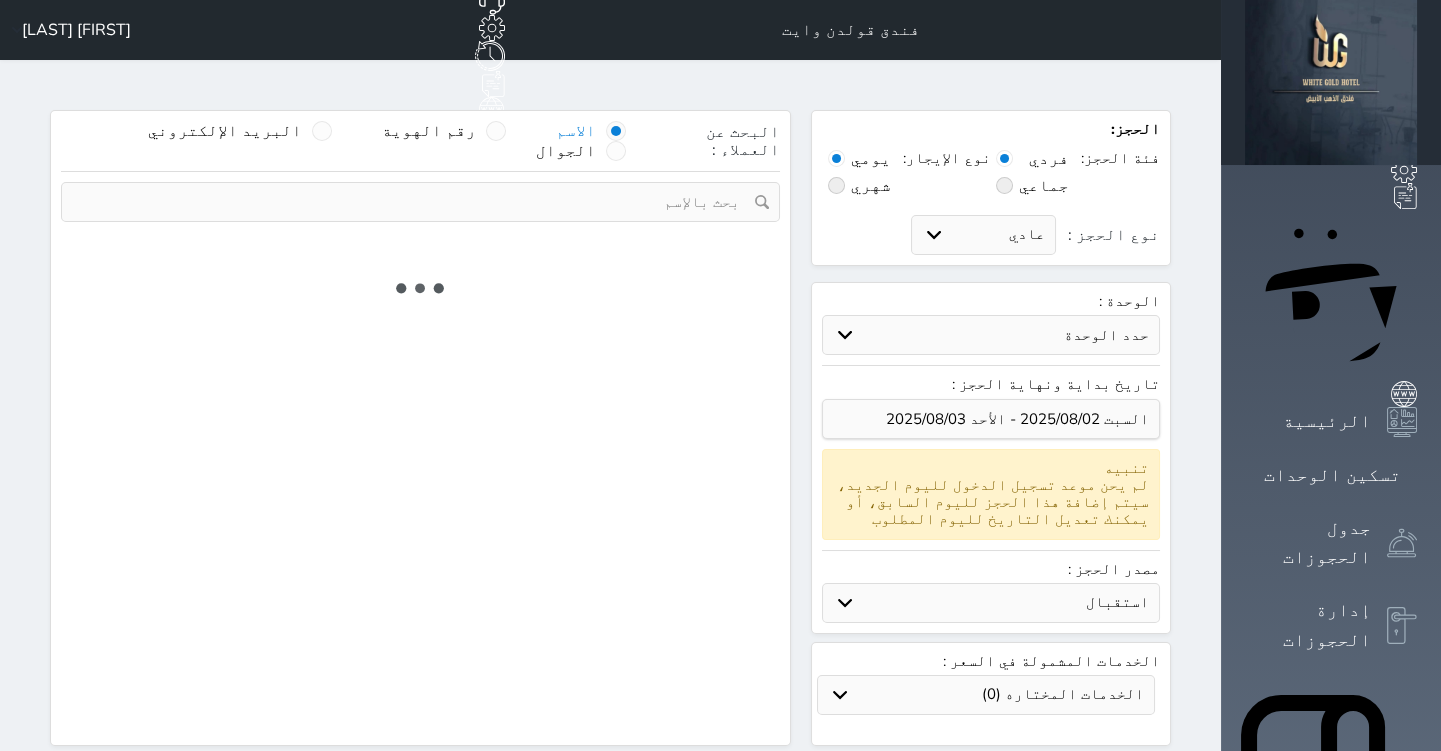 select on "113" 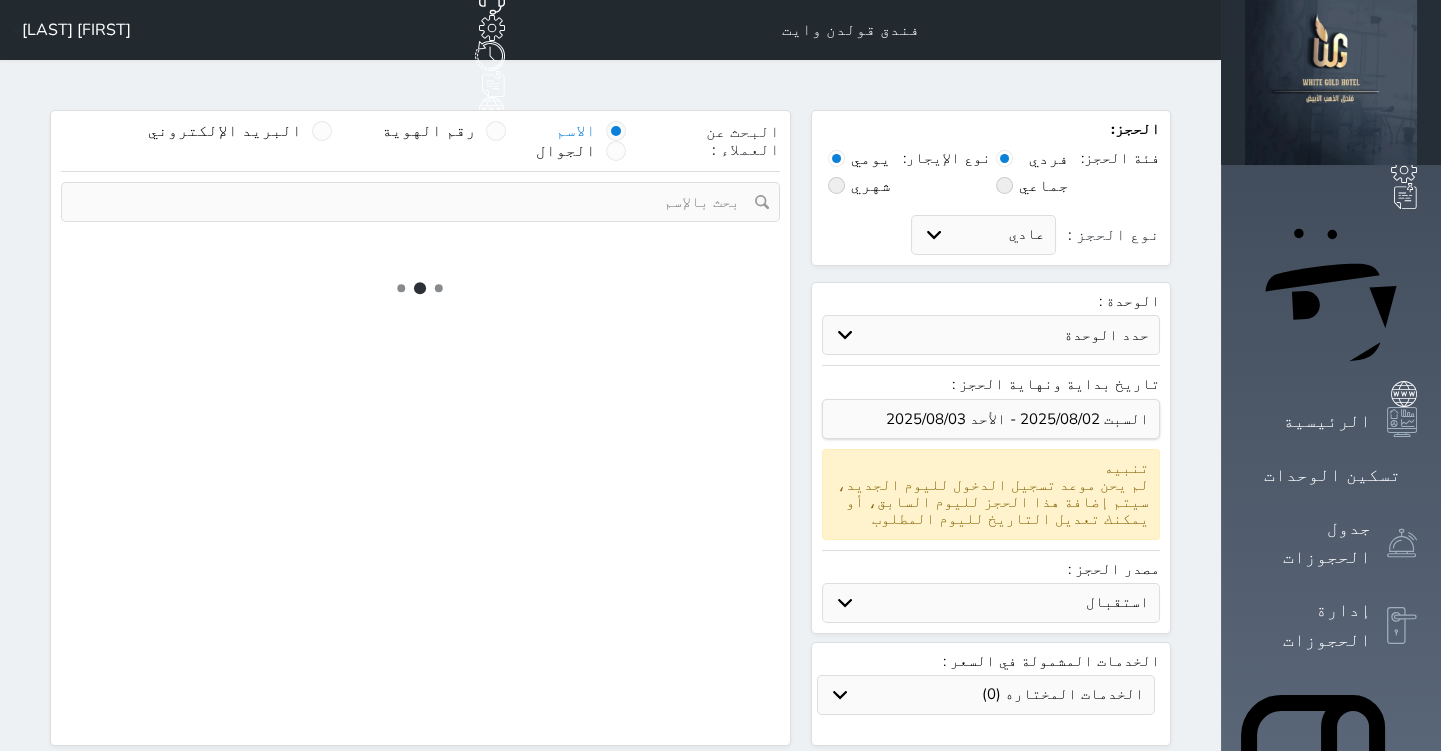 select on "1" 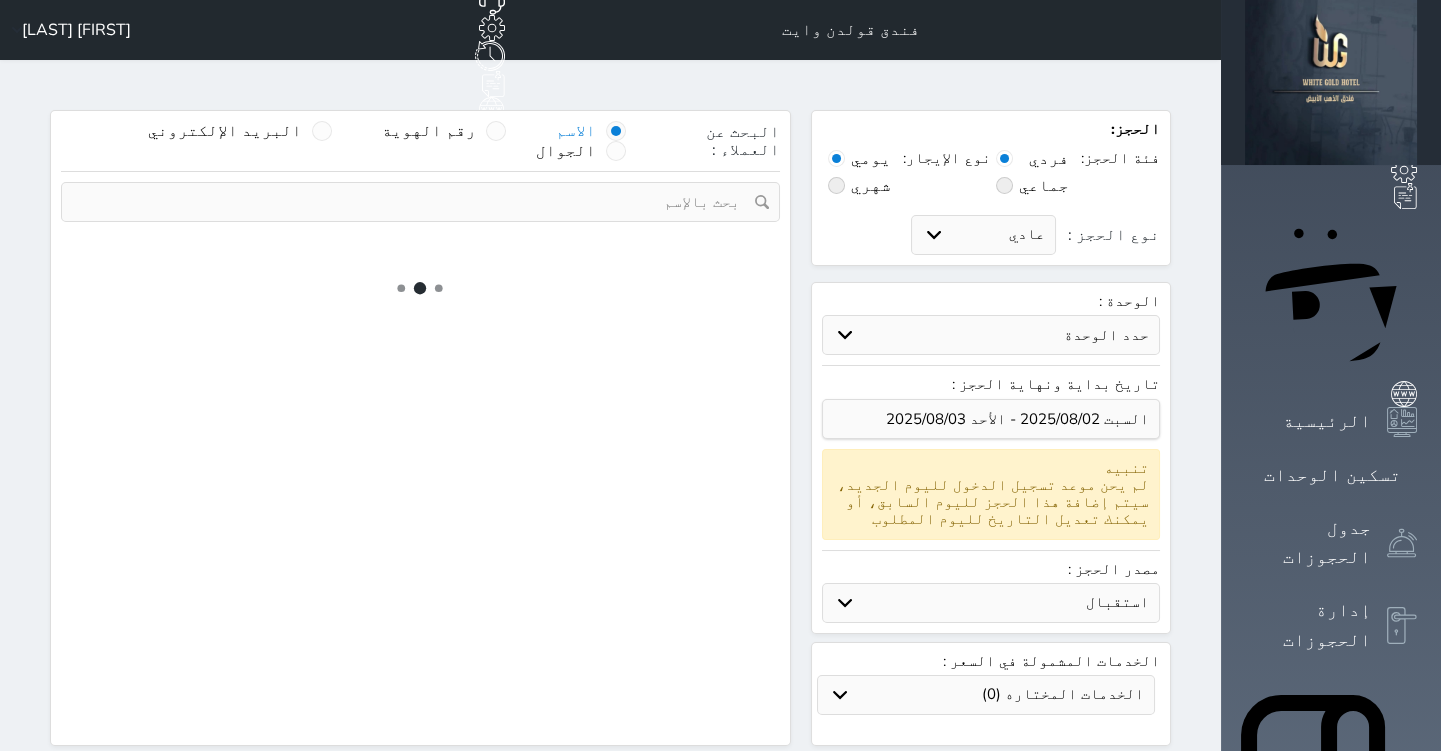 select 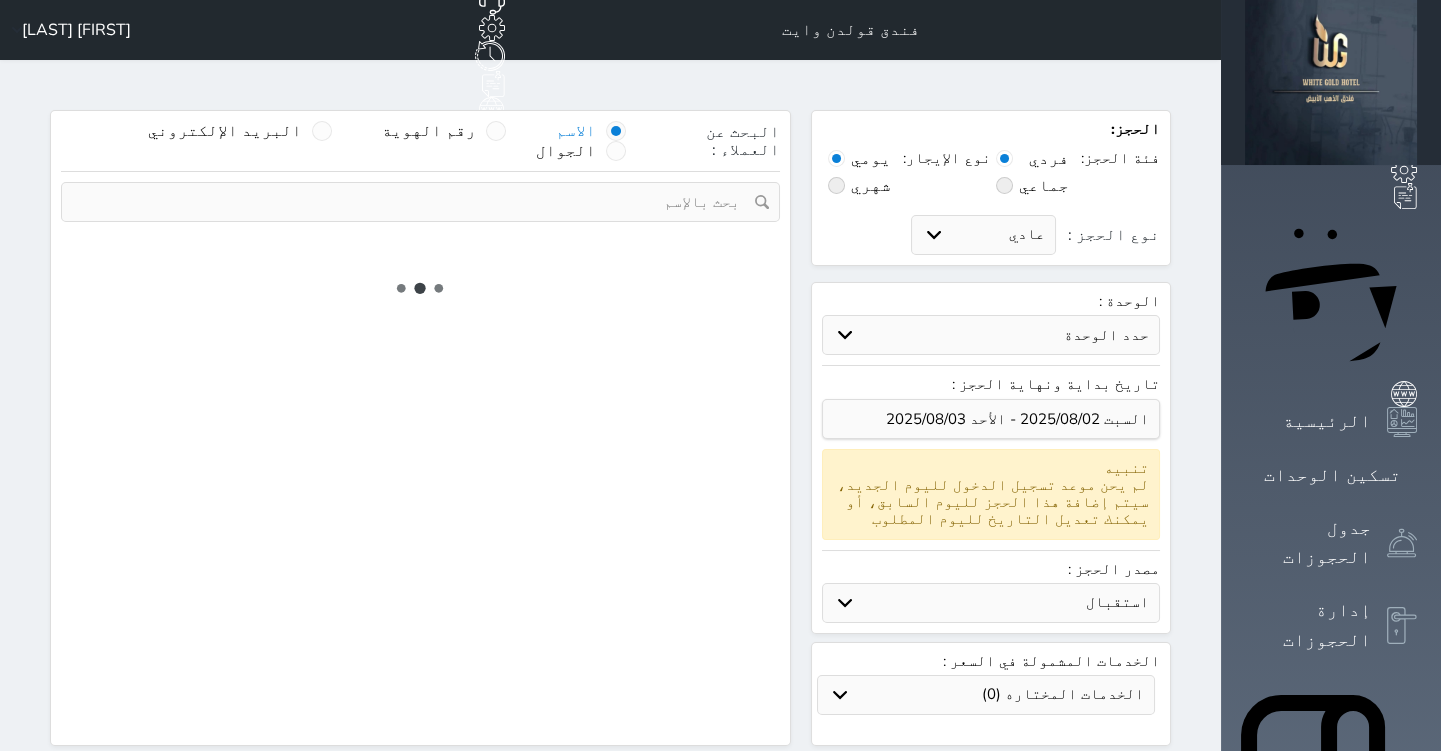 select on "7" 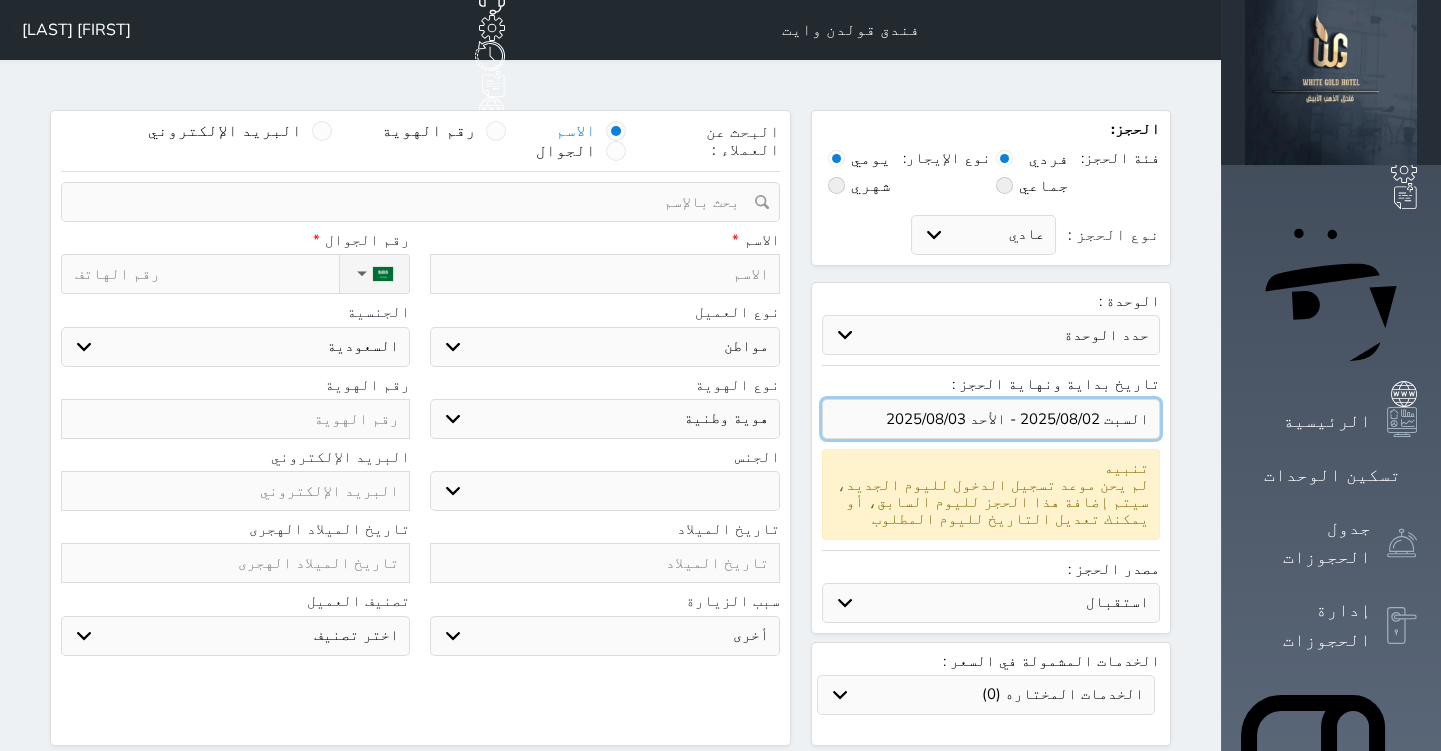 click at bounding box center (991, 419) 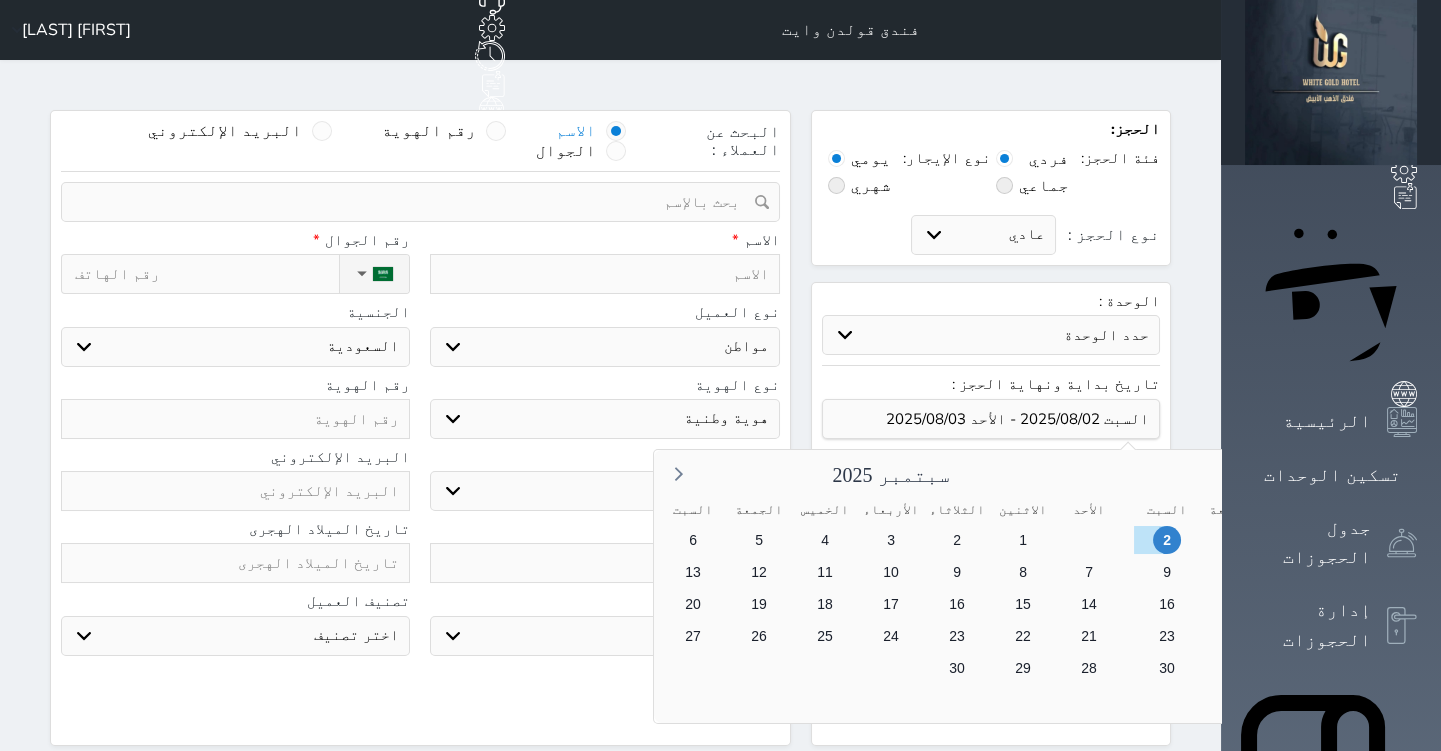 click on "5" at bounding box center [1430, 572] 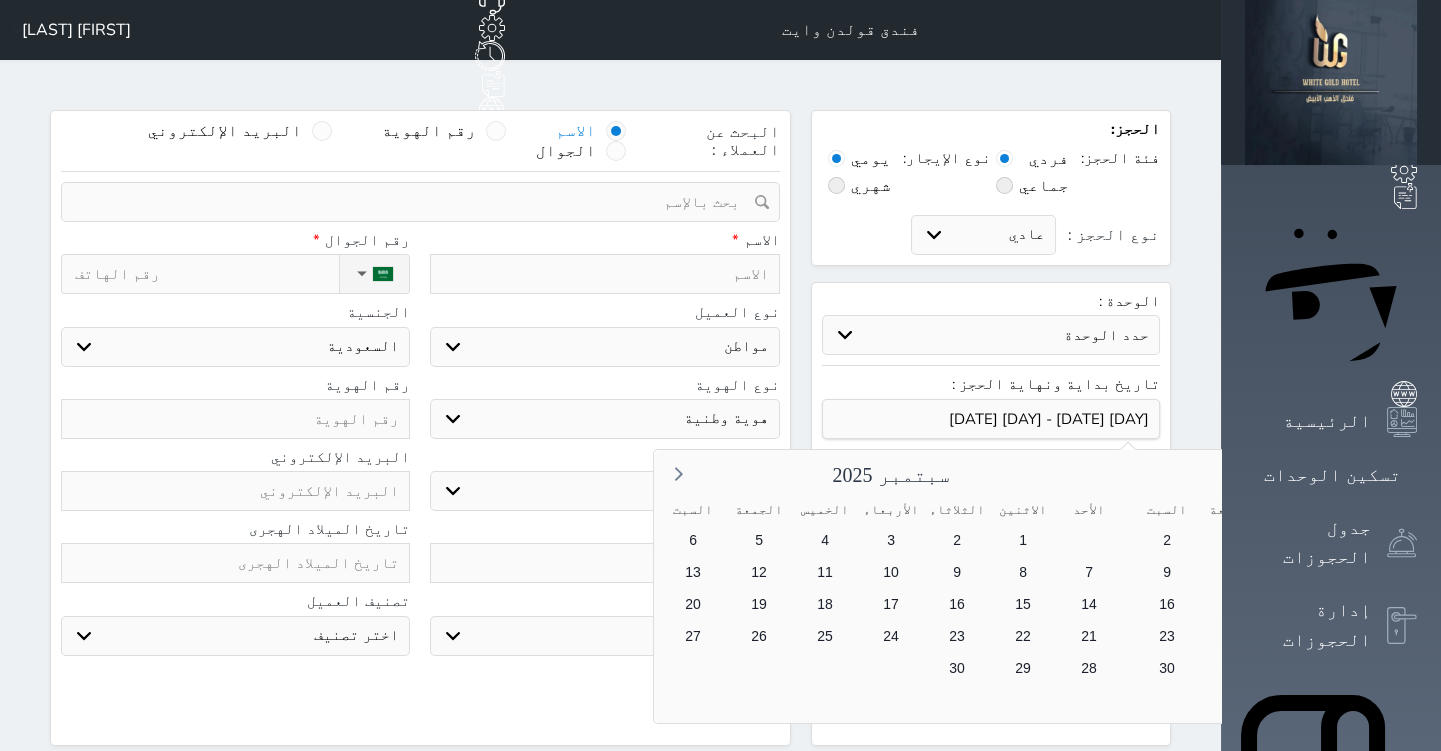 click on "7" at bounding box center [1298, 572] 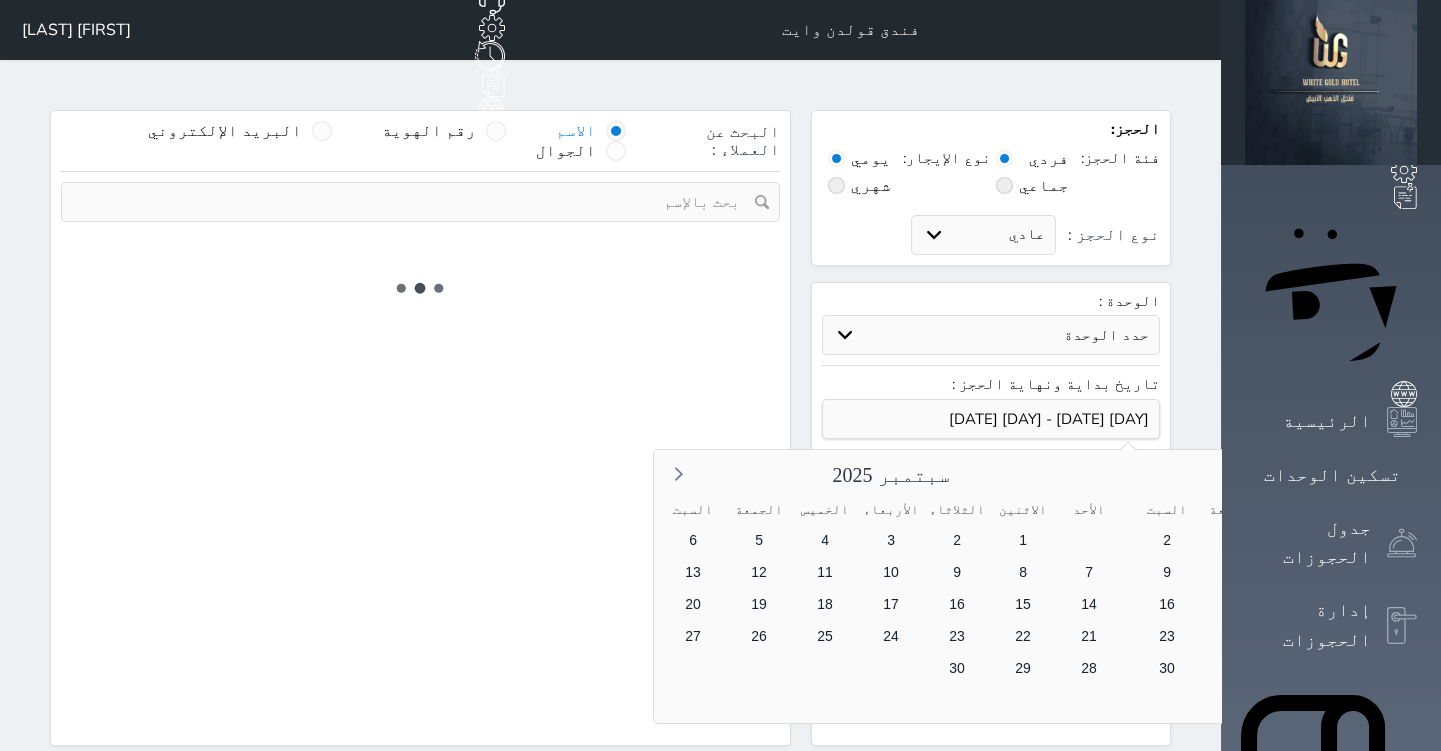 select 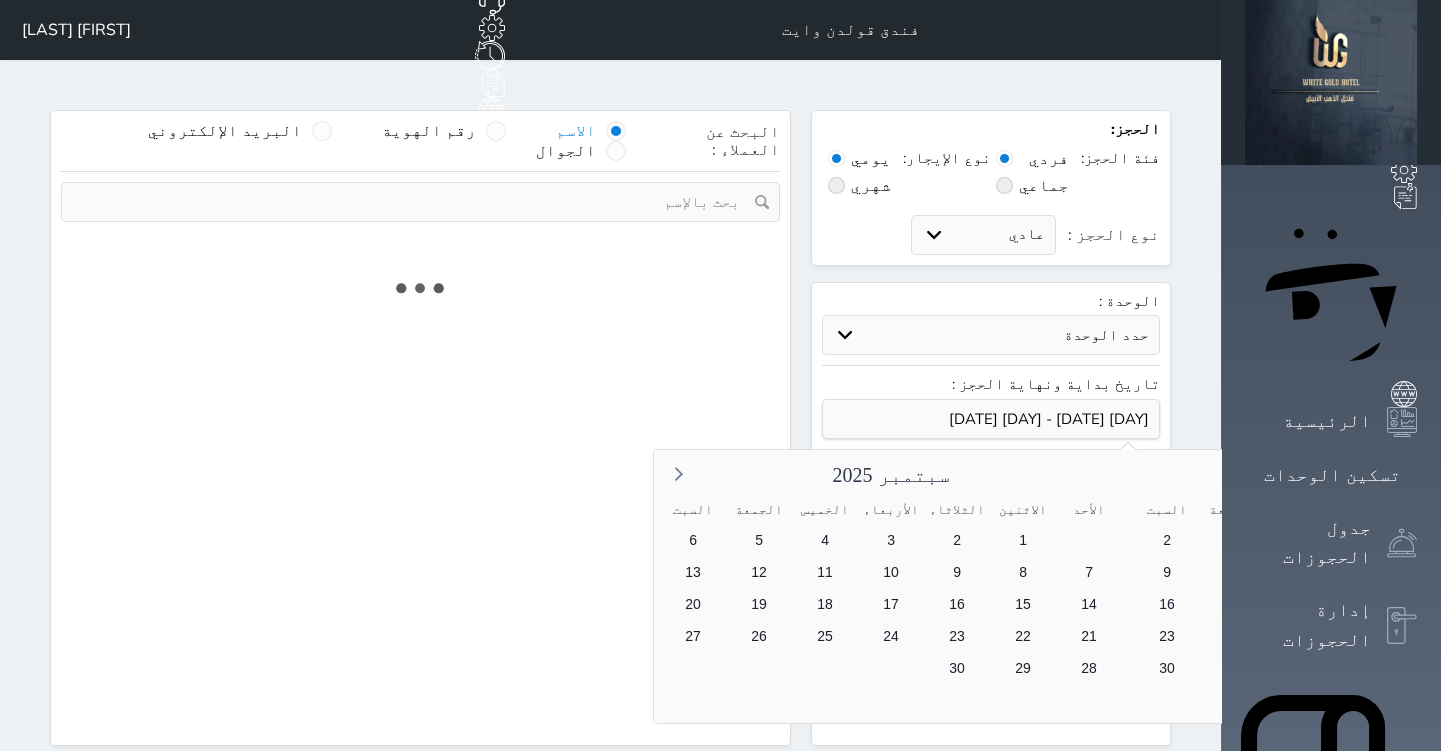 select on "1" 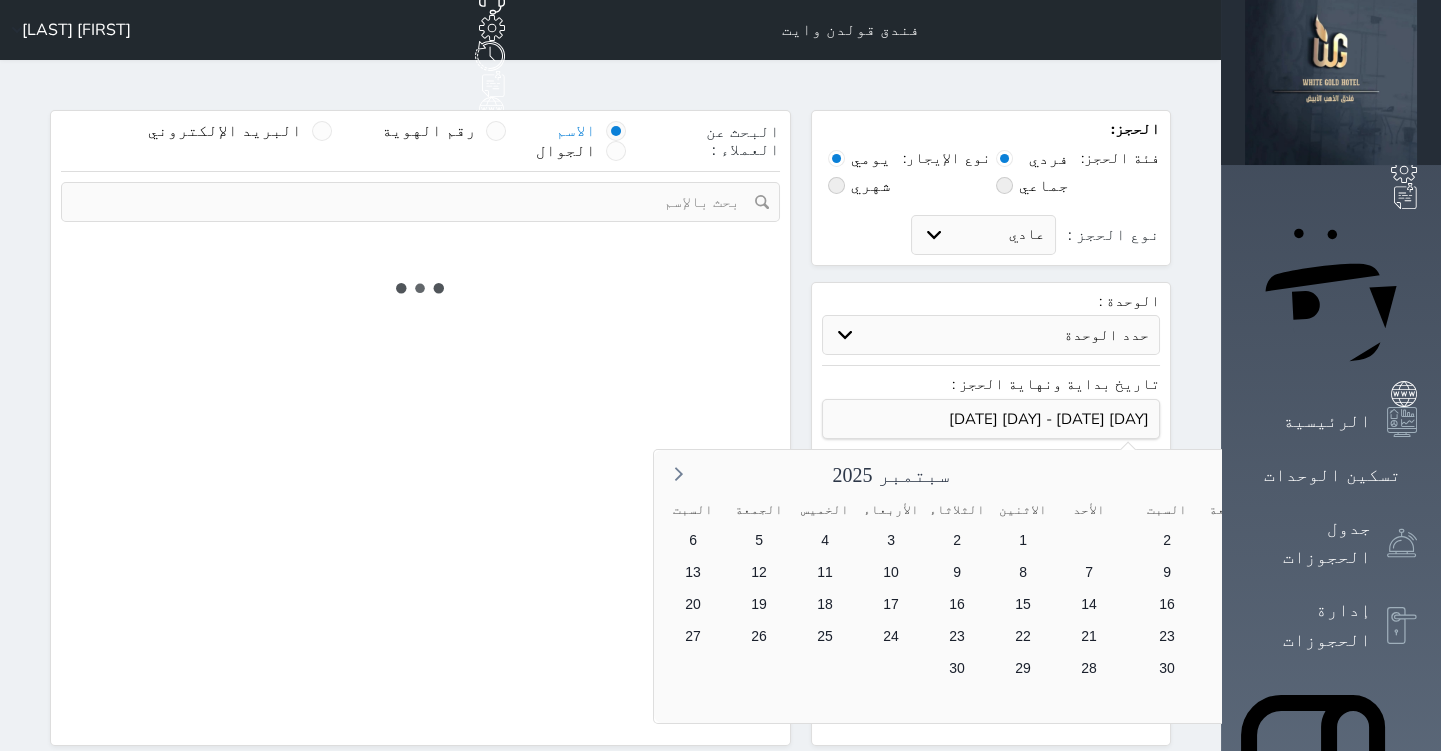 select on "113" 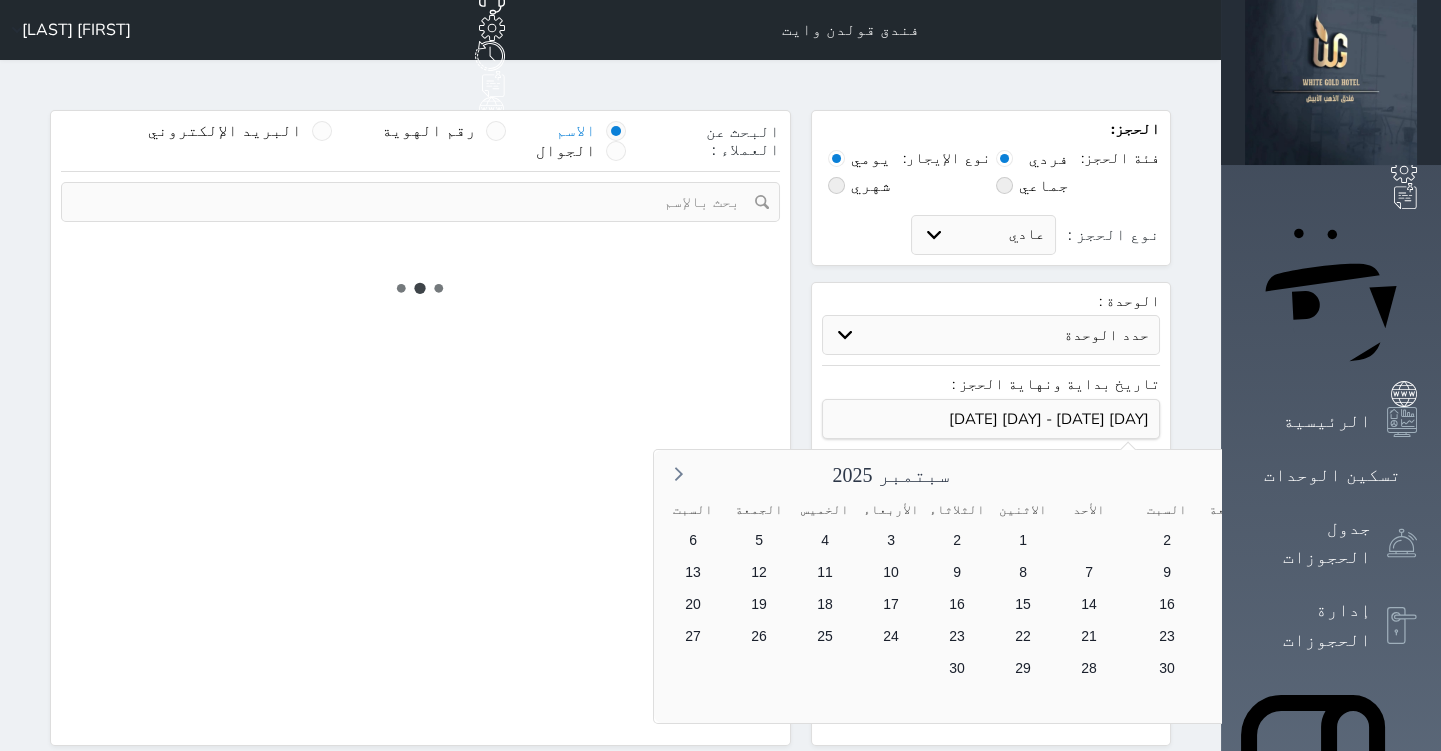 select on "1" 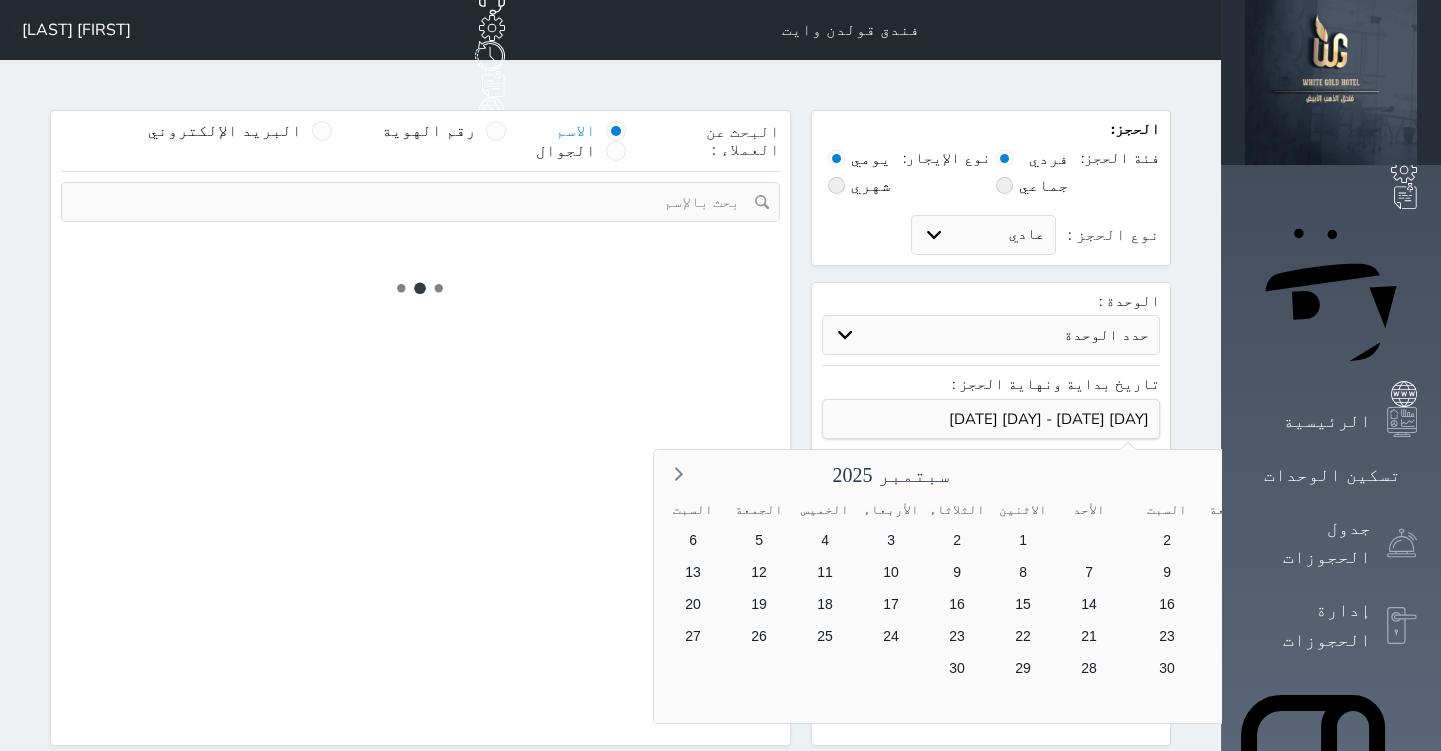 select 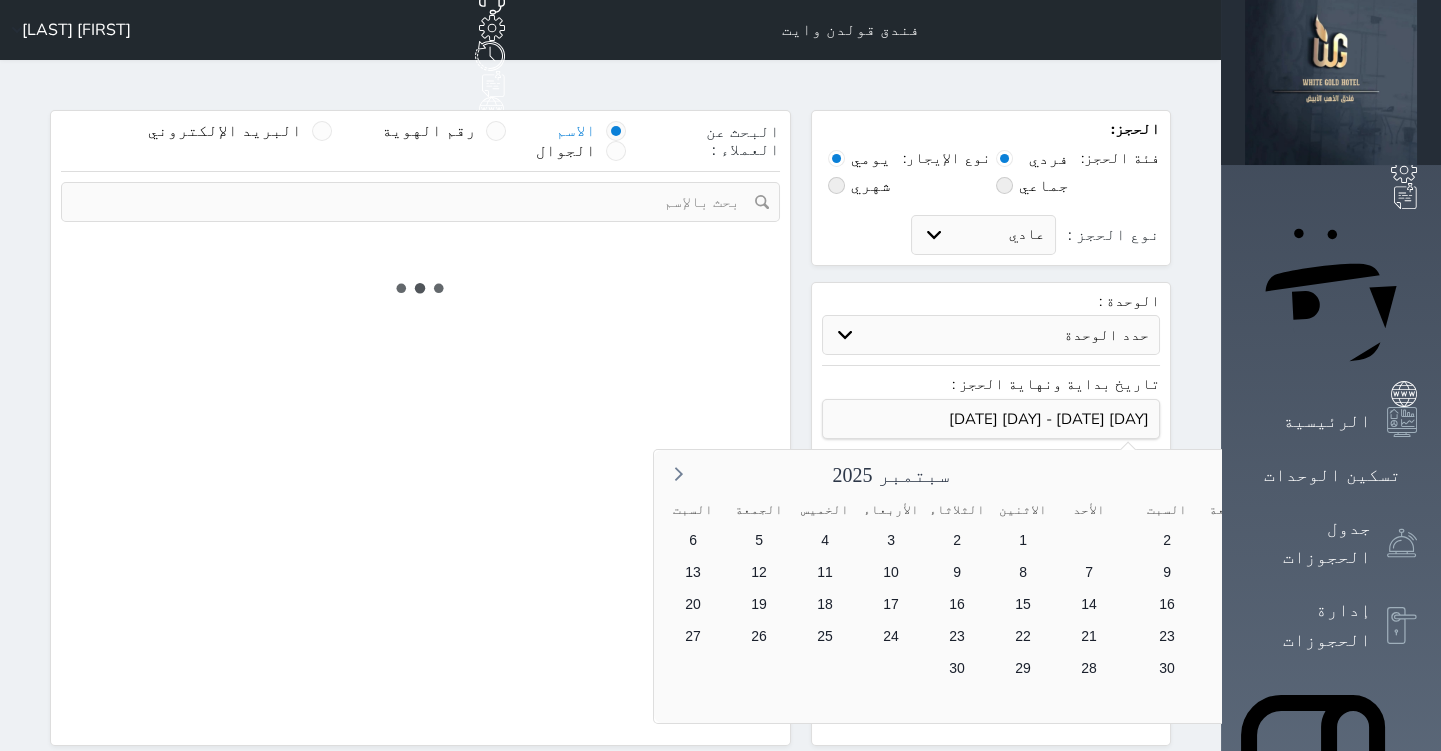 select on "7" 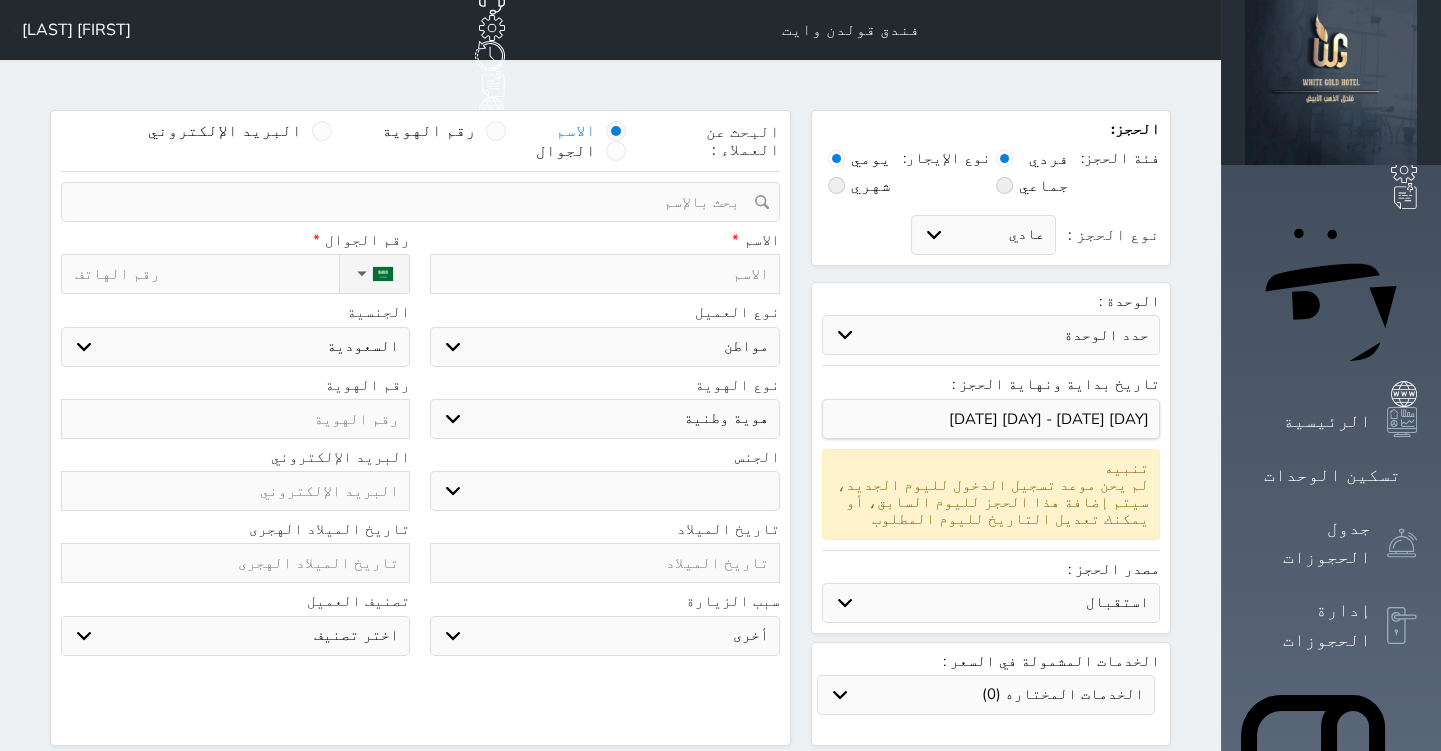 scroll, scrollTop: 0, scrollLeft: 0, axis: both 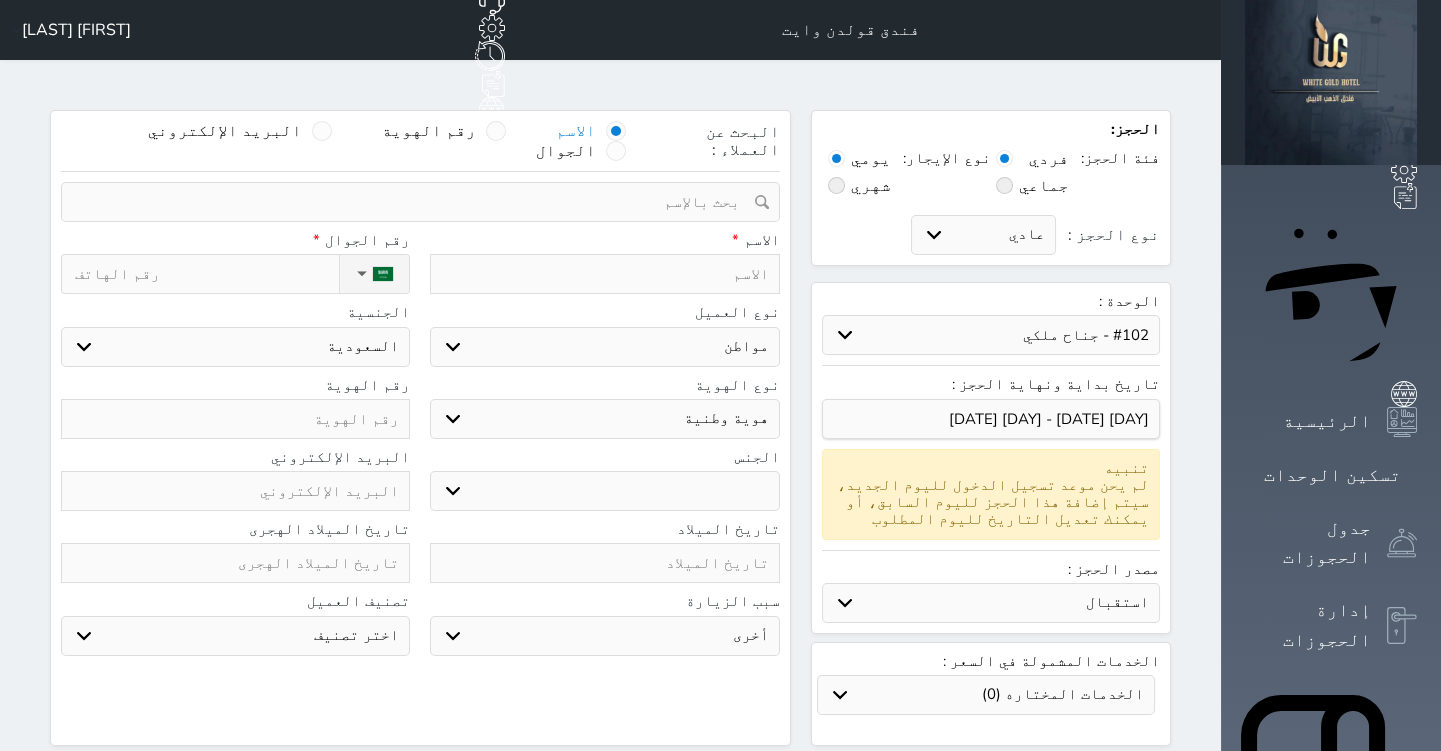 click on "حدد الوحدة
#204 - سويت مطل
#103 - جناح ملكي
#102 - جناح ملكي
#101 - جناح ملكي" at bounding box center (991, 335) 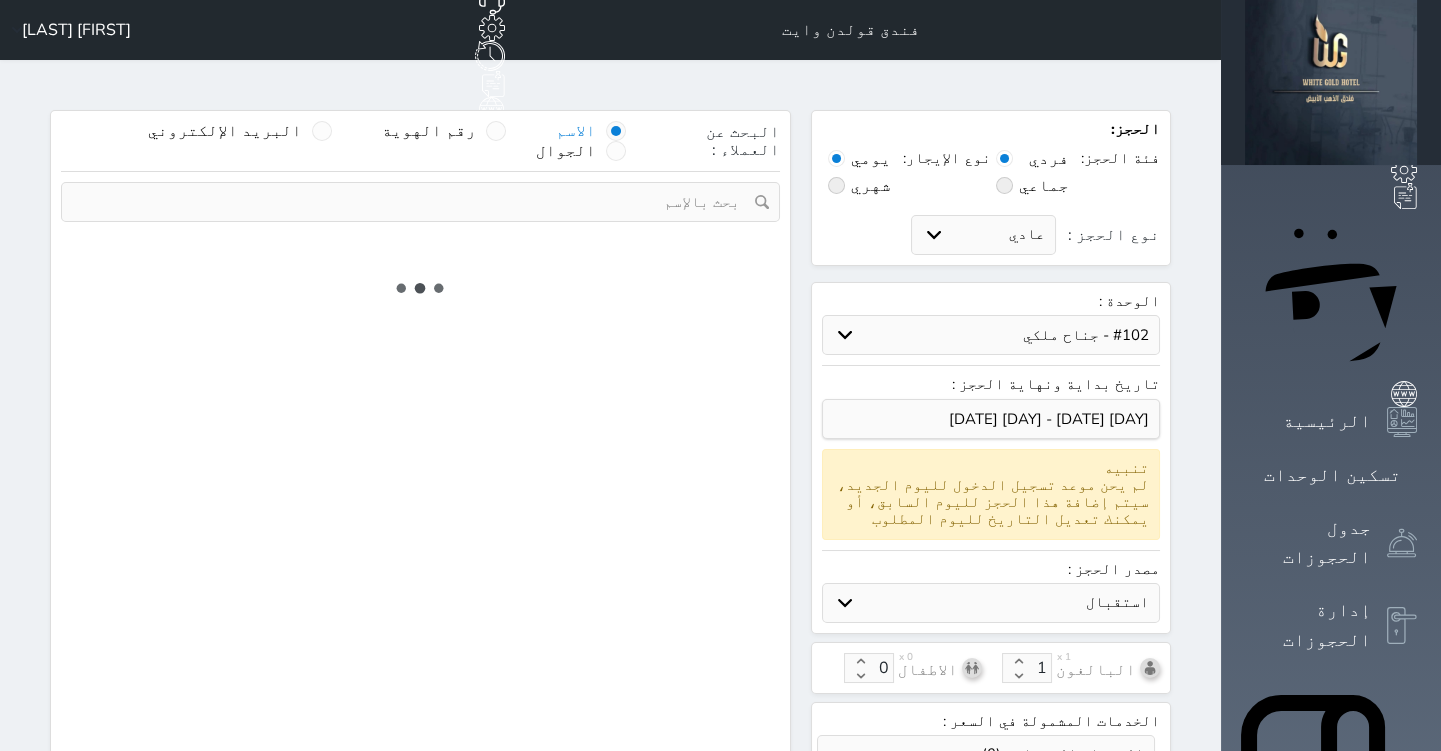 select on "1" 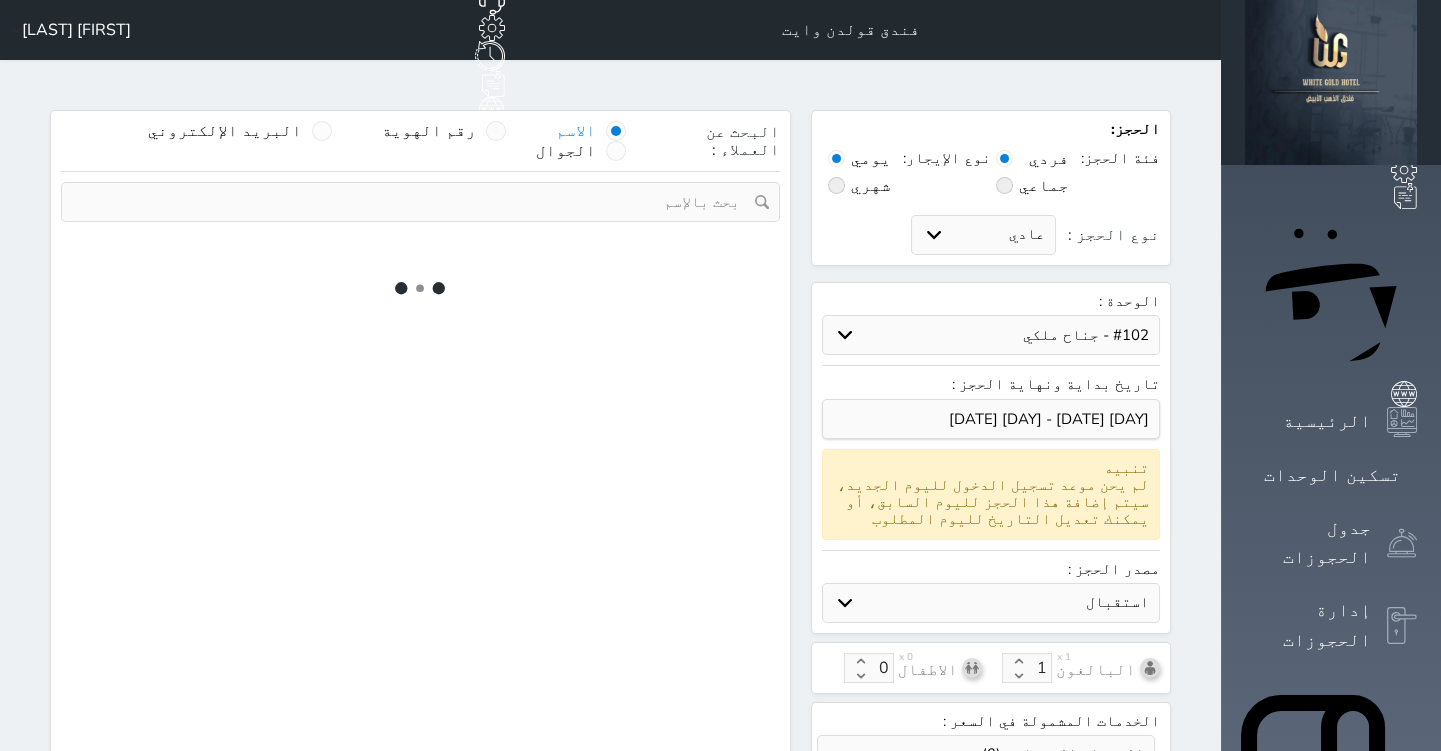 select on "113" 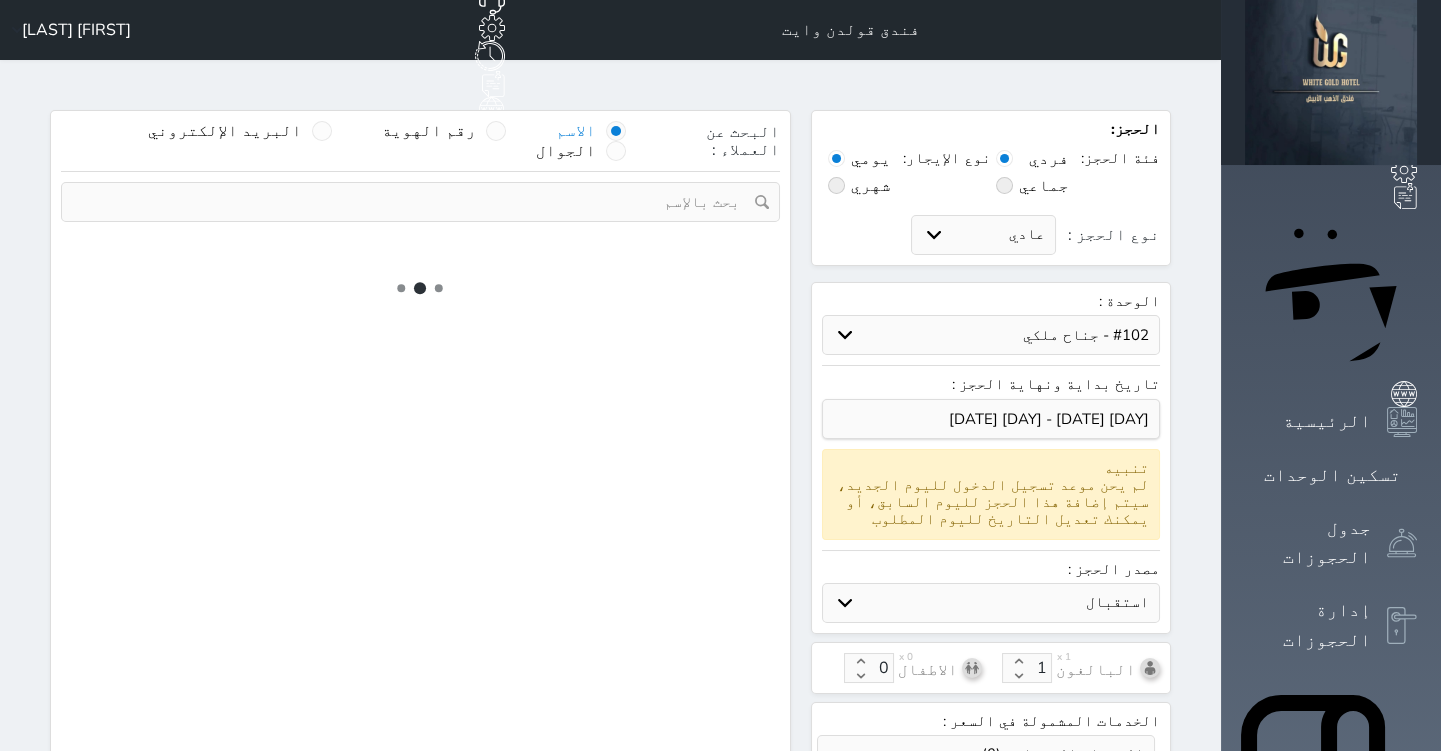 select on "1" 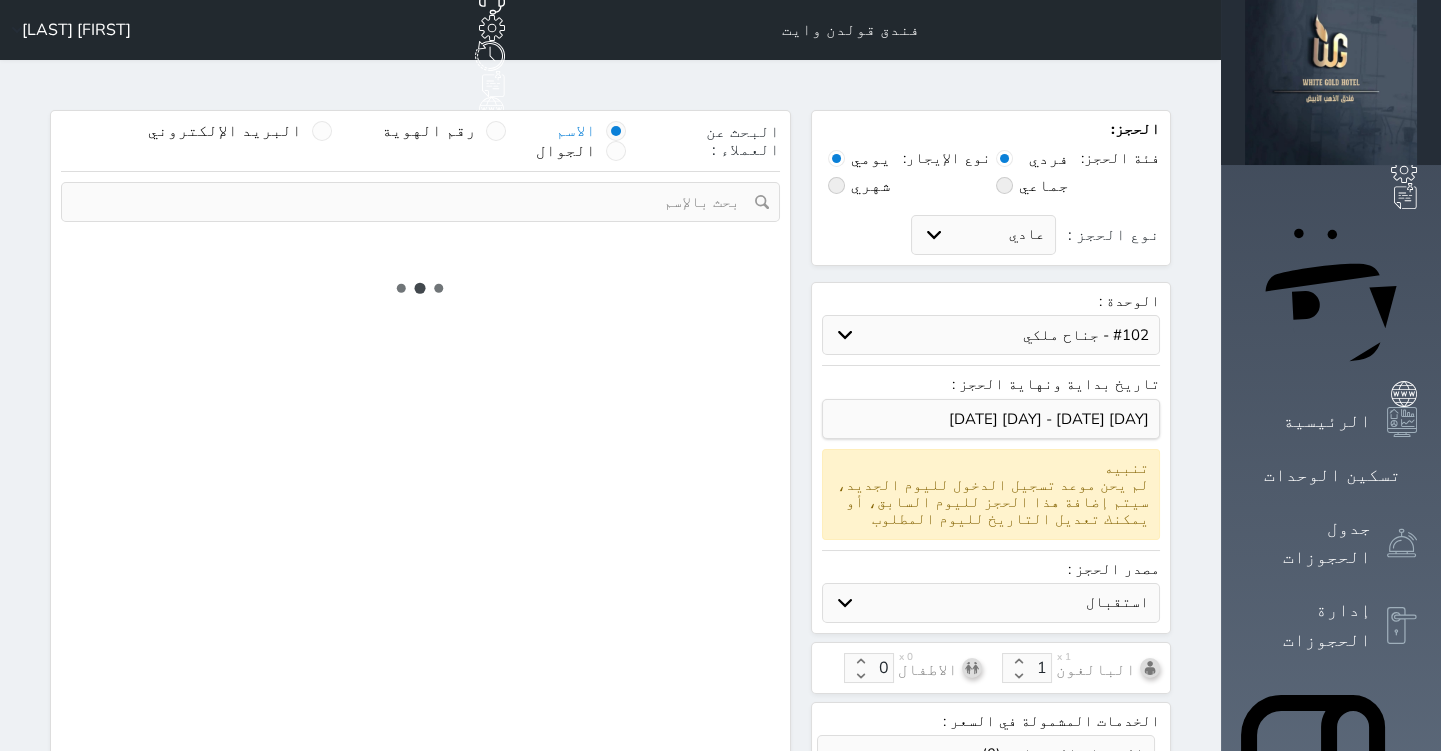 select 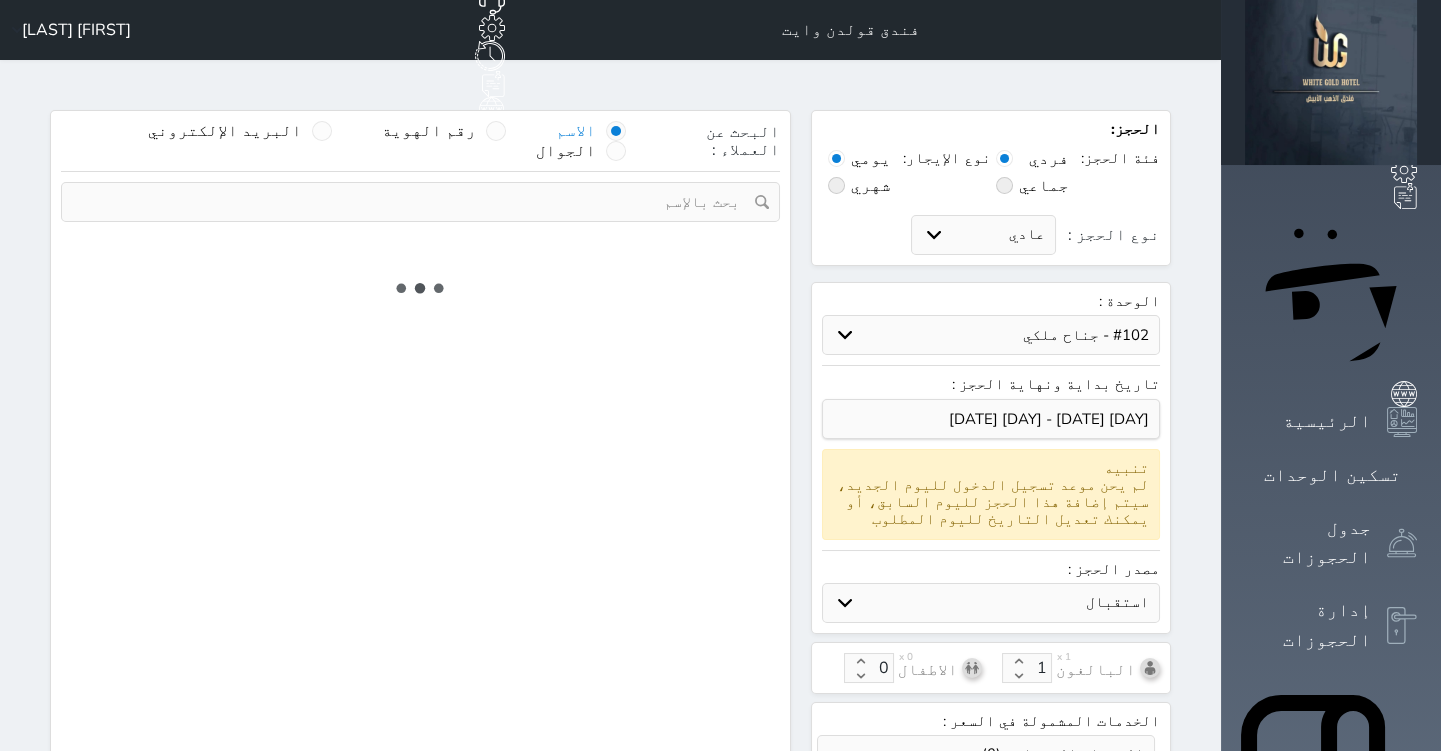 select on "7" 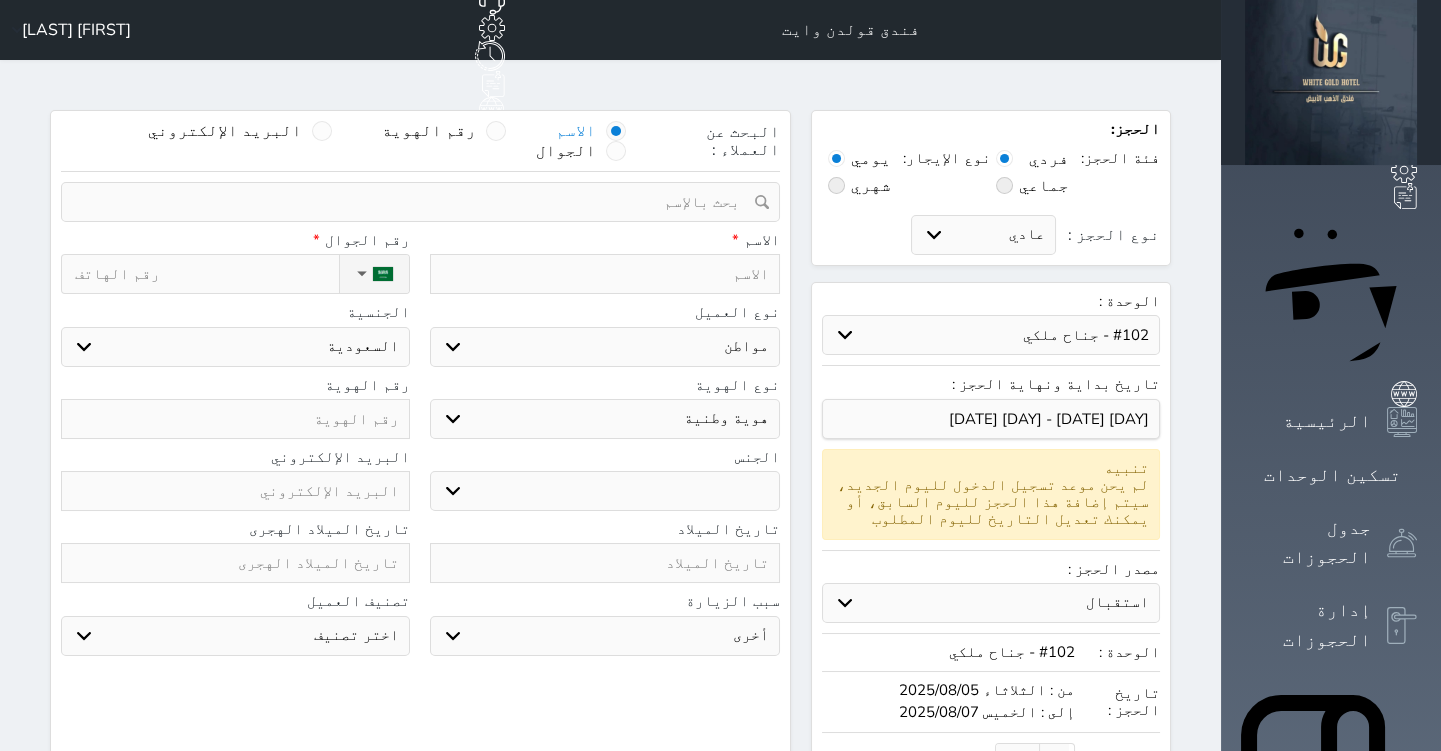 select 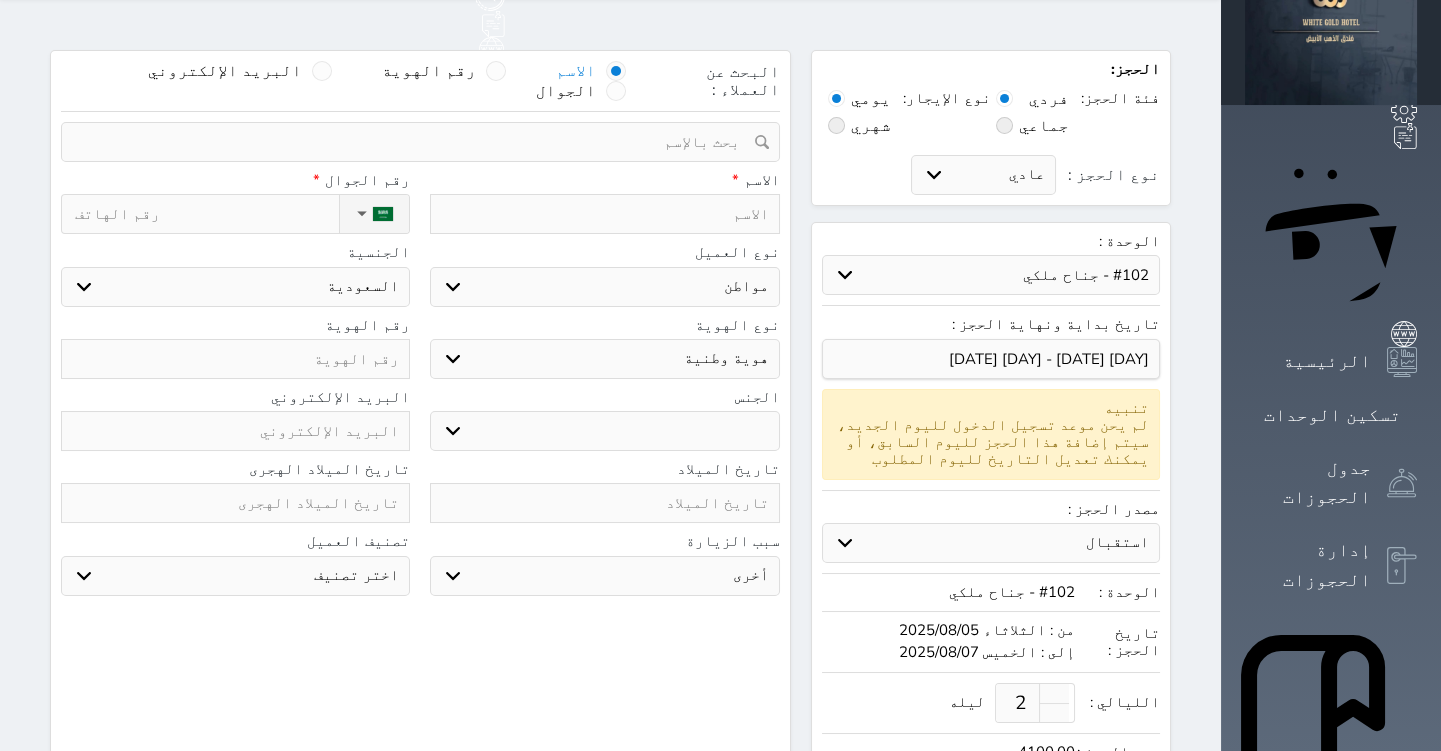 scroll, scrollTop: 0, scrollLeft: 0, axis: both 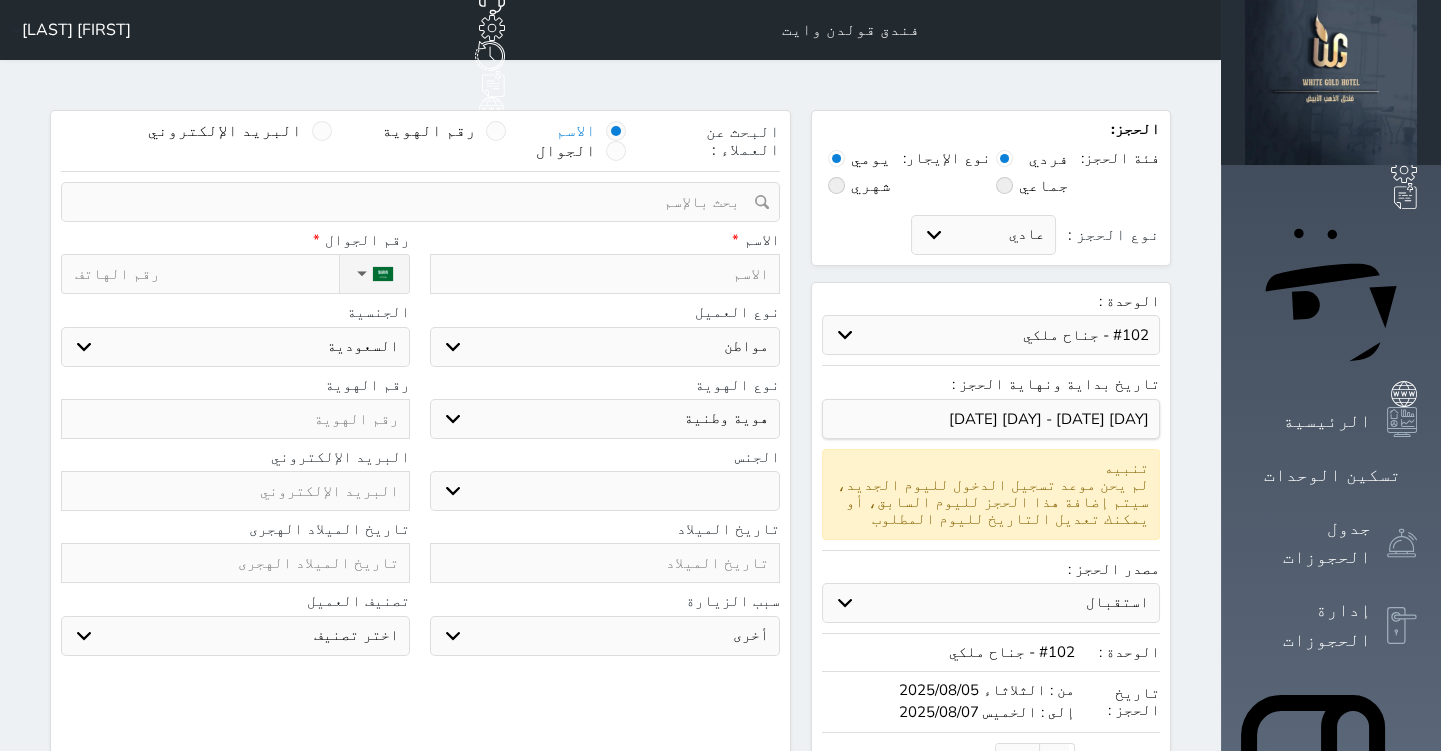 click at bounding box center (604, 274) 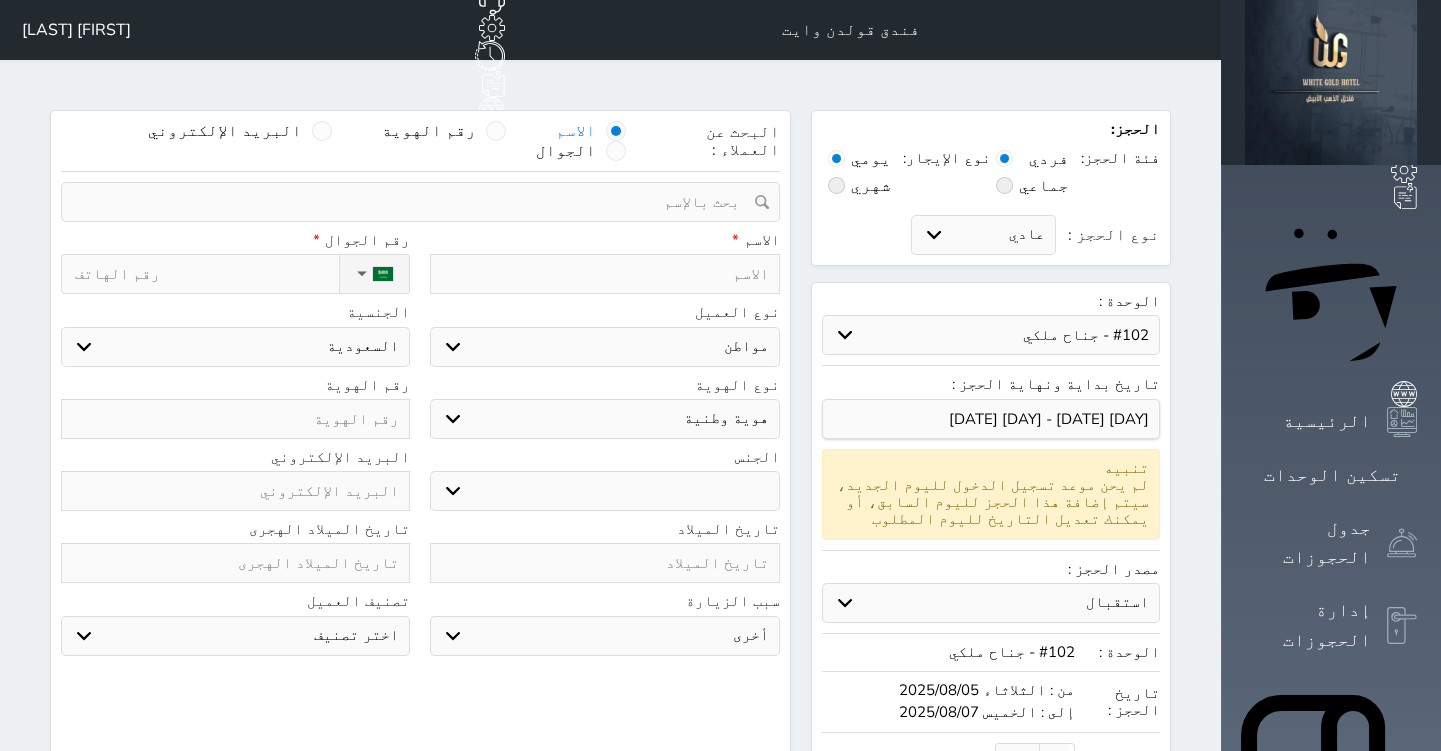 type on "ن" 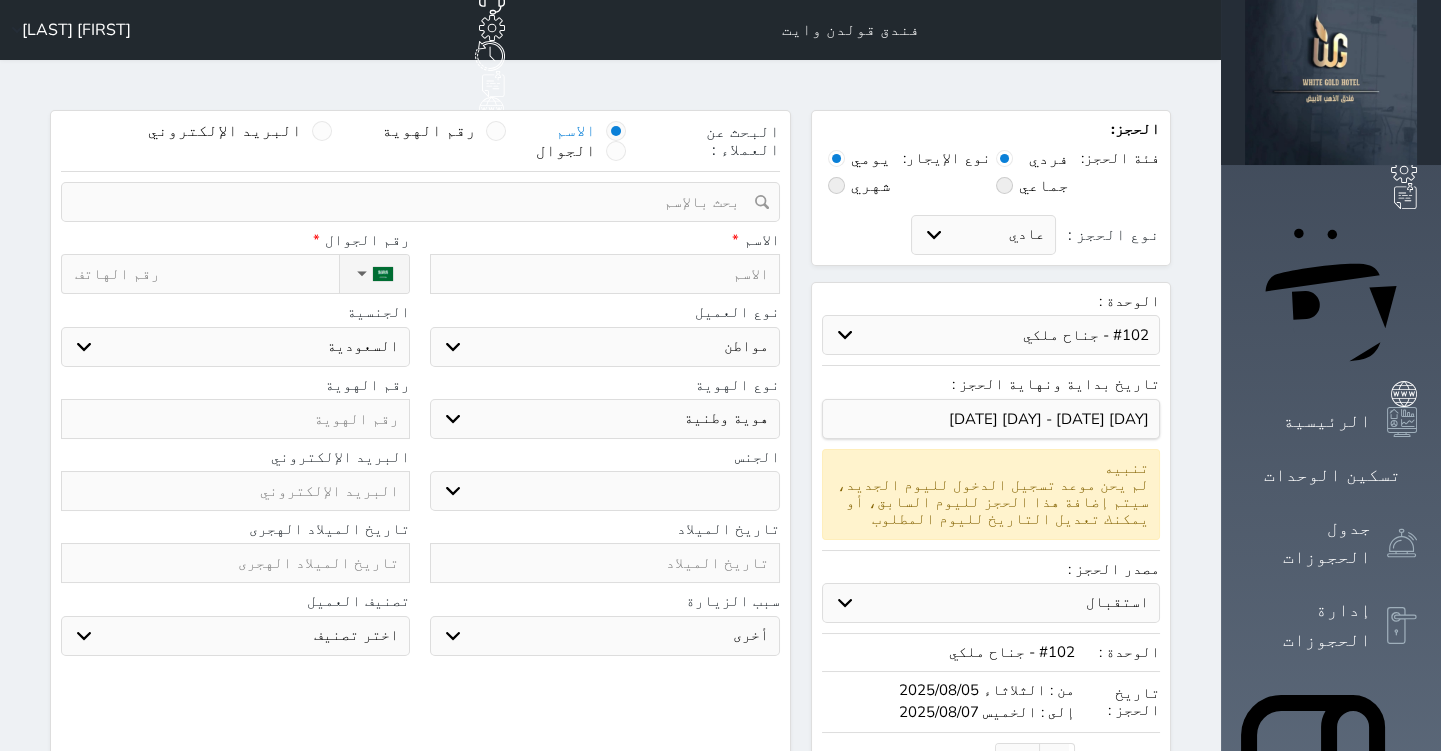 select 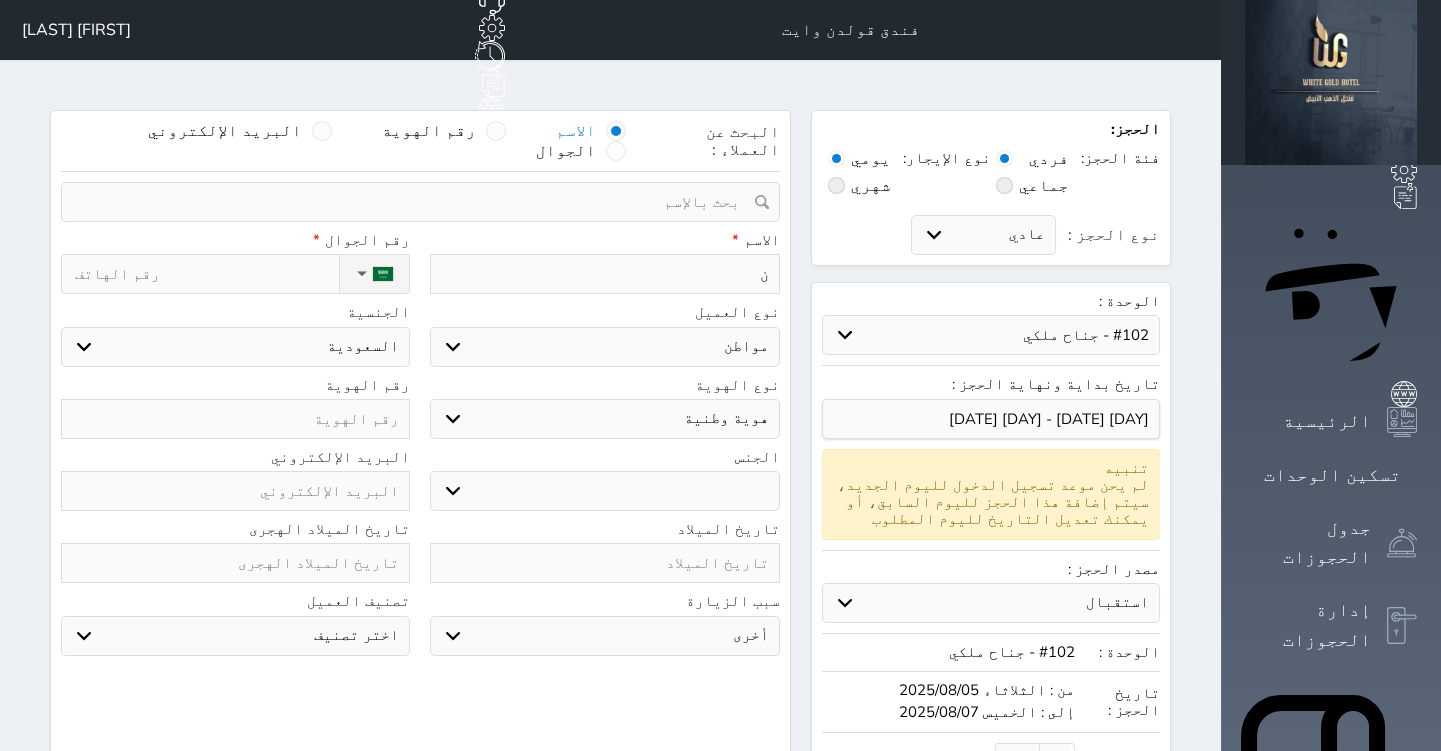 type on "نا" 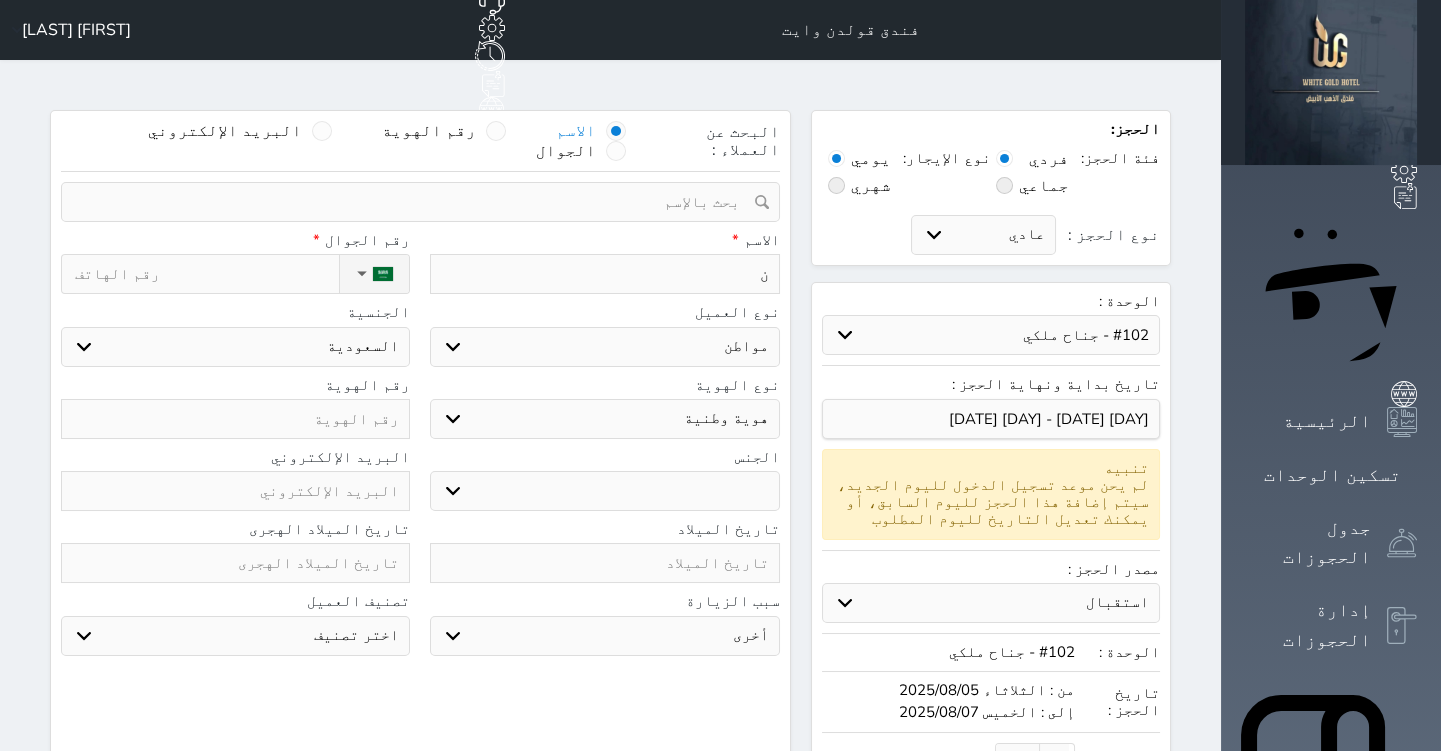 select 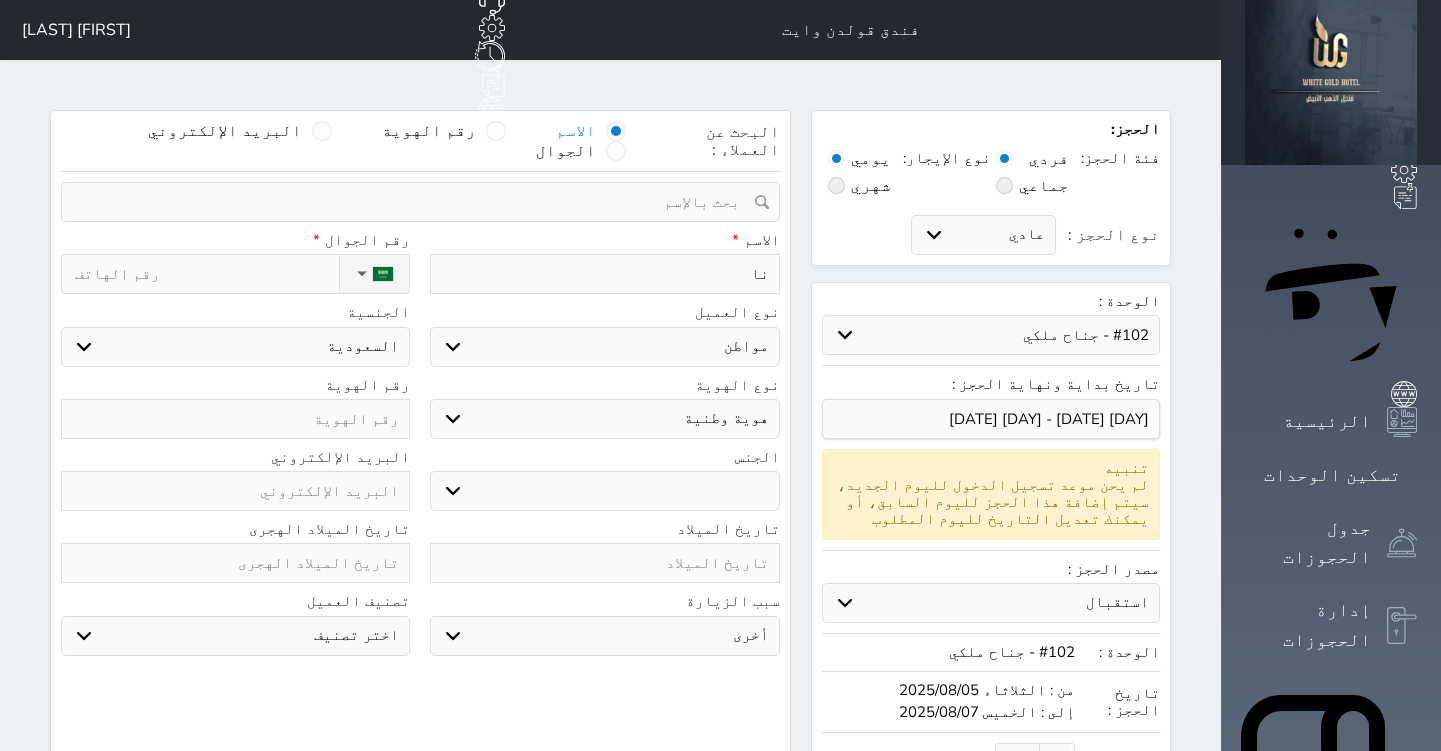 type on "ناي" 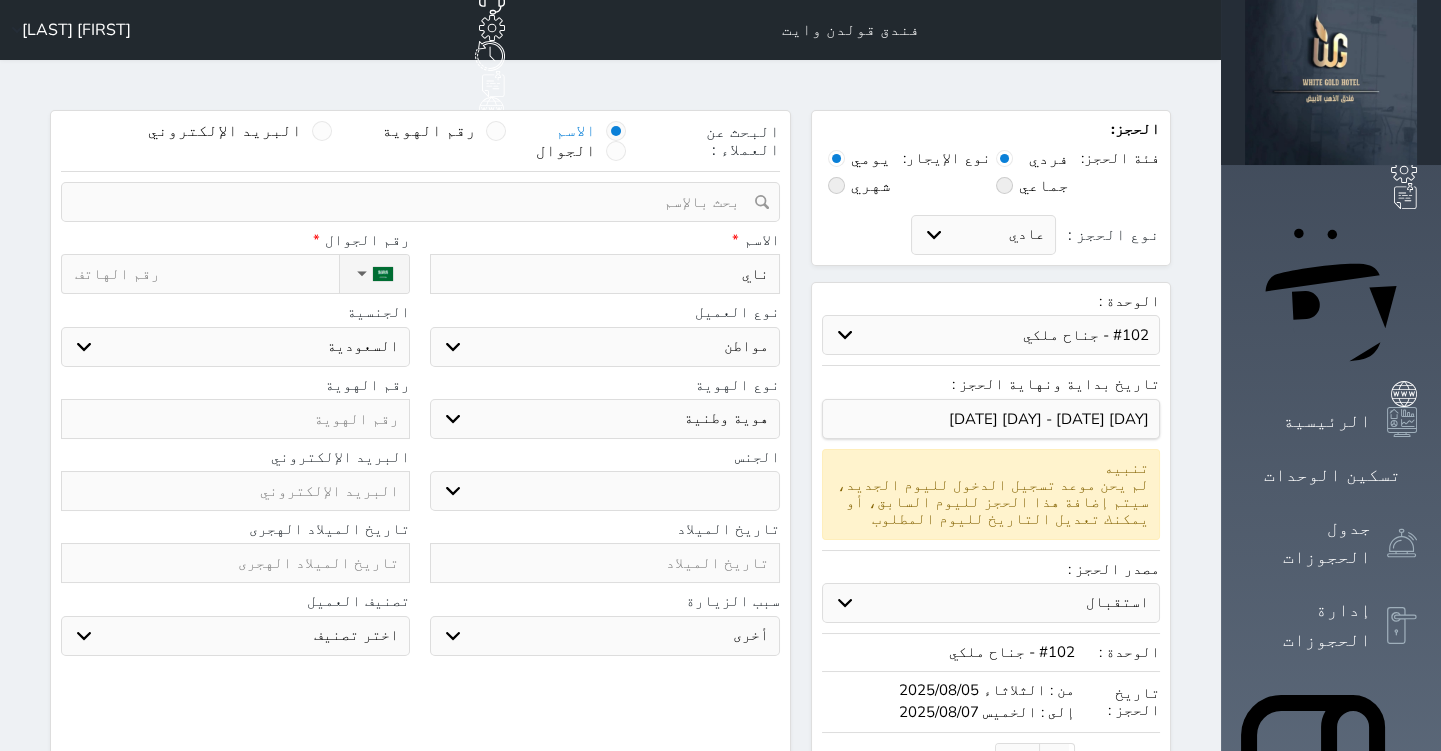 type on "[FIRST]" 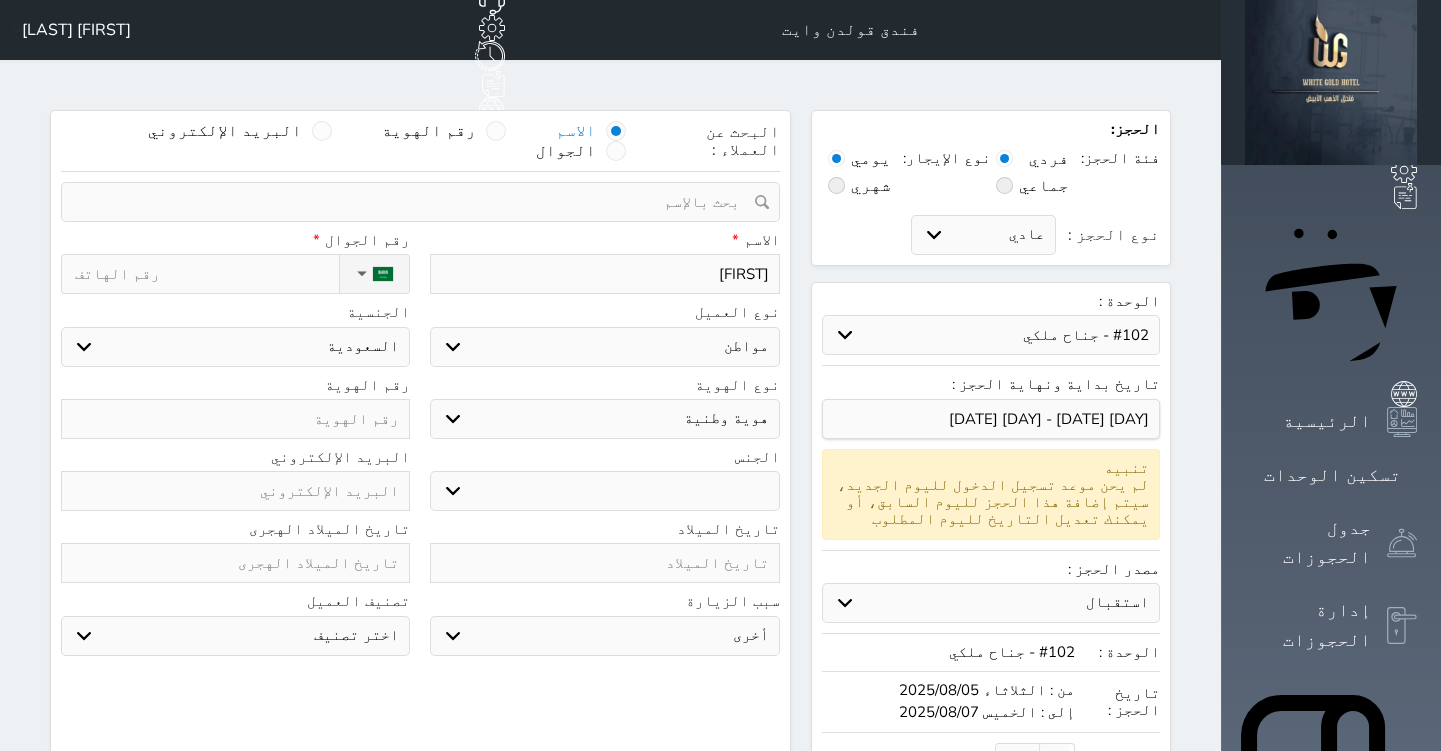 type on "[FIRST]" 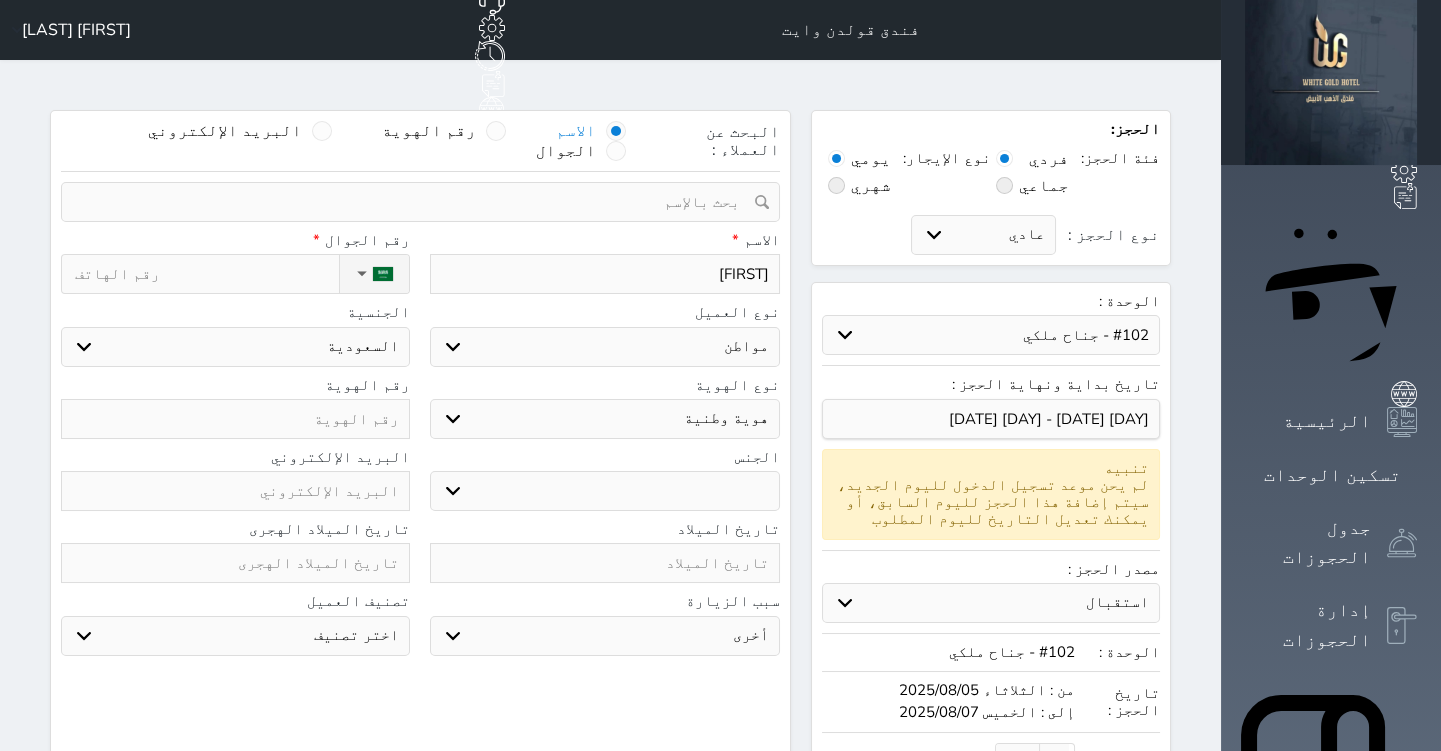 select 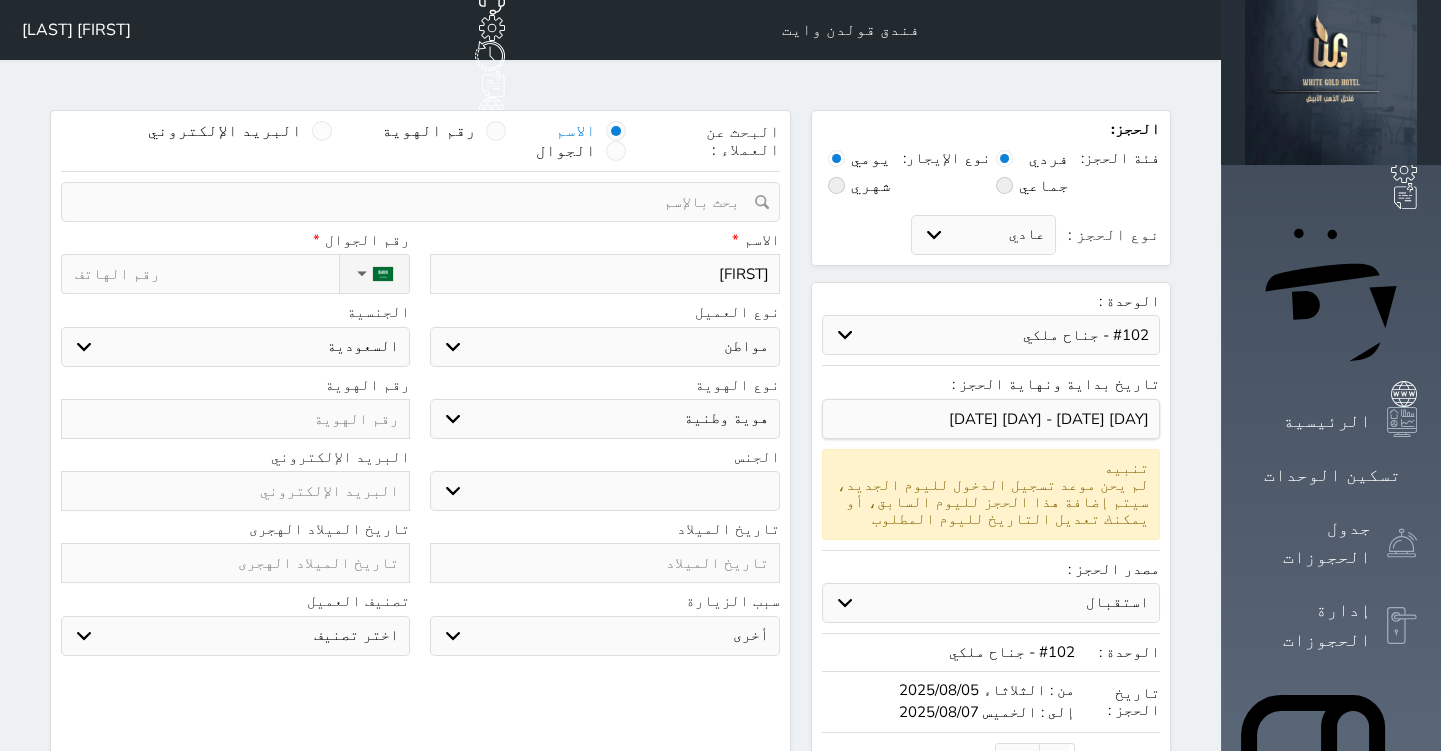 type on "[FIRST] [LAST]" 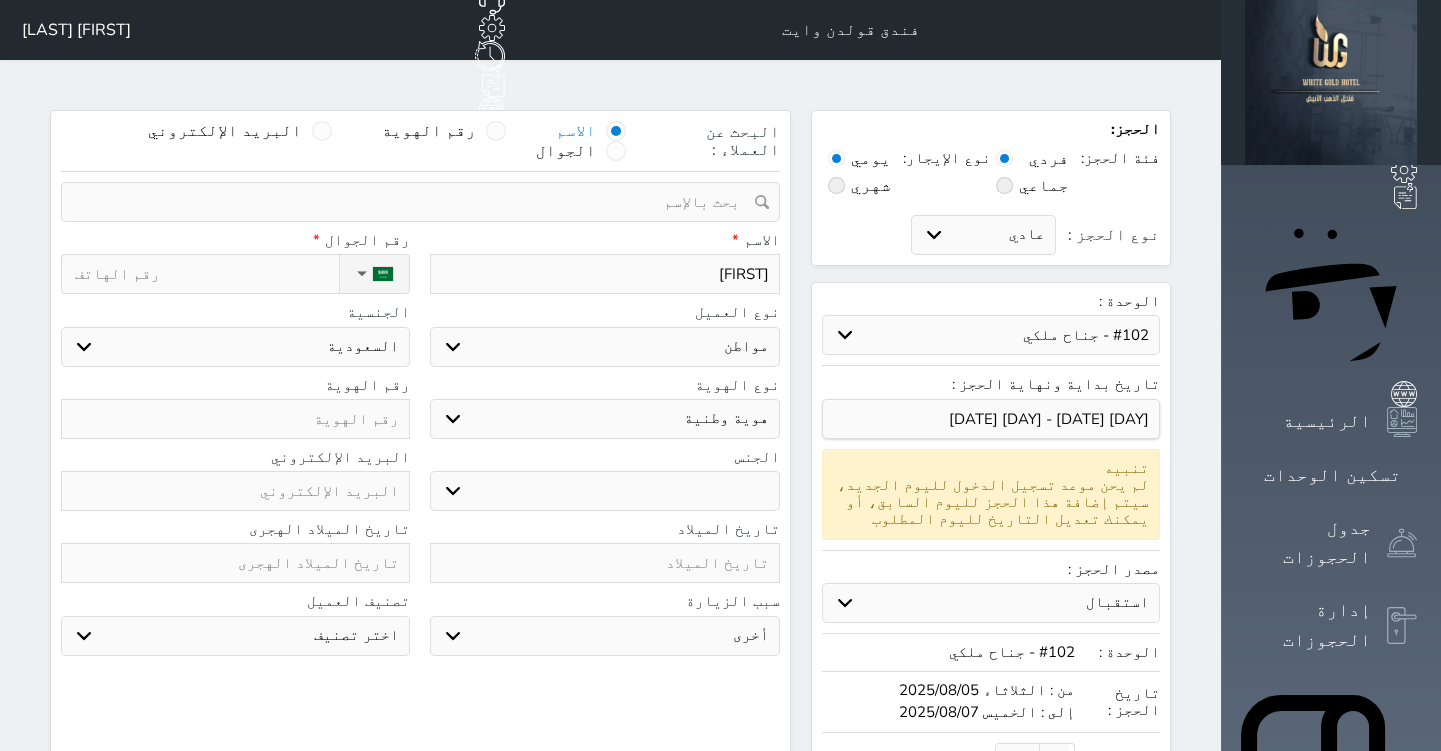 select 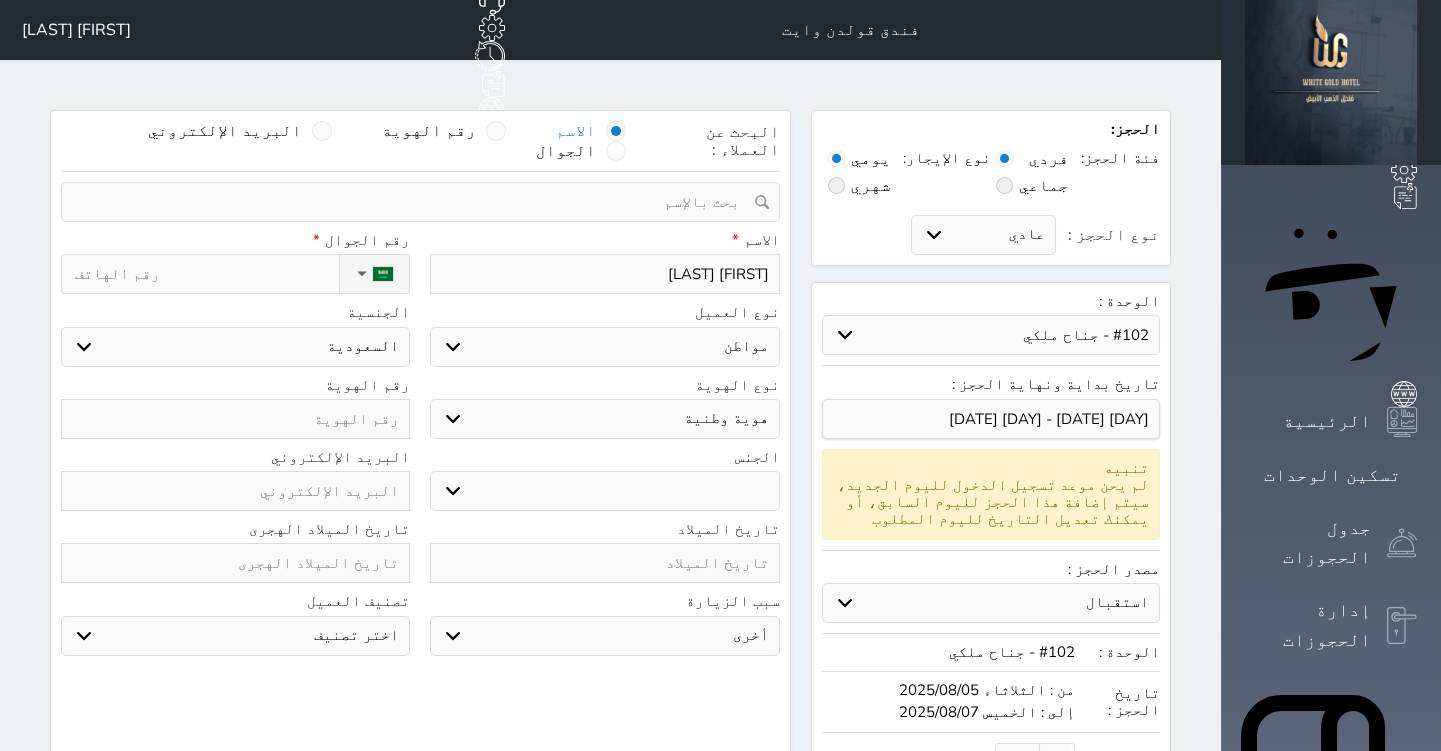 type on "[FIRST] [LAST]" 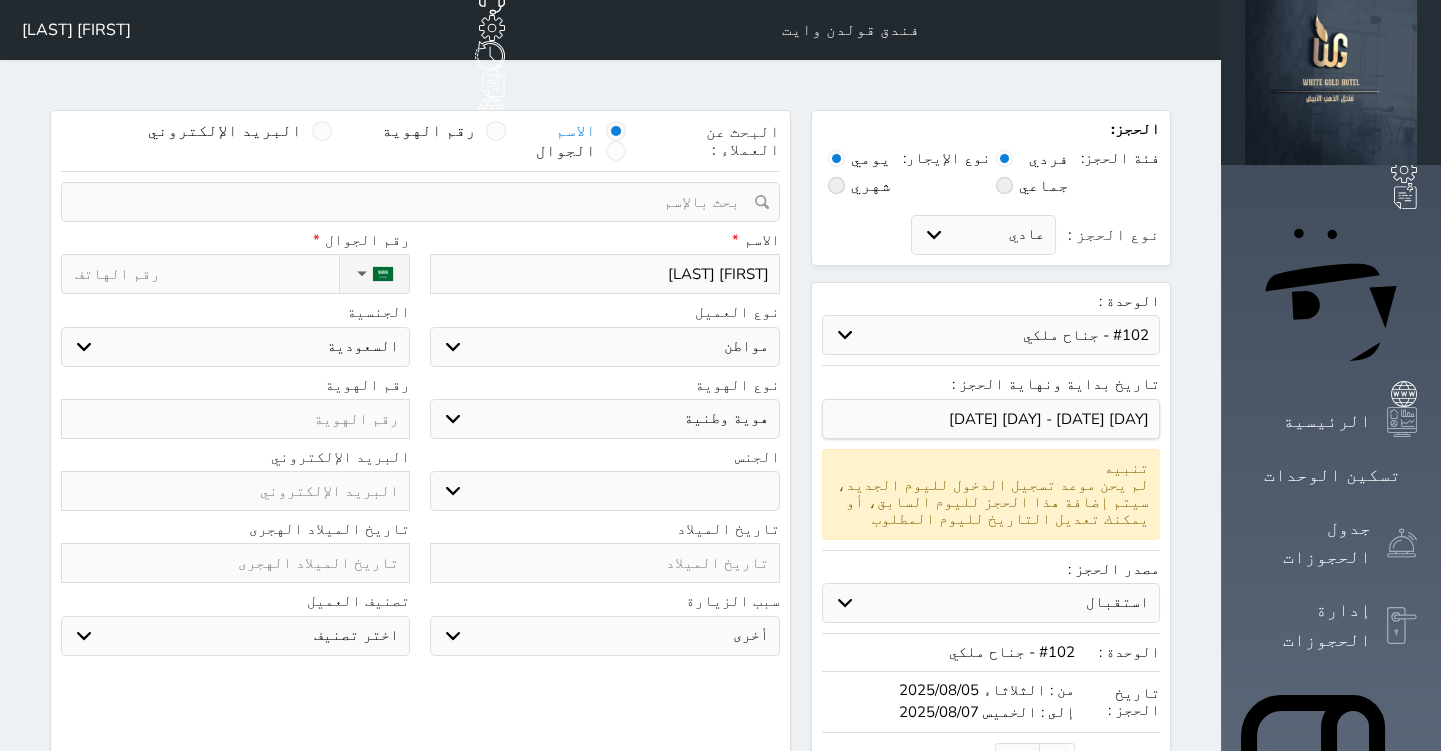 select 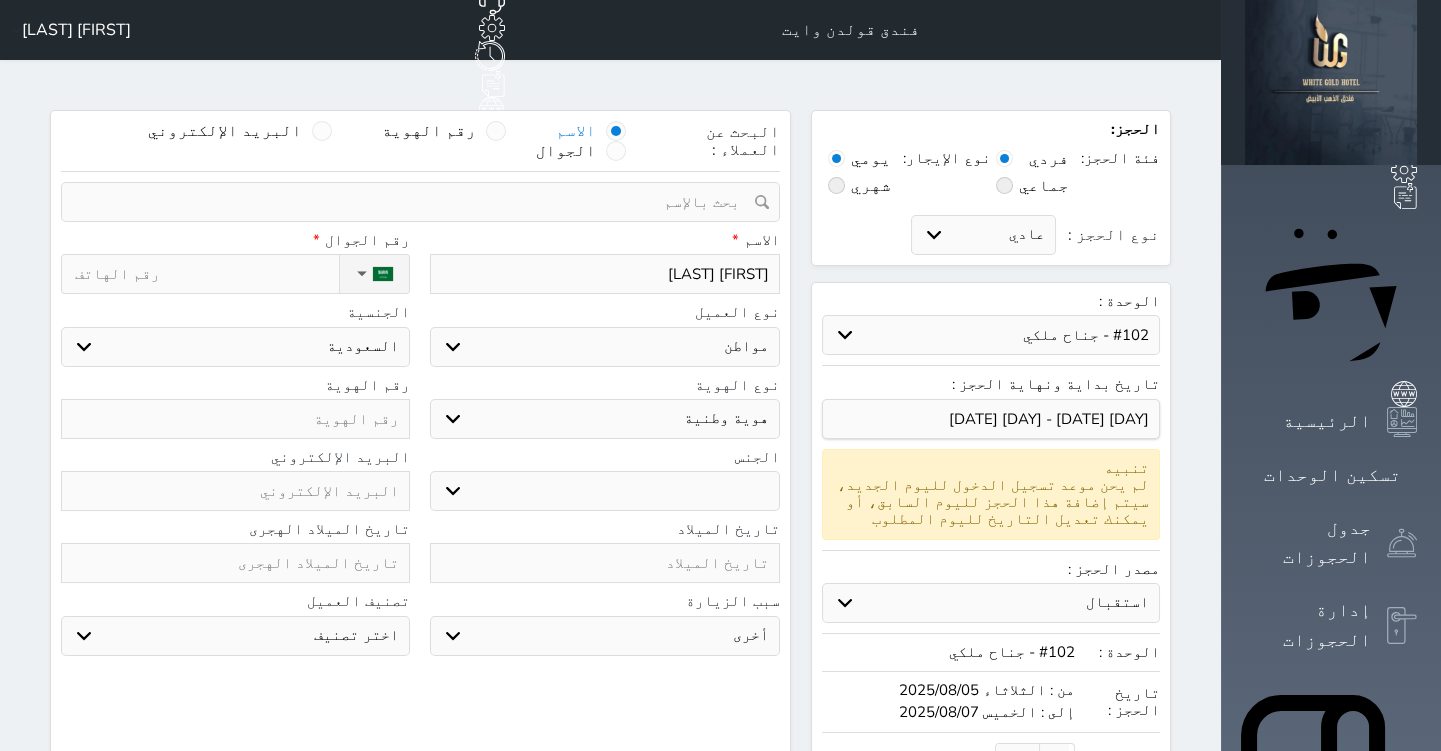 type on "[FIRST] [LAST]" 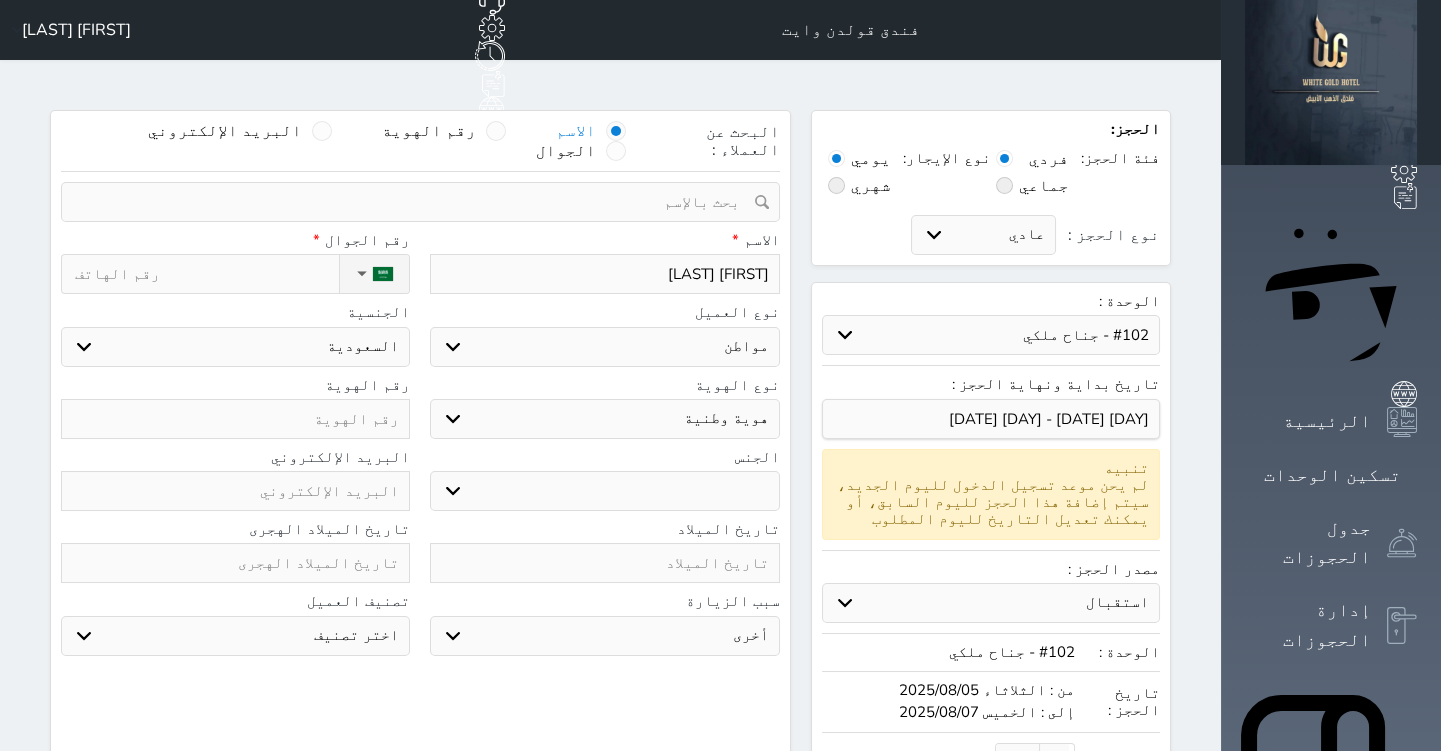 select 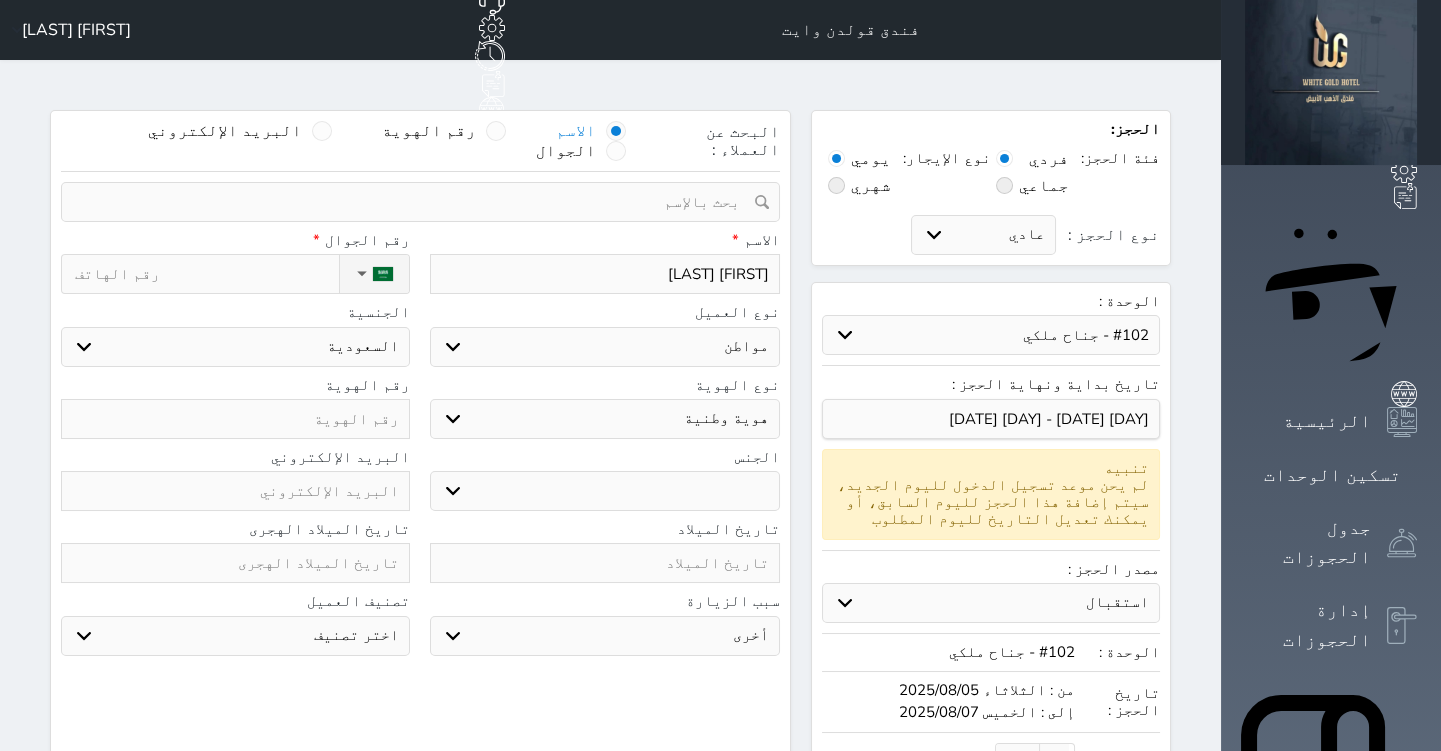 type on "[FIRST] [LAST]" 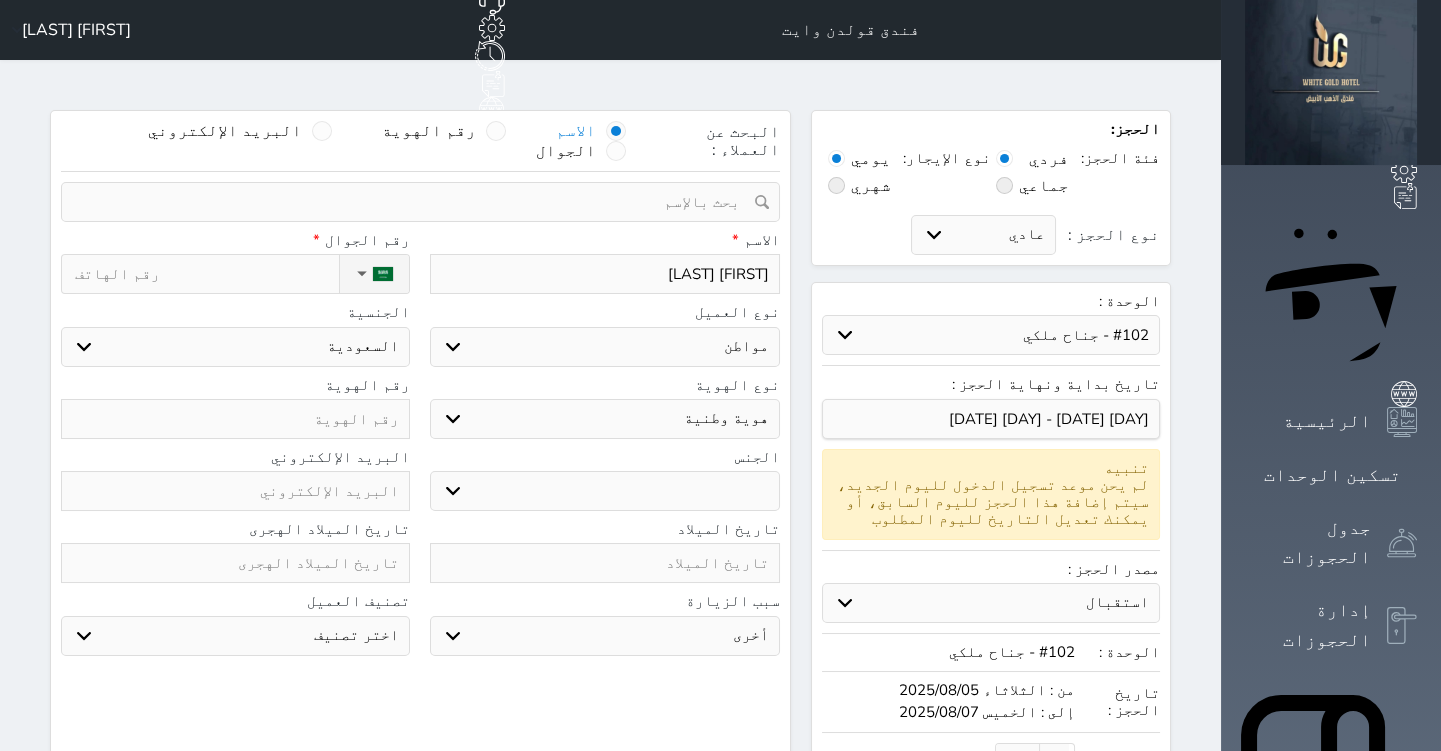 select 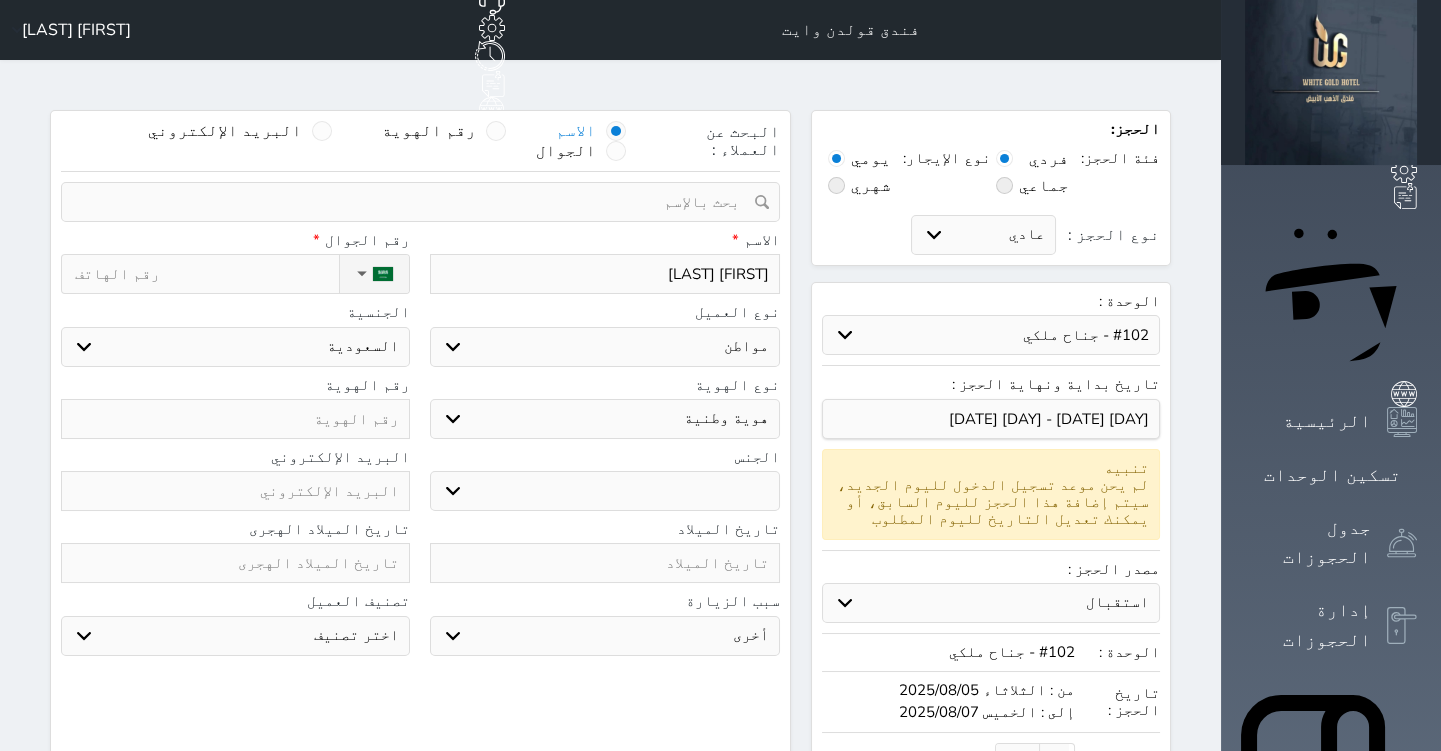 type on "[FIRST] [LAST]" 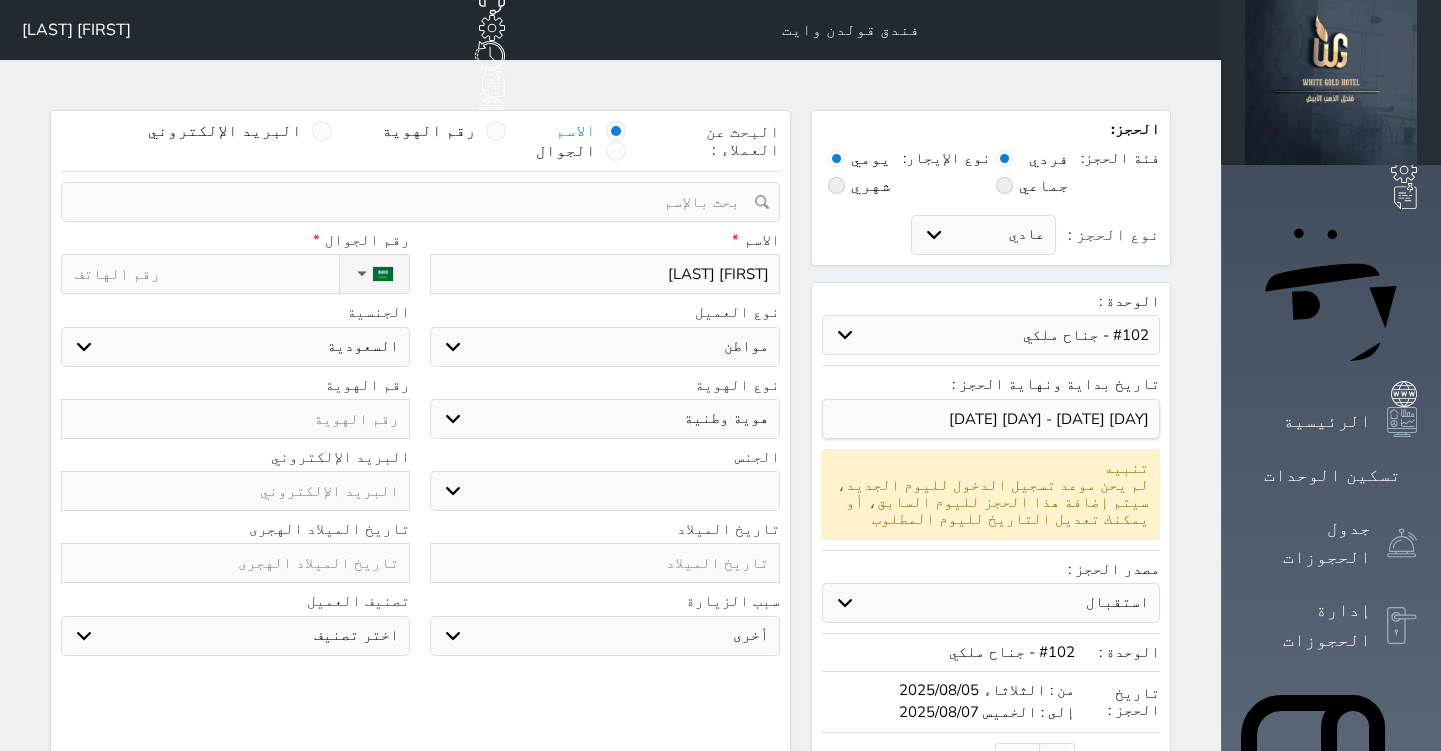 type on "[FIRST] [LAST]" 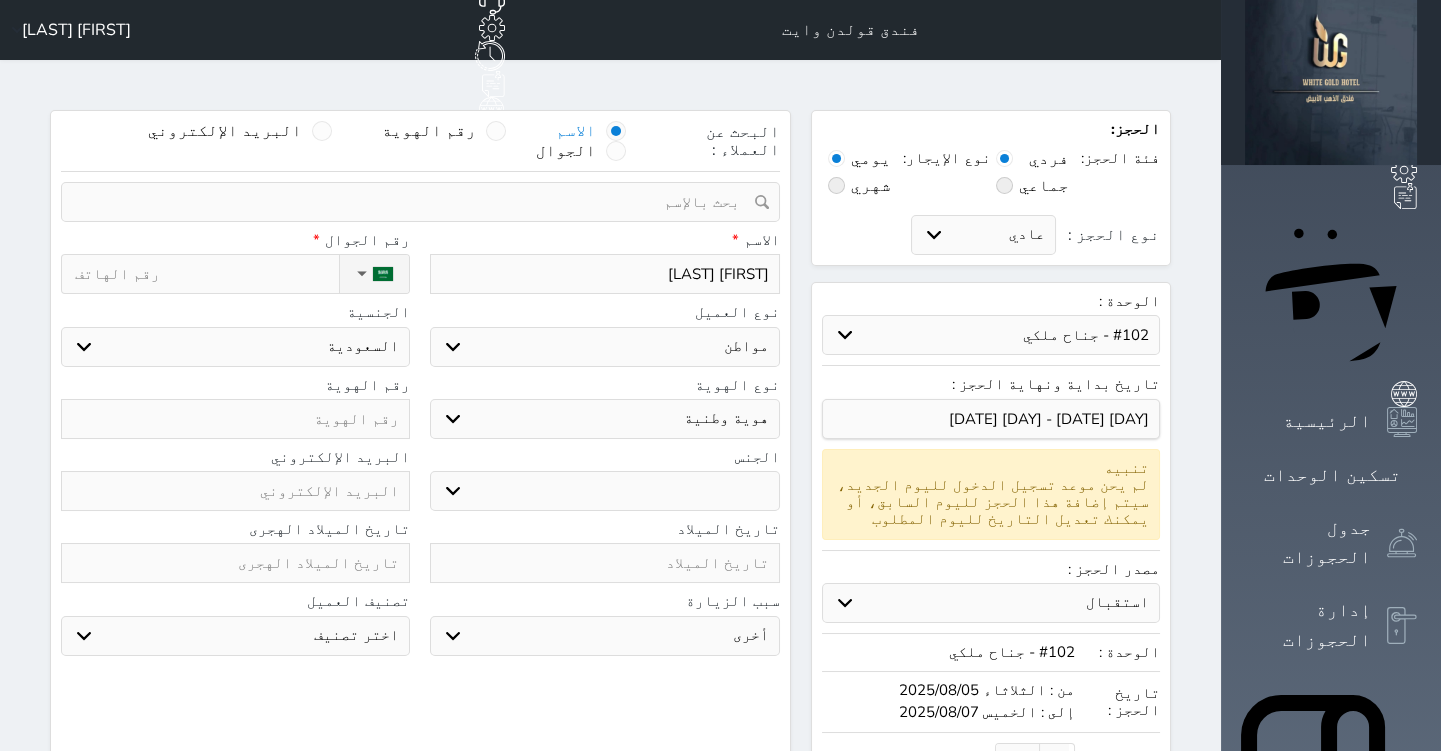 select 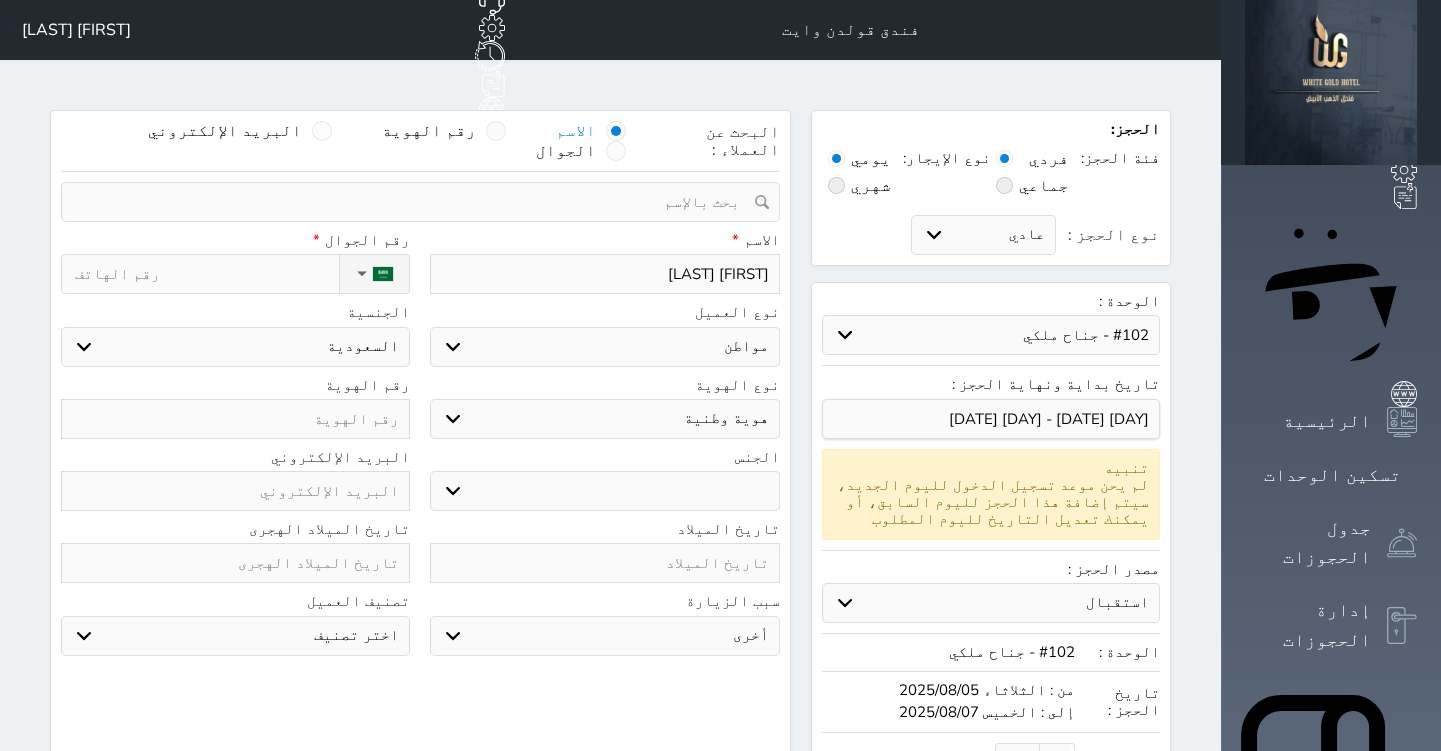 type on "سجل حجوزات العميل [FIRST] [LAST]" 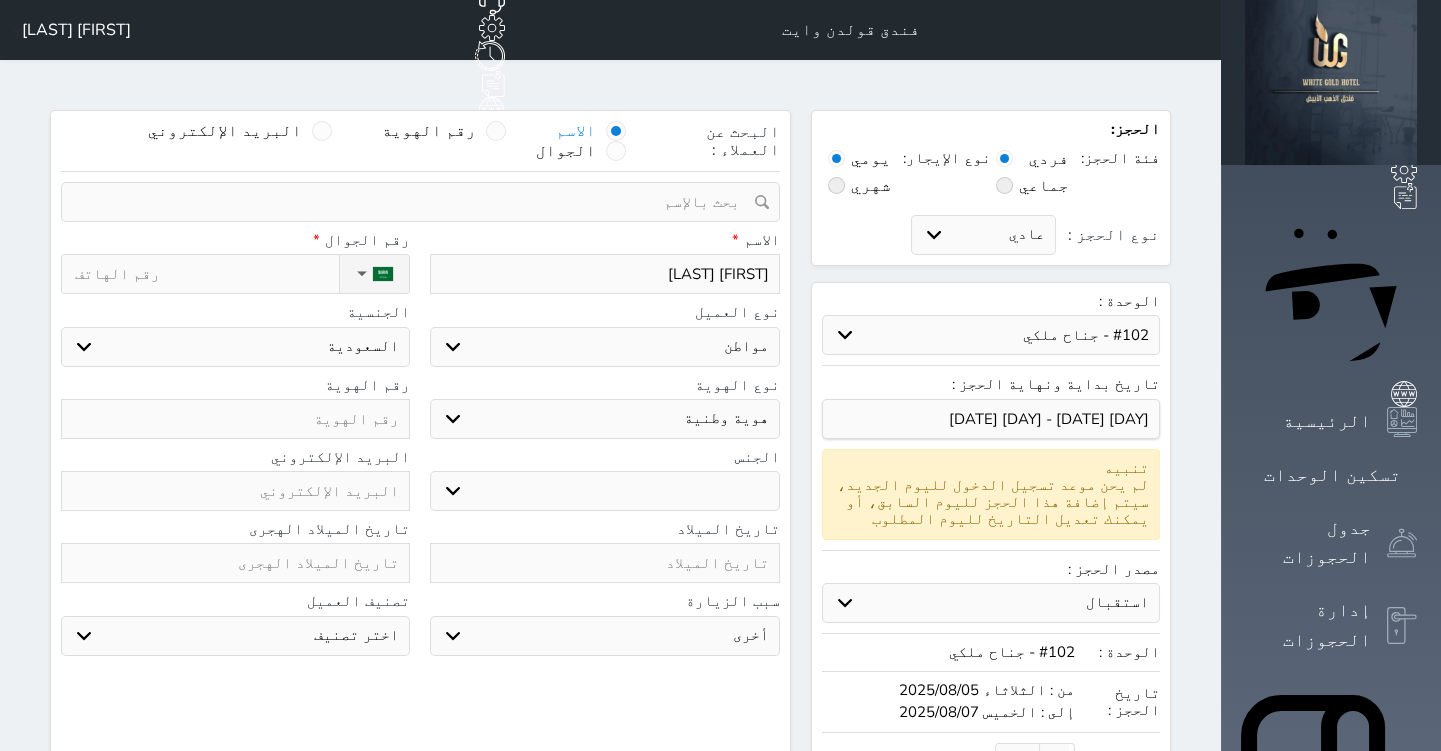 select 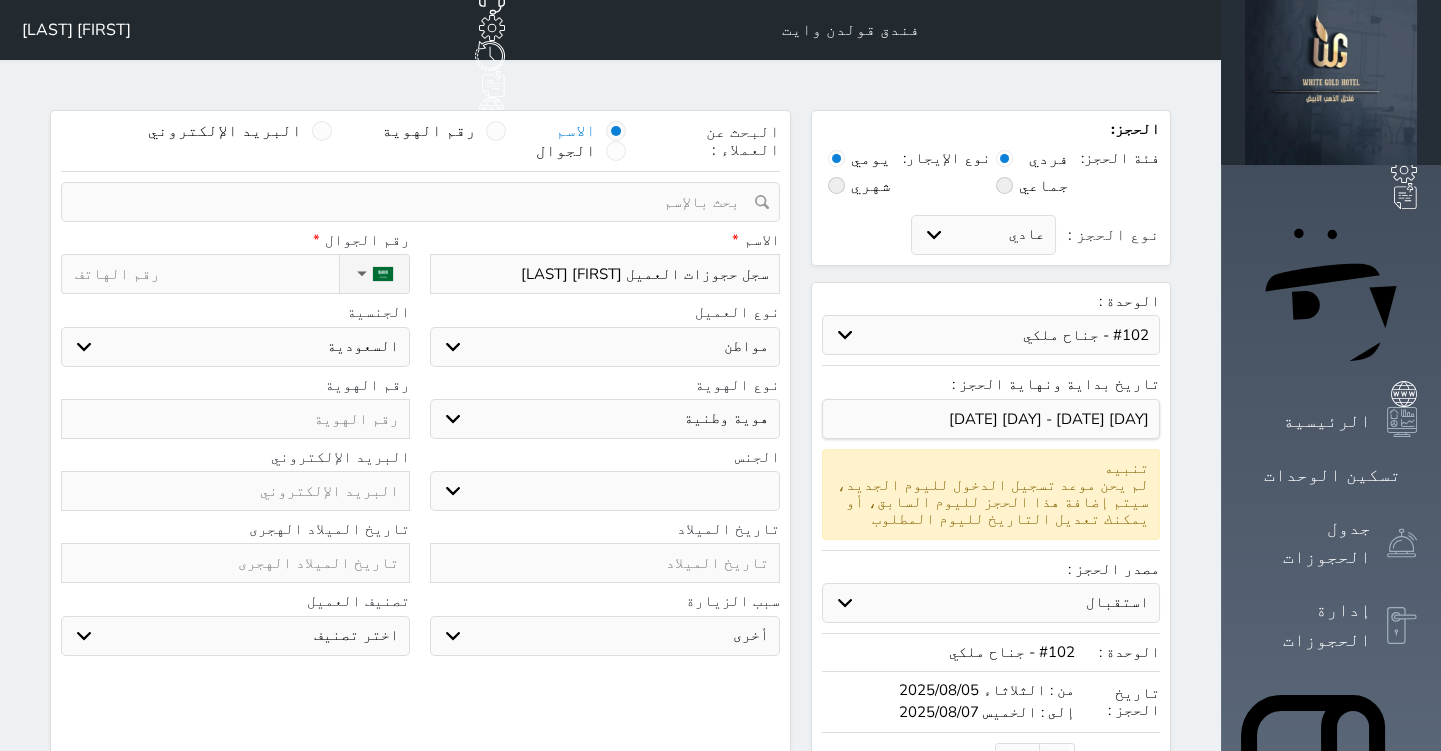 type on "[FIRST] [LAST]" 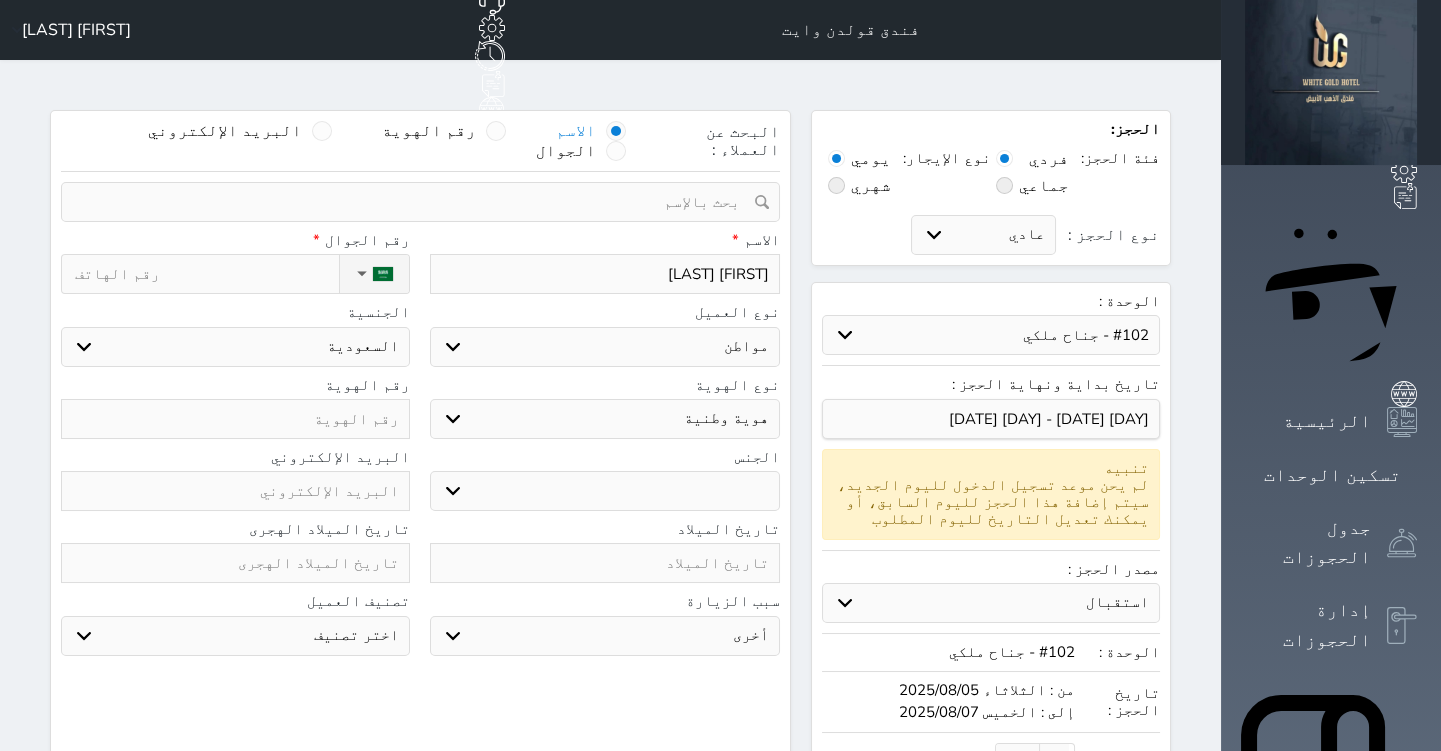 type on "[FIRST] [LAST]" 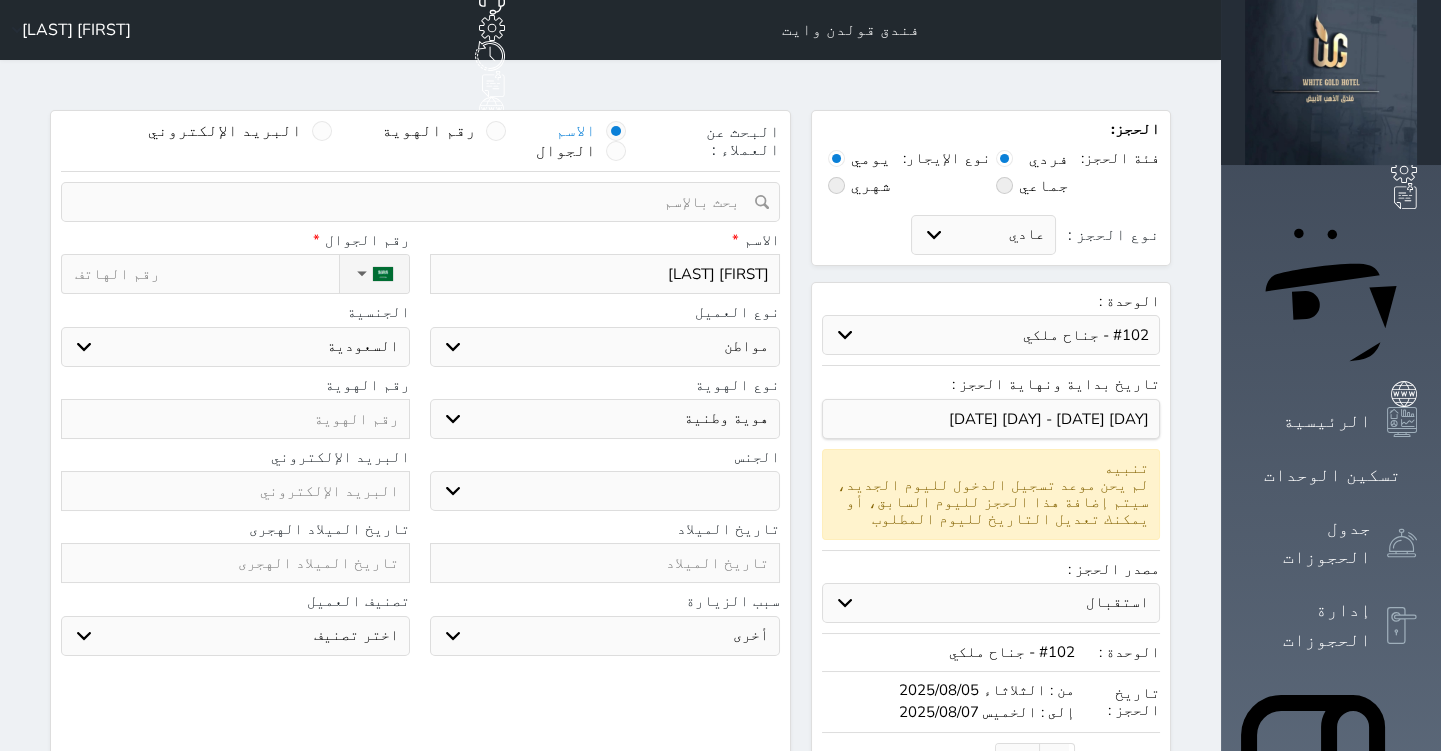 select 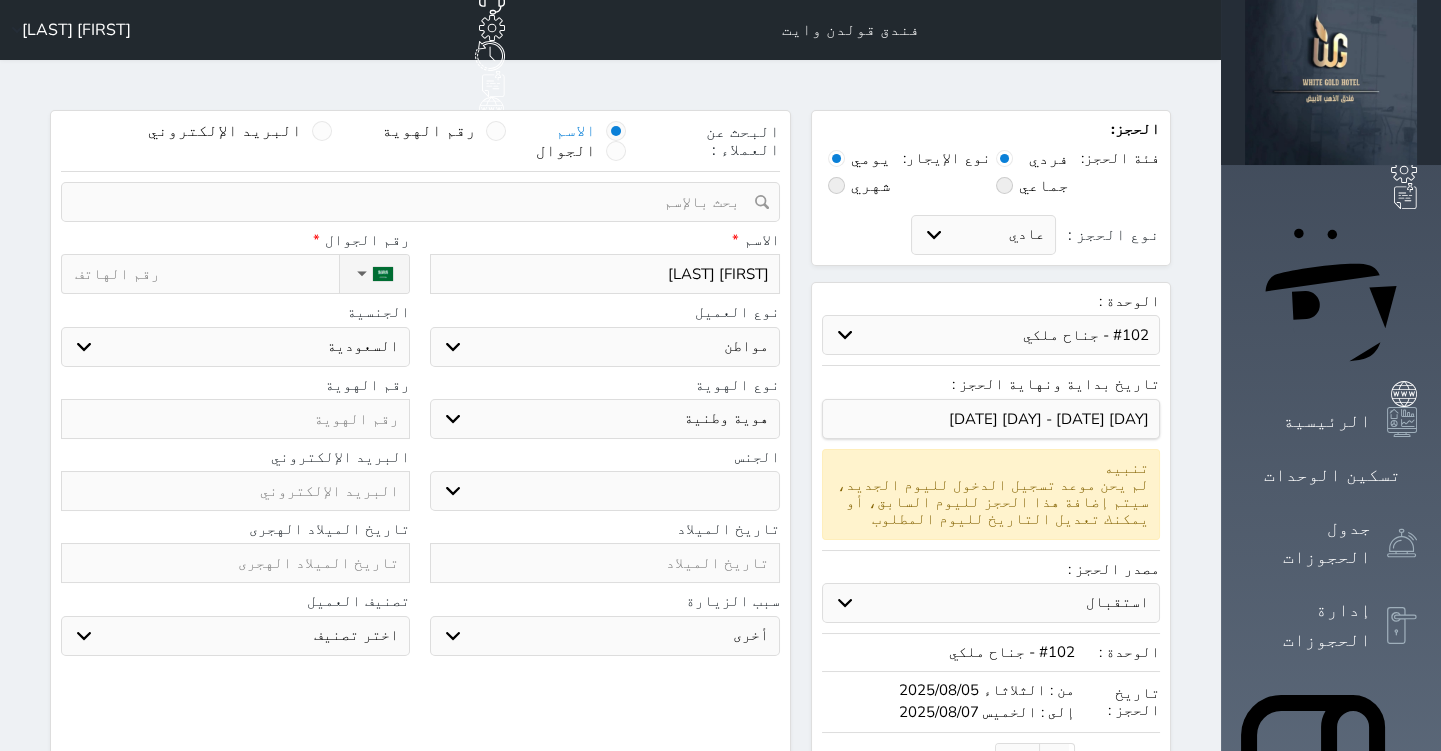 type on "[FIRST] [LAST]" 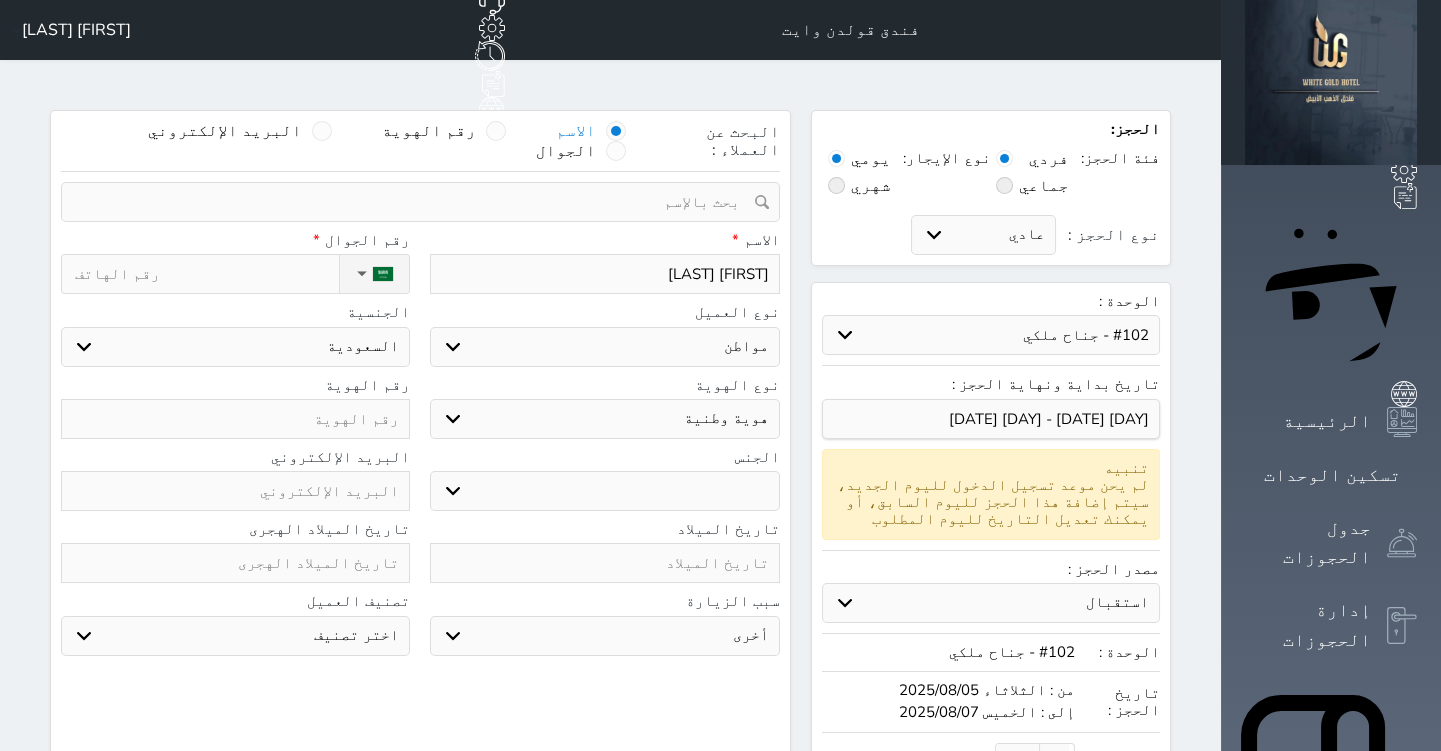 select 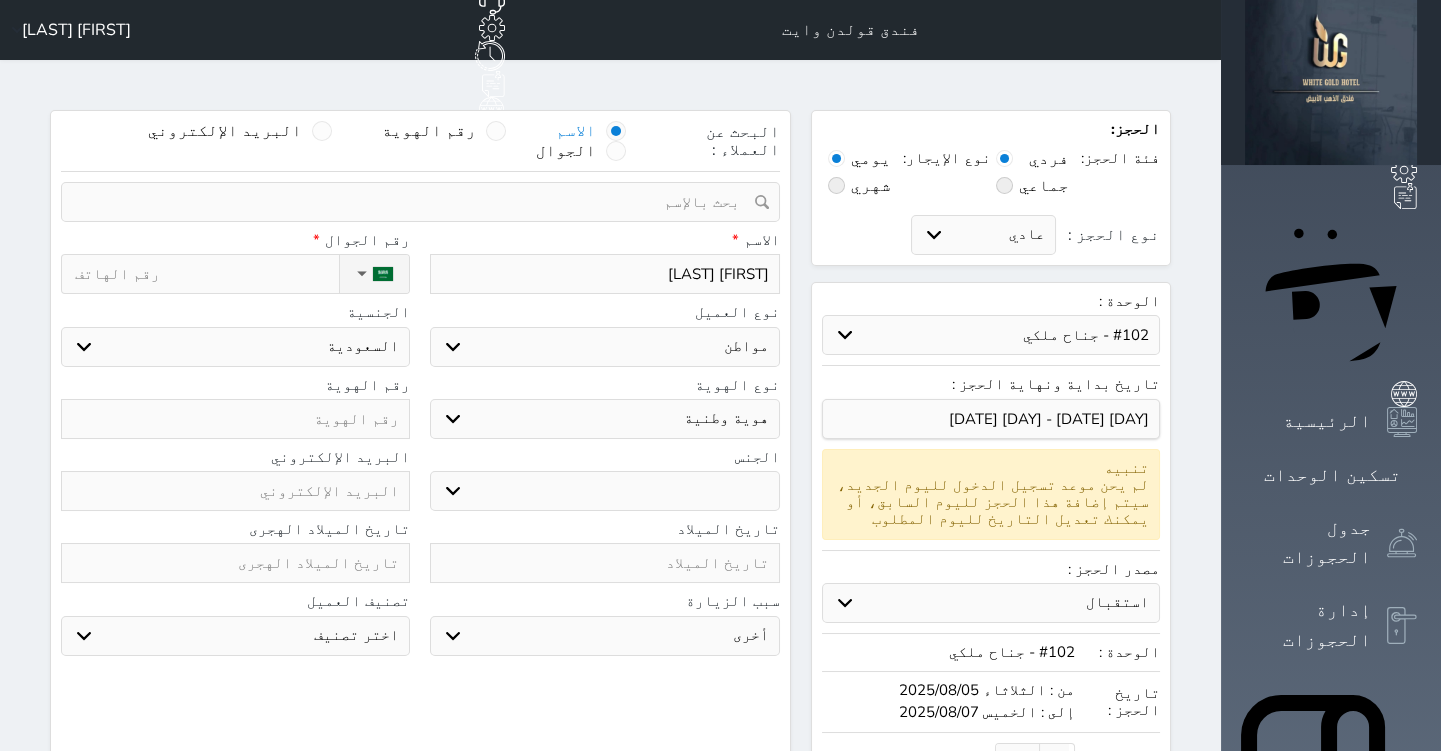 click on "ذكر   انثى" at bounding box center [604, 491] 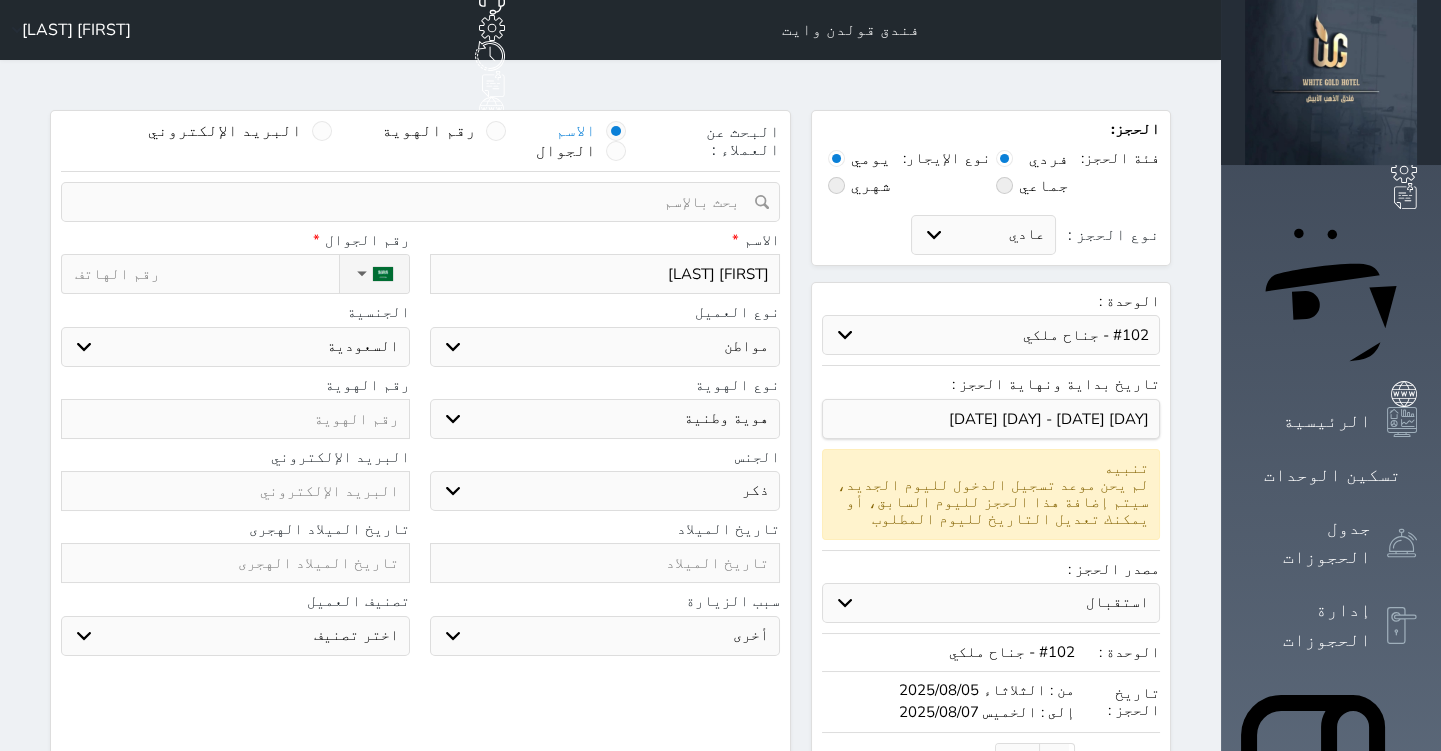 click on "ذكر   انثى" at bounding box center [604, 491] 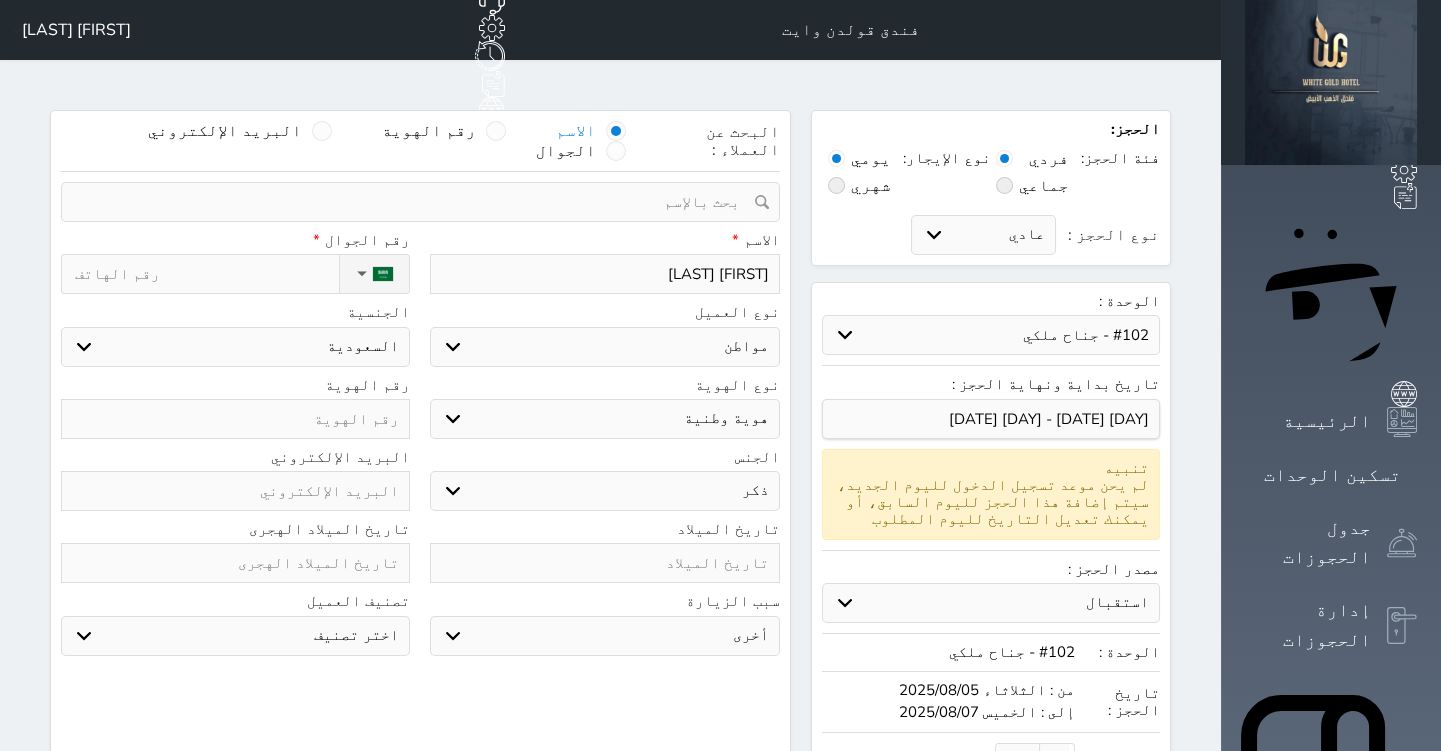 click on "نوع الحجز :" at bounding box center (207, 274) 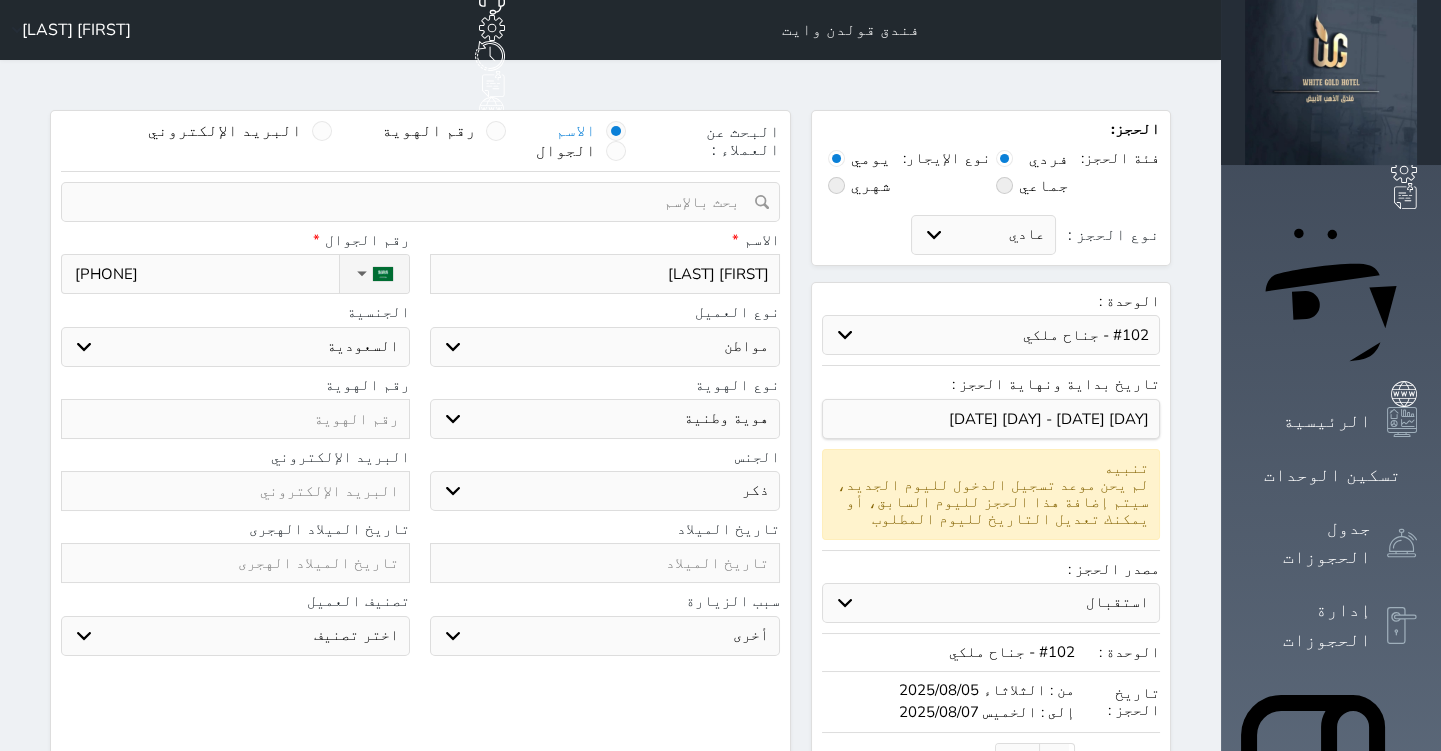 type on "[PHONE]" 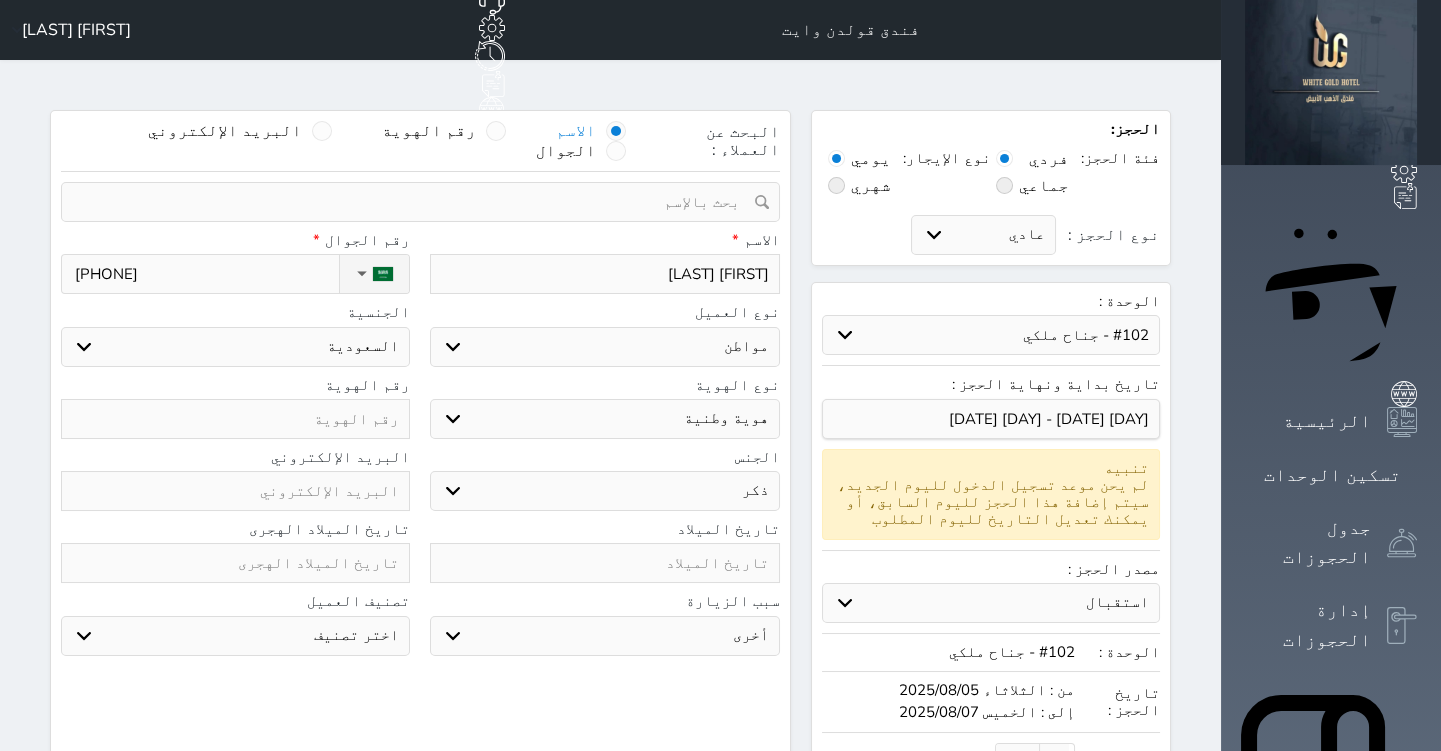 click at bounding box center [235, 419] 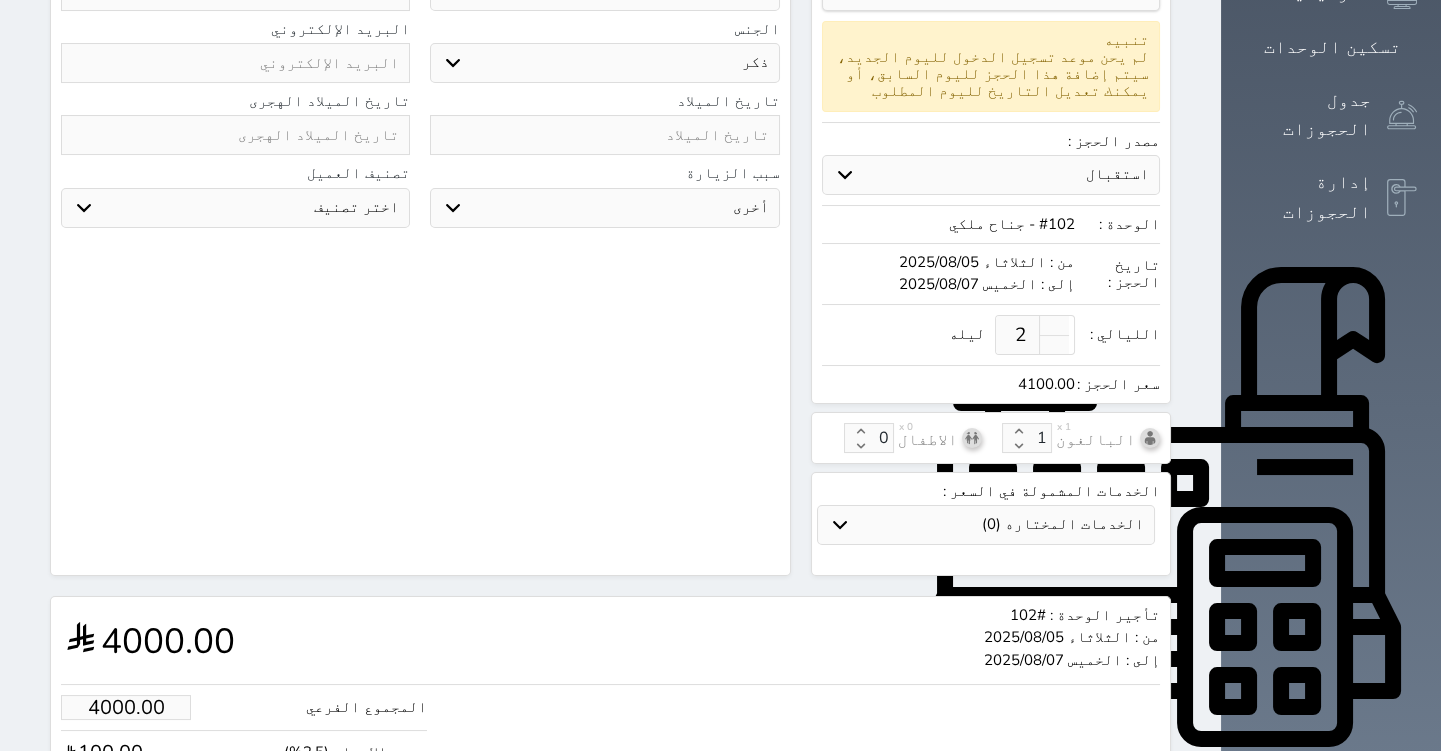 scroll, scrollTop: 519, scrollLeft: 0, axis: vertical 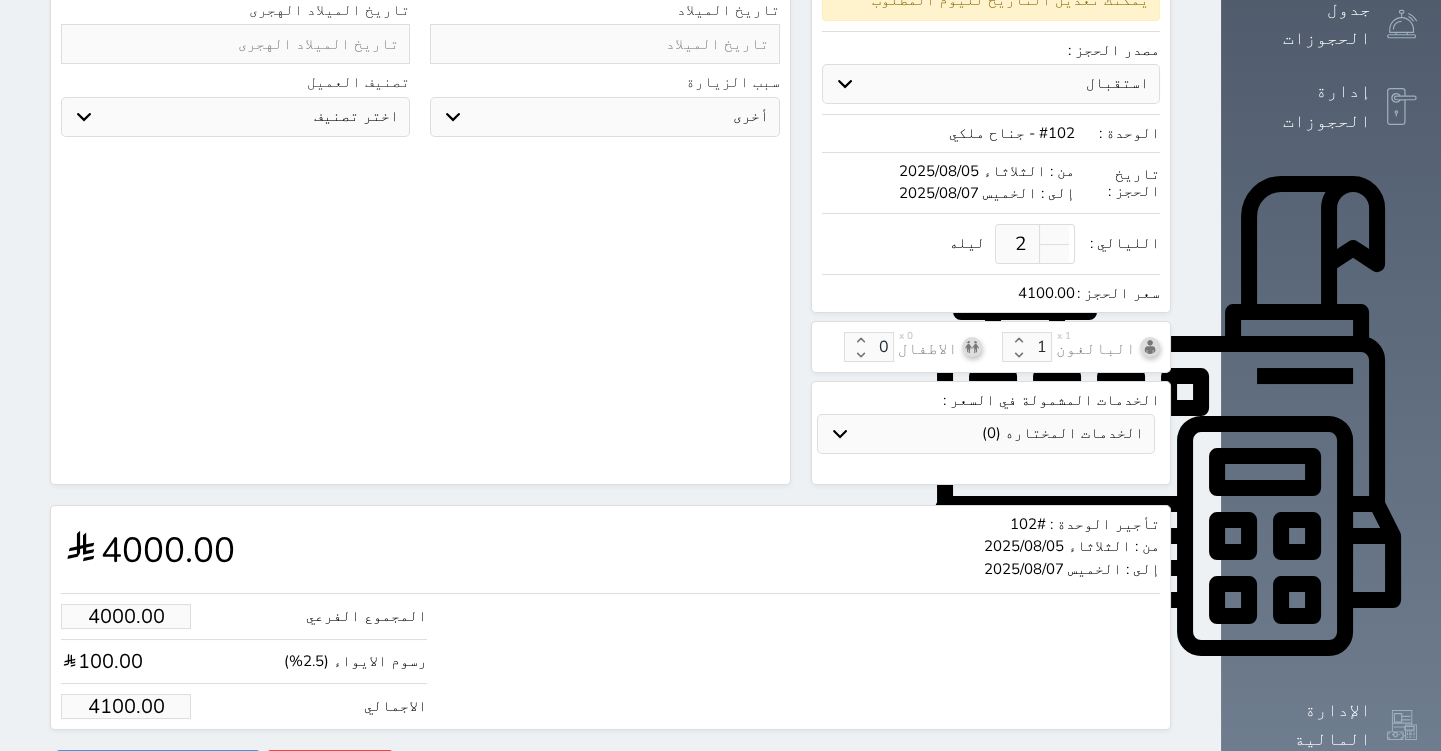 type on "[NUMBER]" 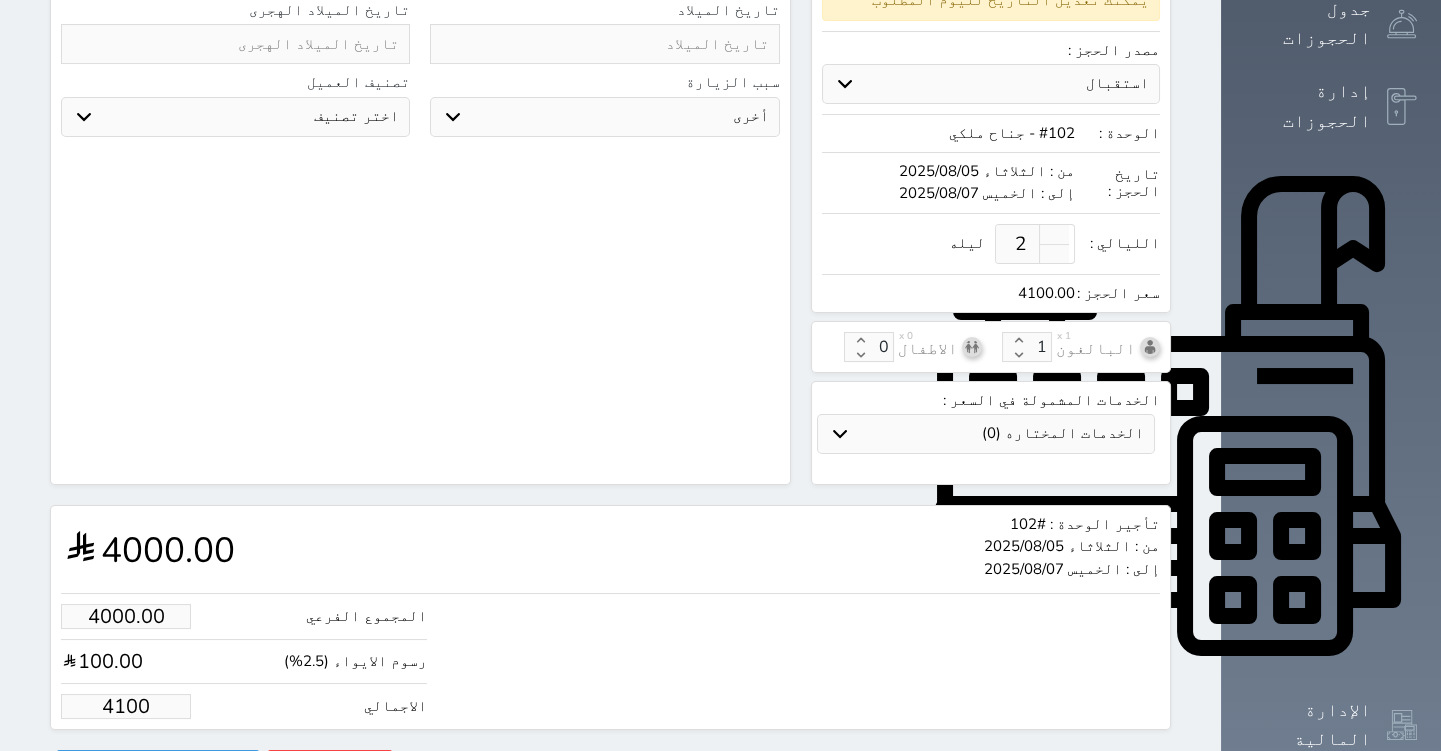 type on "410" 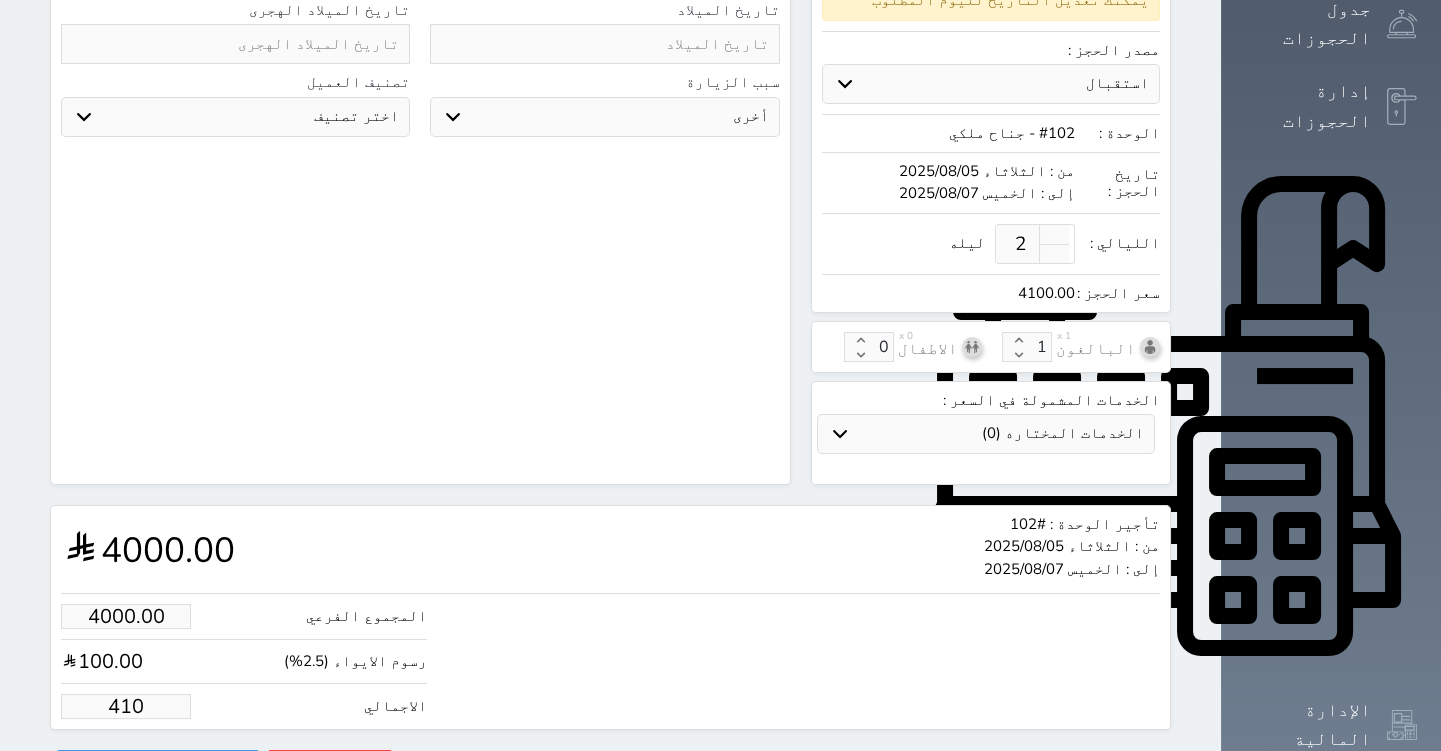 type on "40.00" 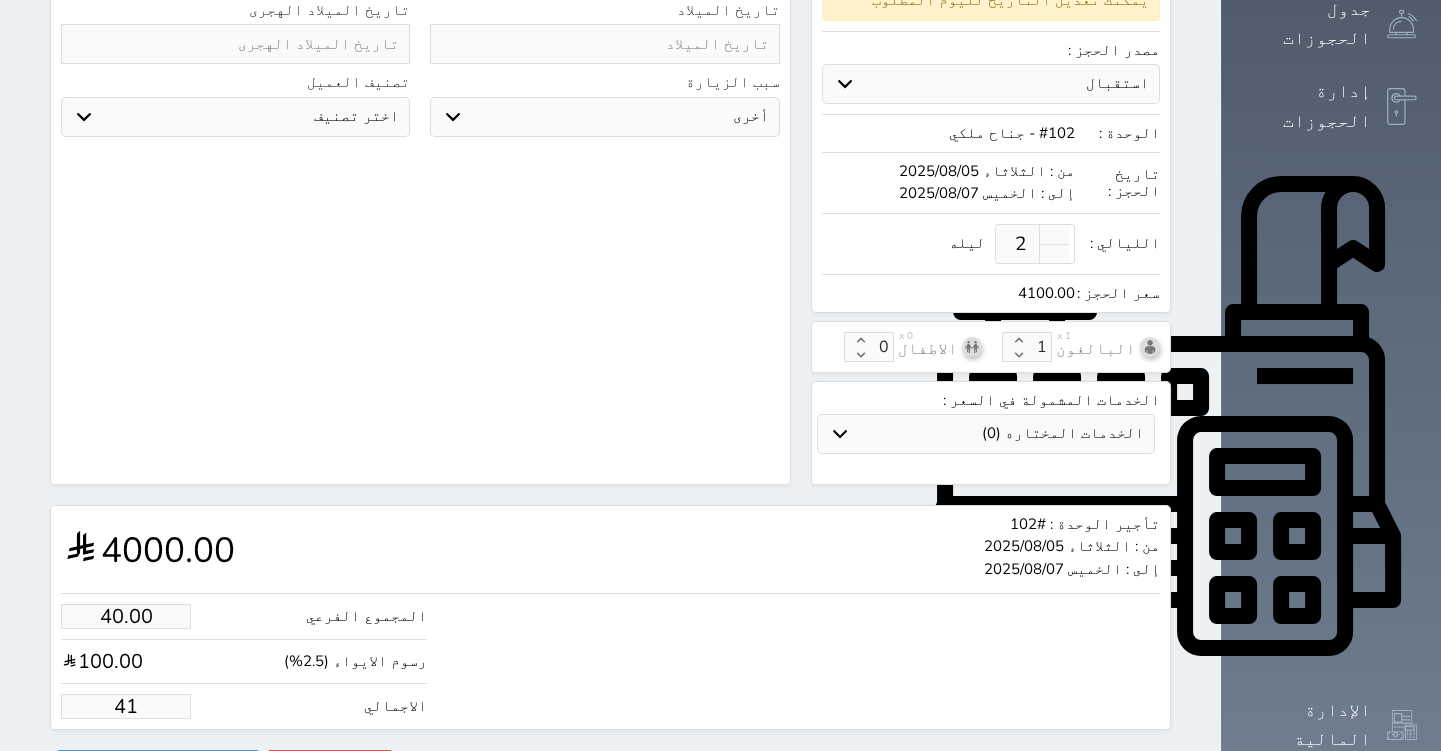 type on "4" 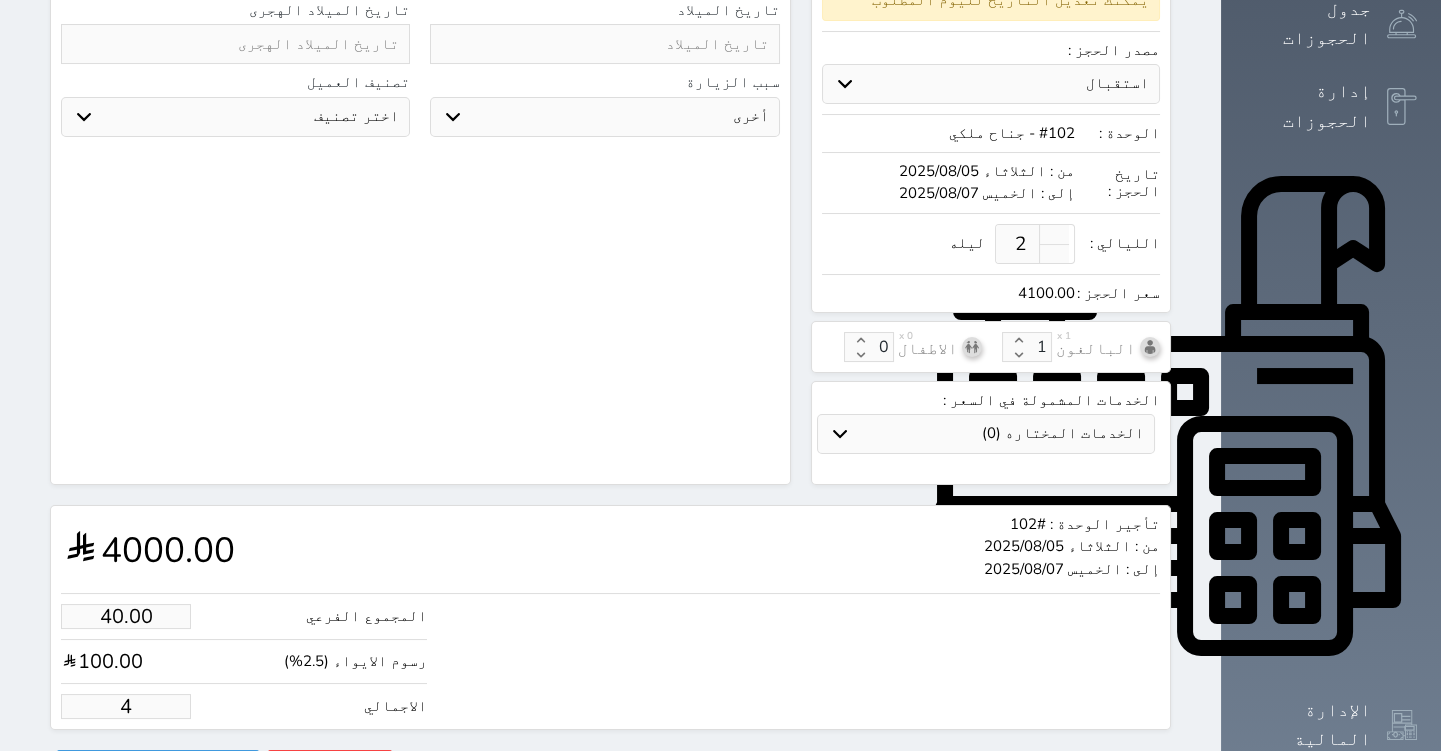 type on "1.00" 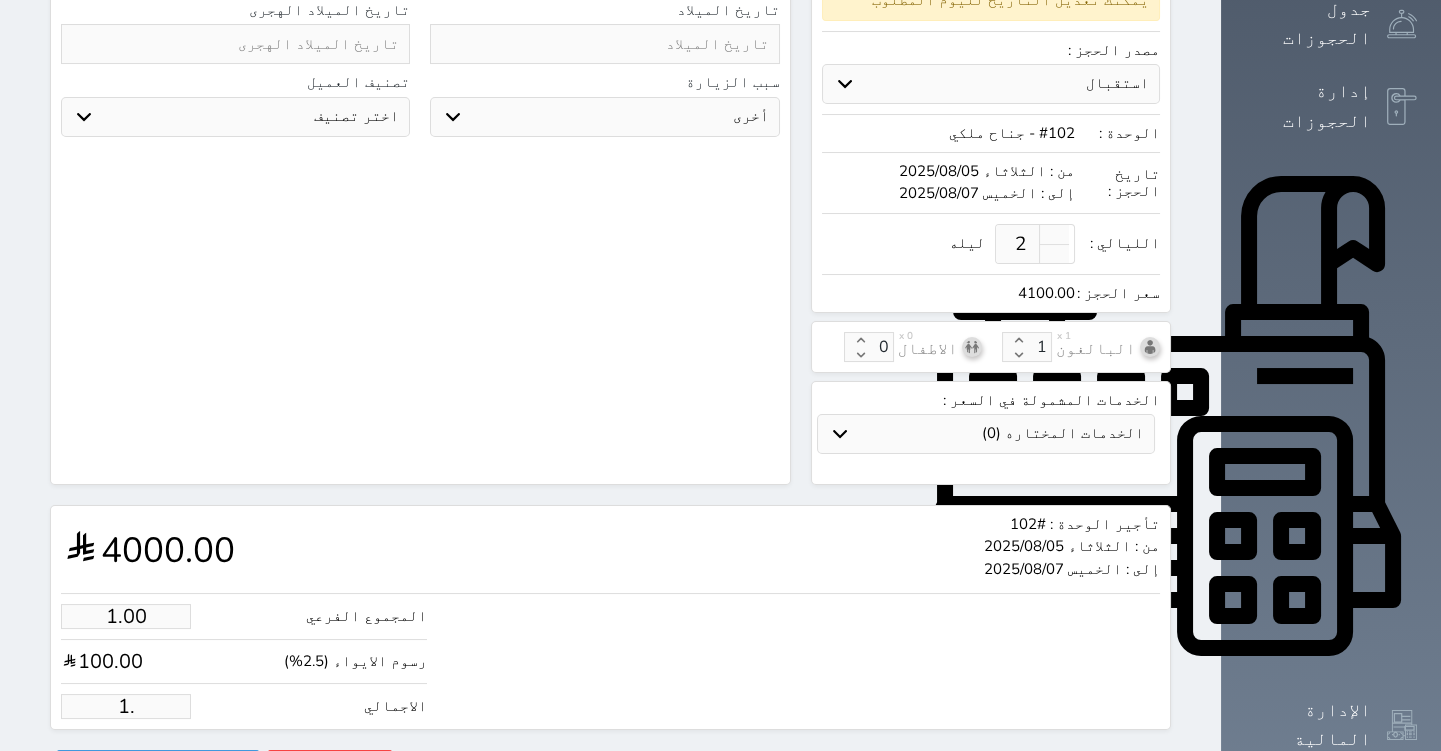 type on "1" 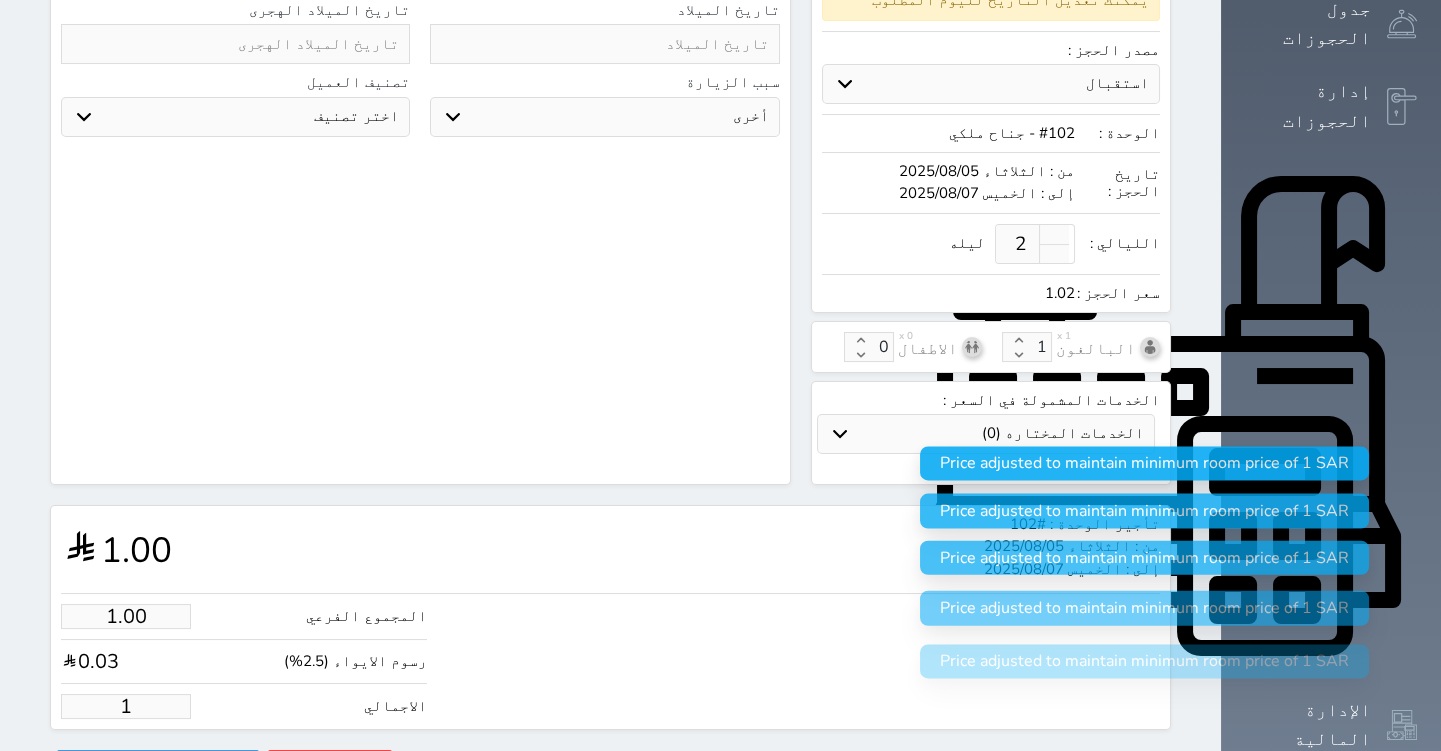 type 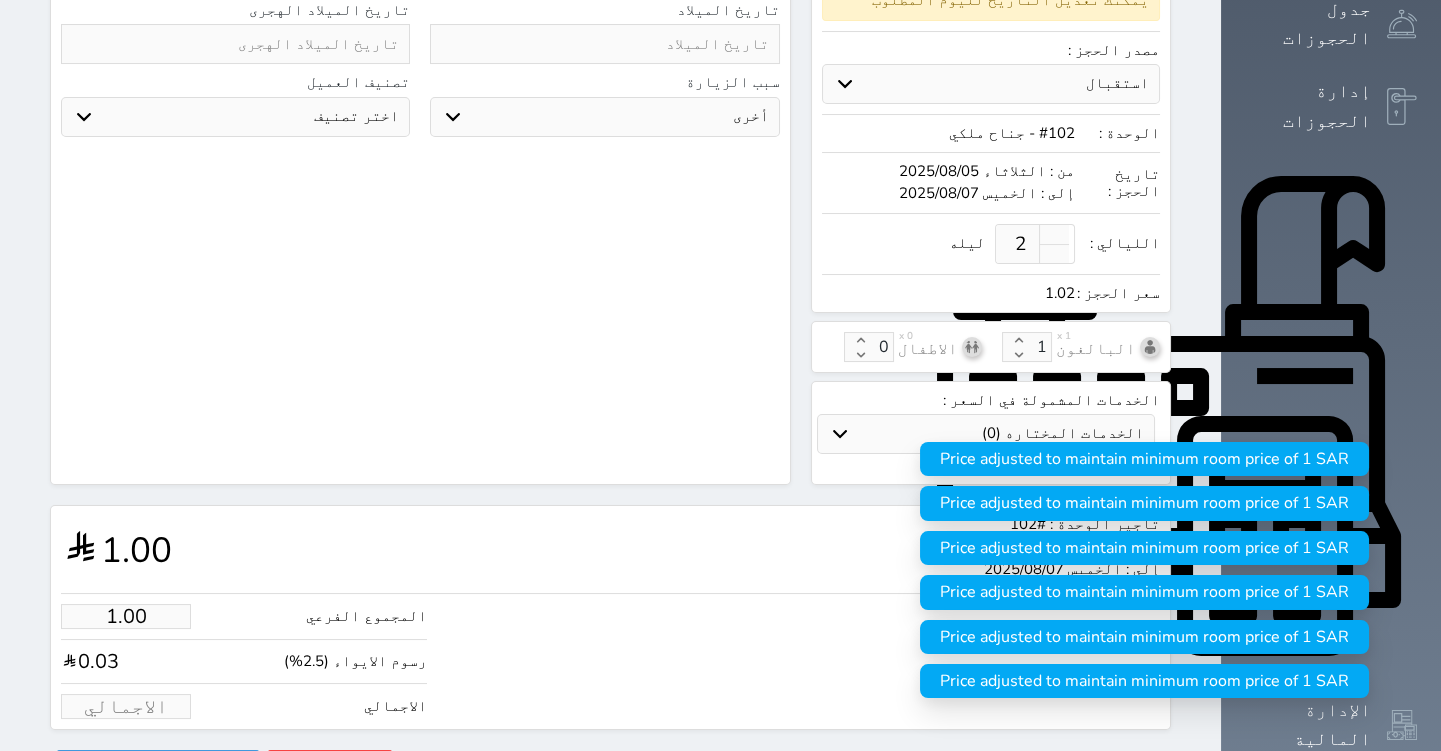 type on "3.90" 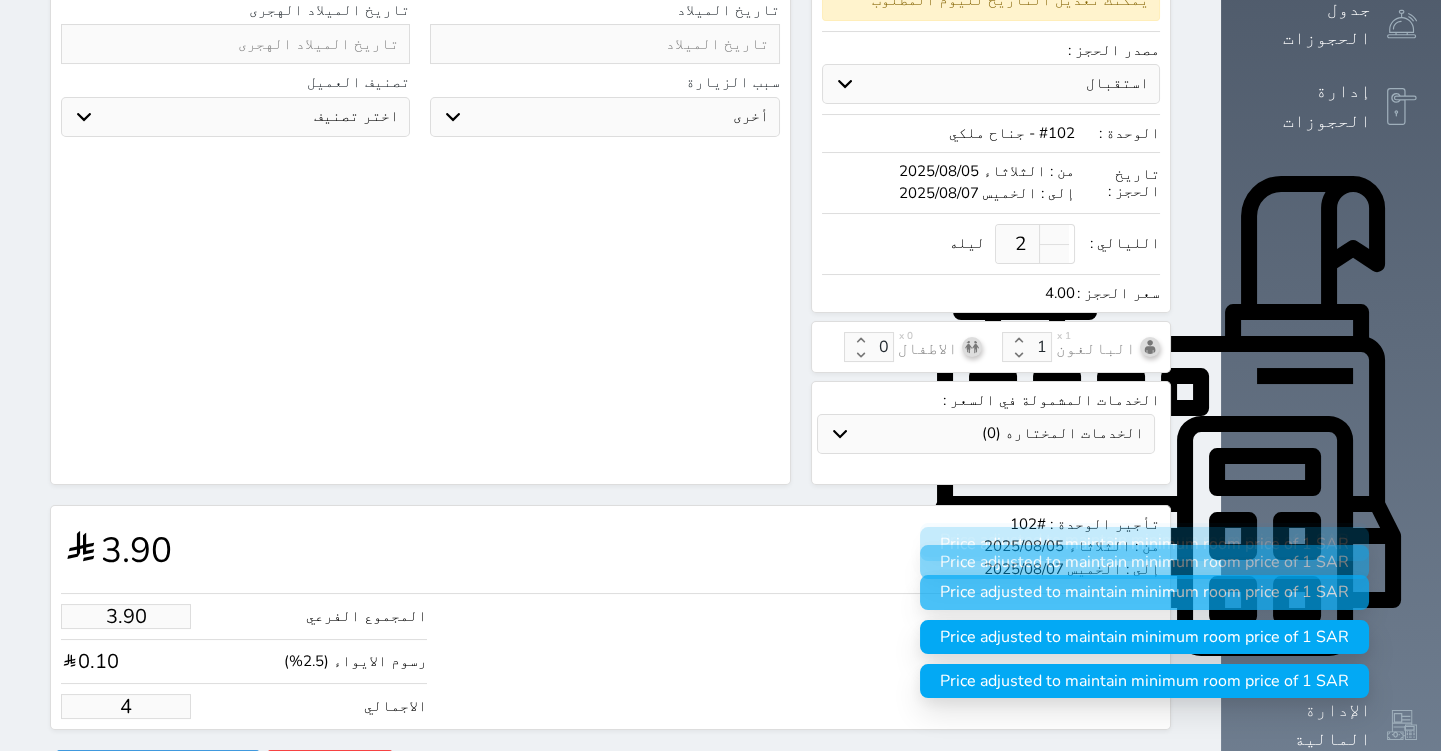 type on "42.93" 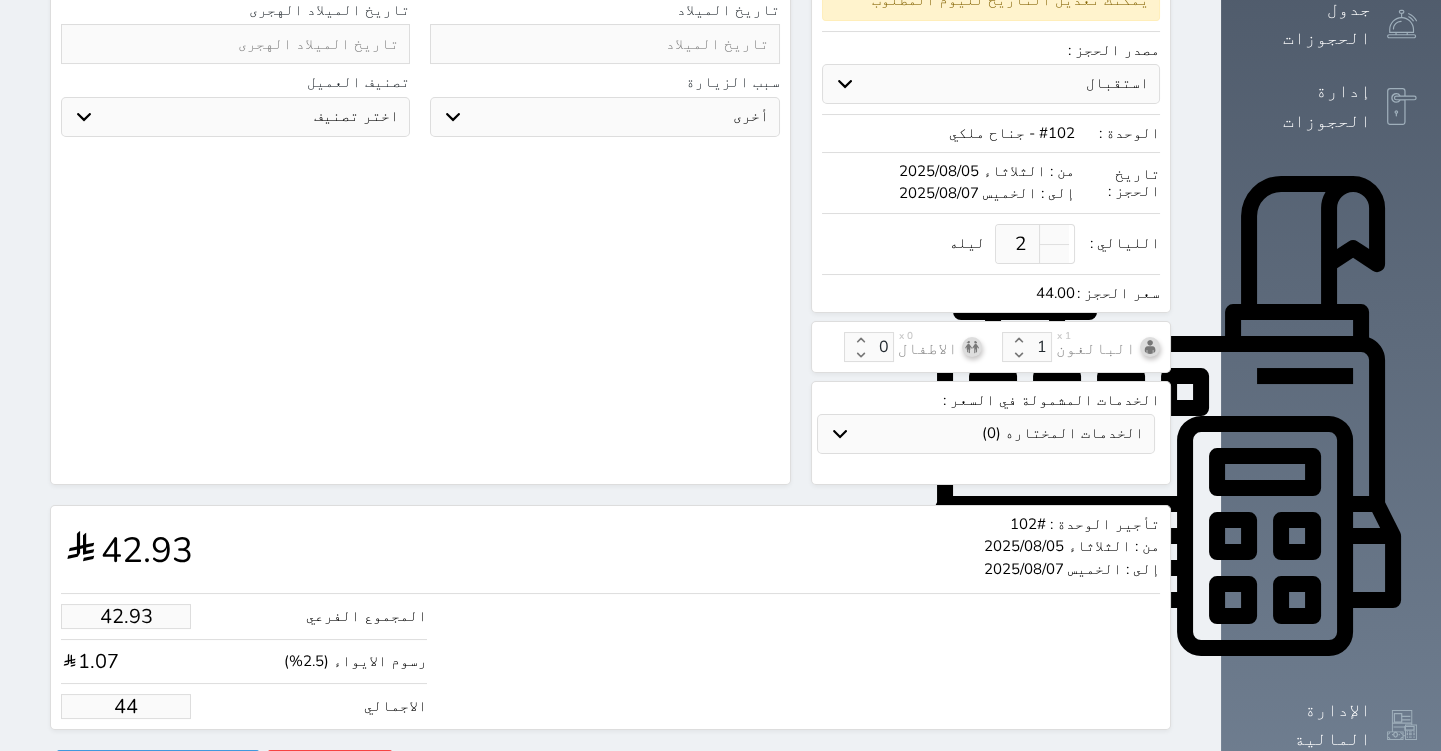 type on "429.27" 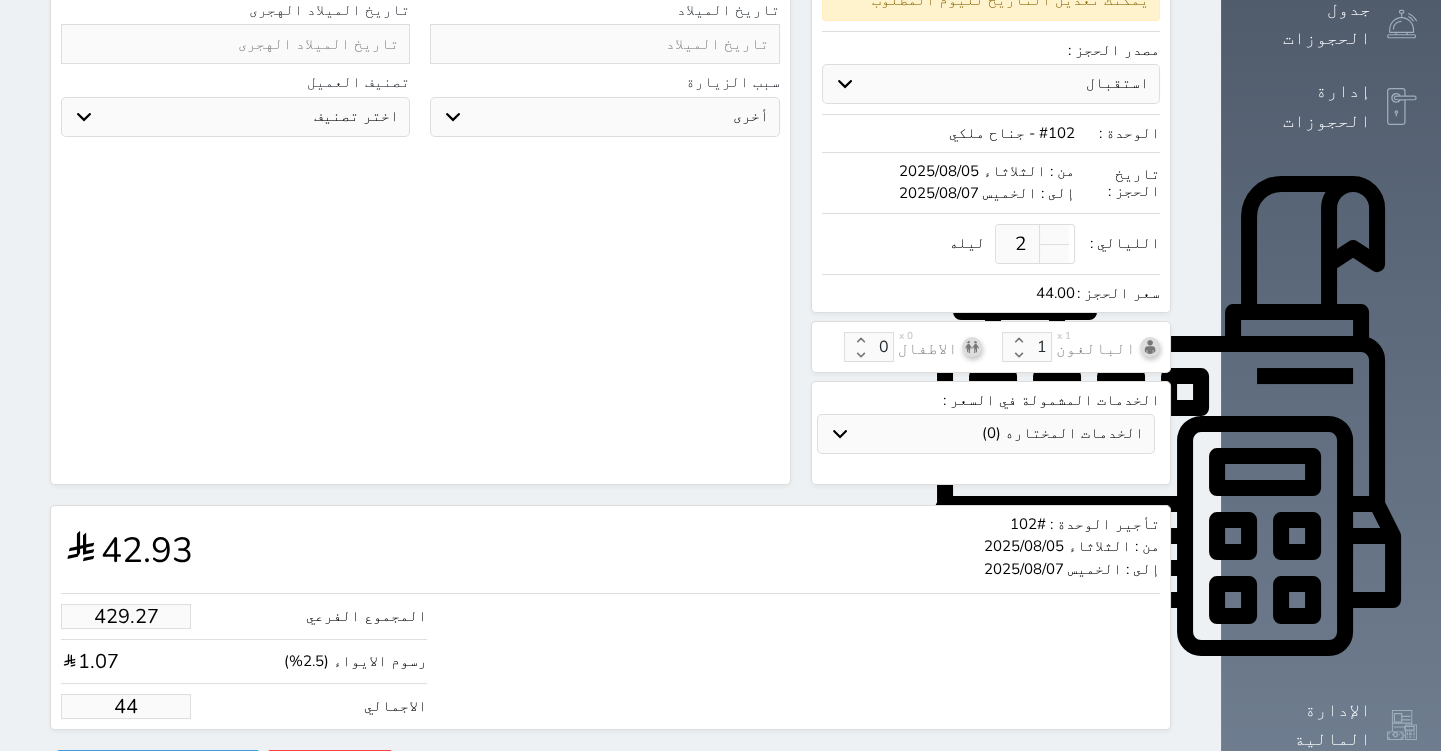type on "440" 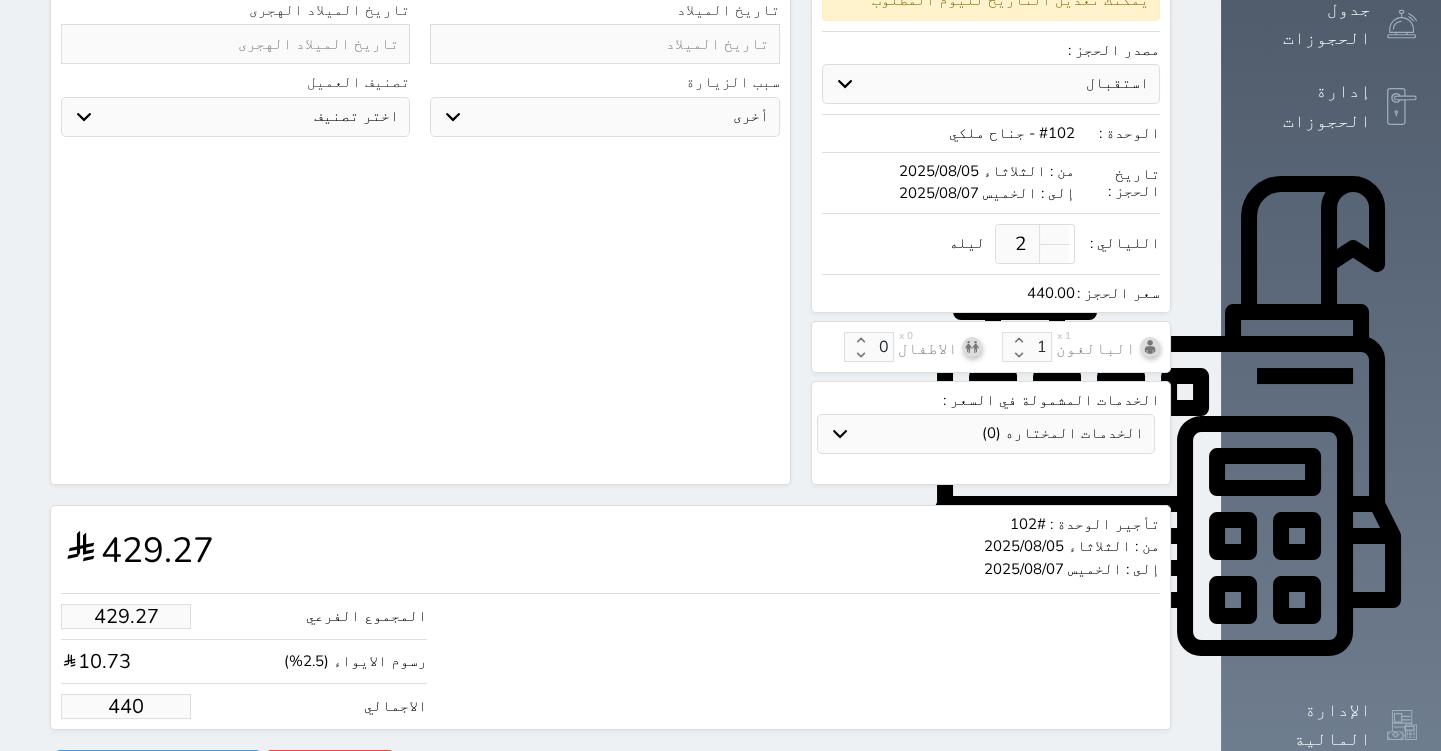 type on "4292.68" 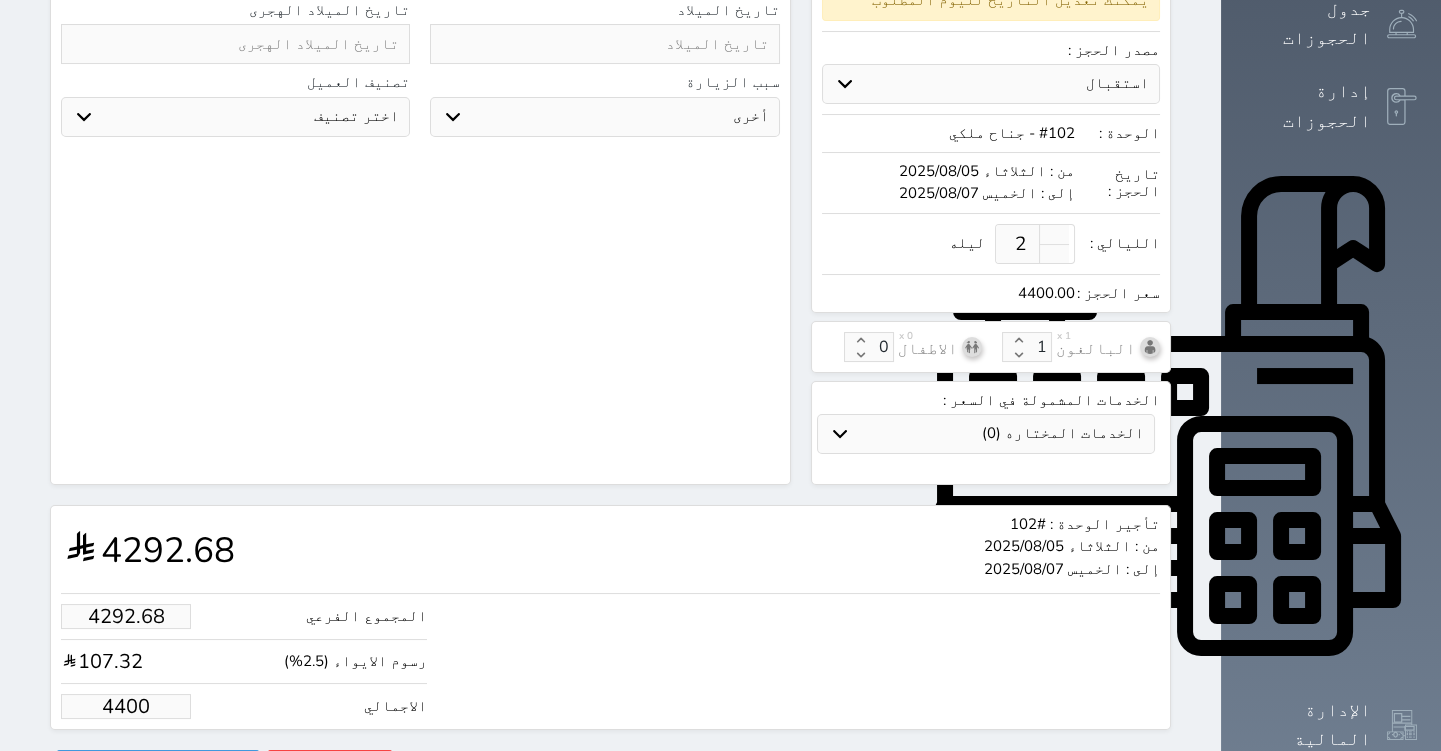 type on "4400.00" 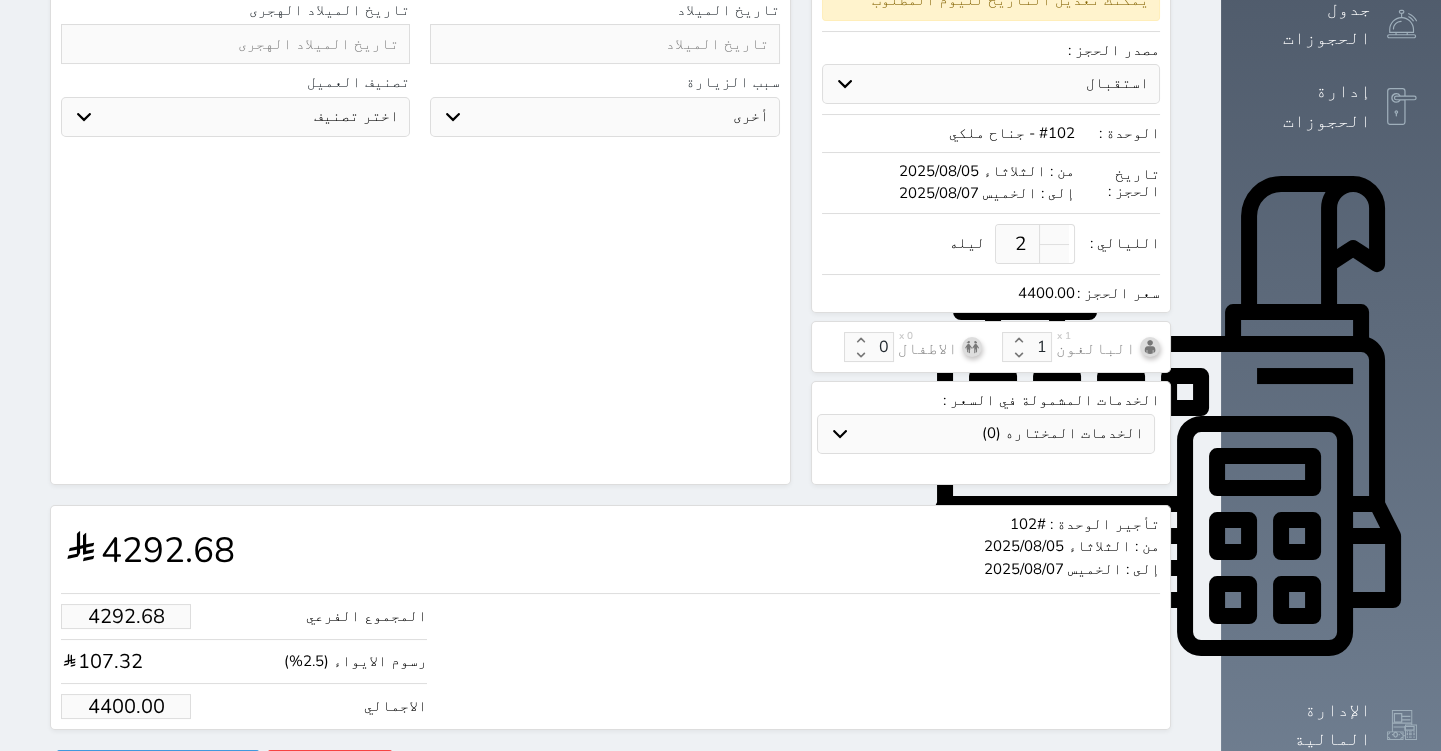 click on "المجموع الفرعي   4292.68   رسوم الايواء (2.5%)    107.32        الاجمالي   4400.00" at bounding box center [610, 656] 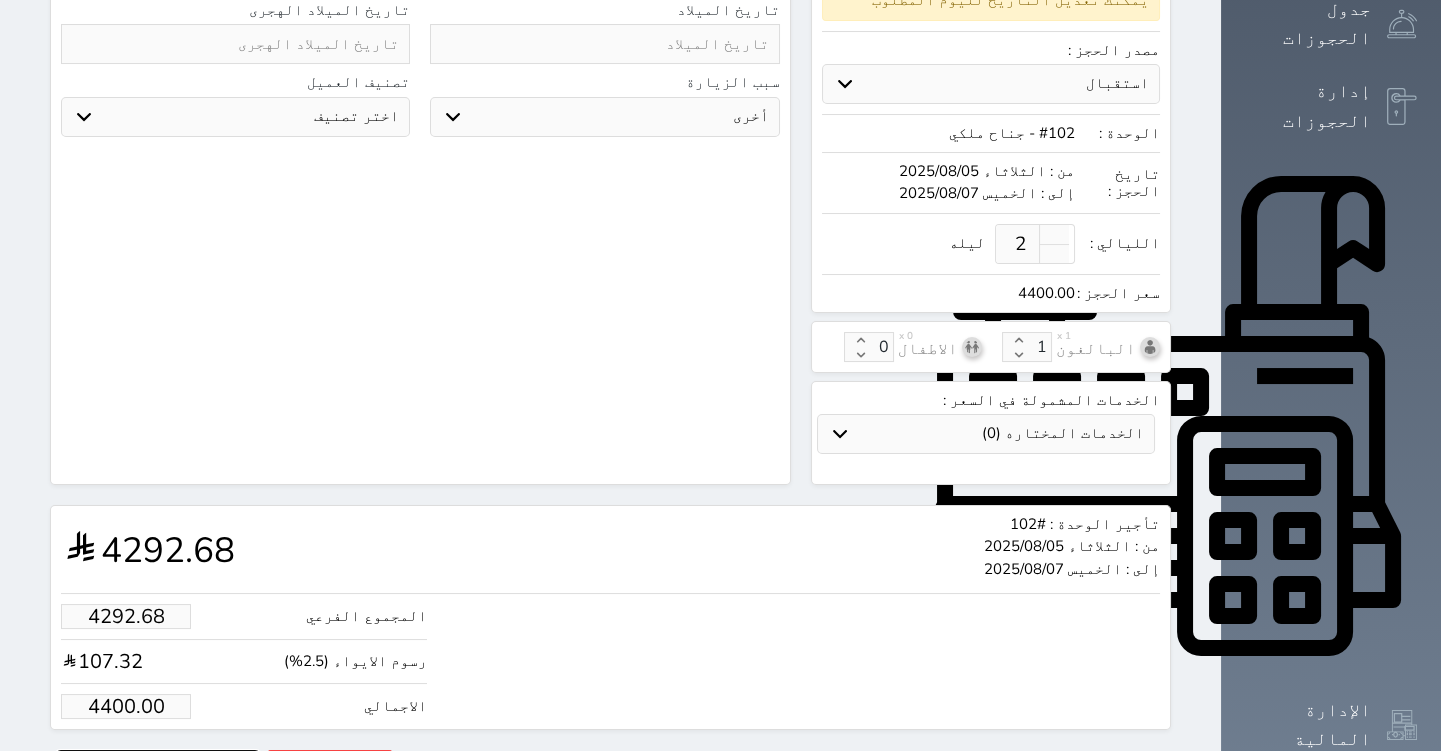 click on "حجز" at bounding box center (158, 767) 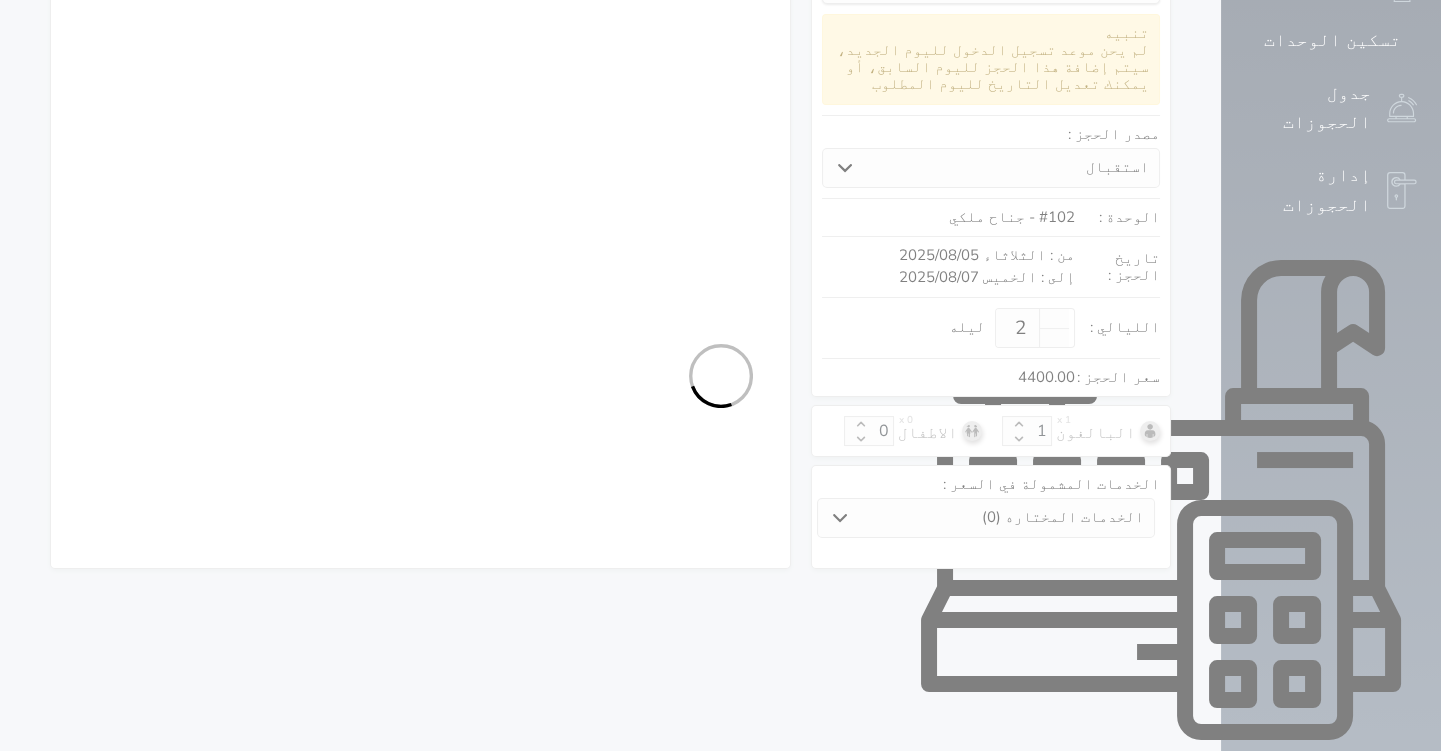 scroll, scrollTop: 382, scrollLeft: 0, axis: vertical 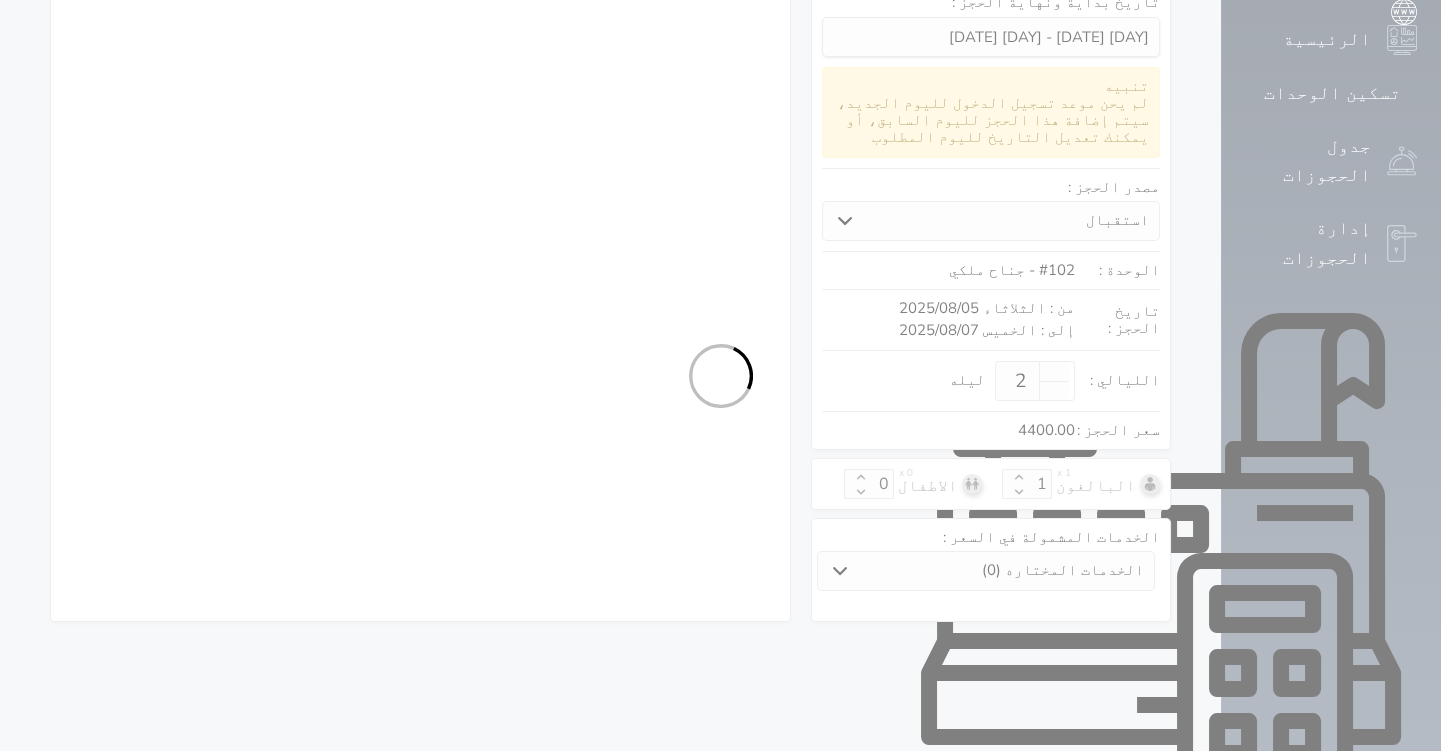 select on "1" 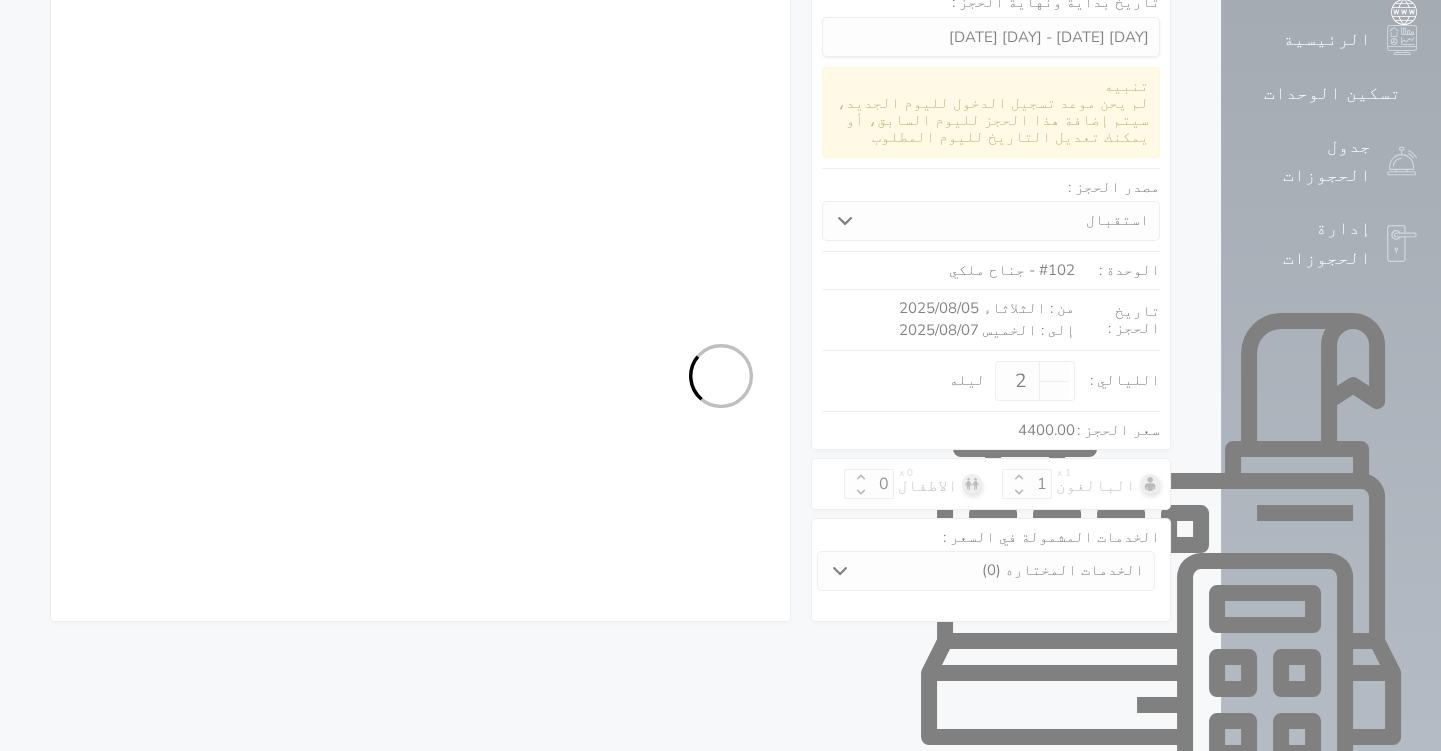 select on "113" 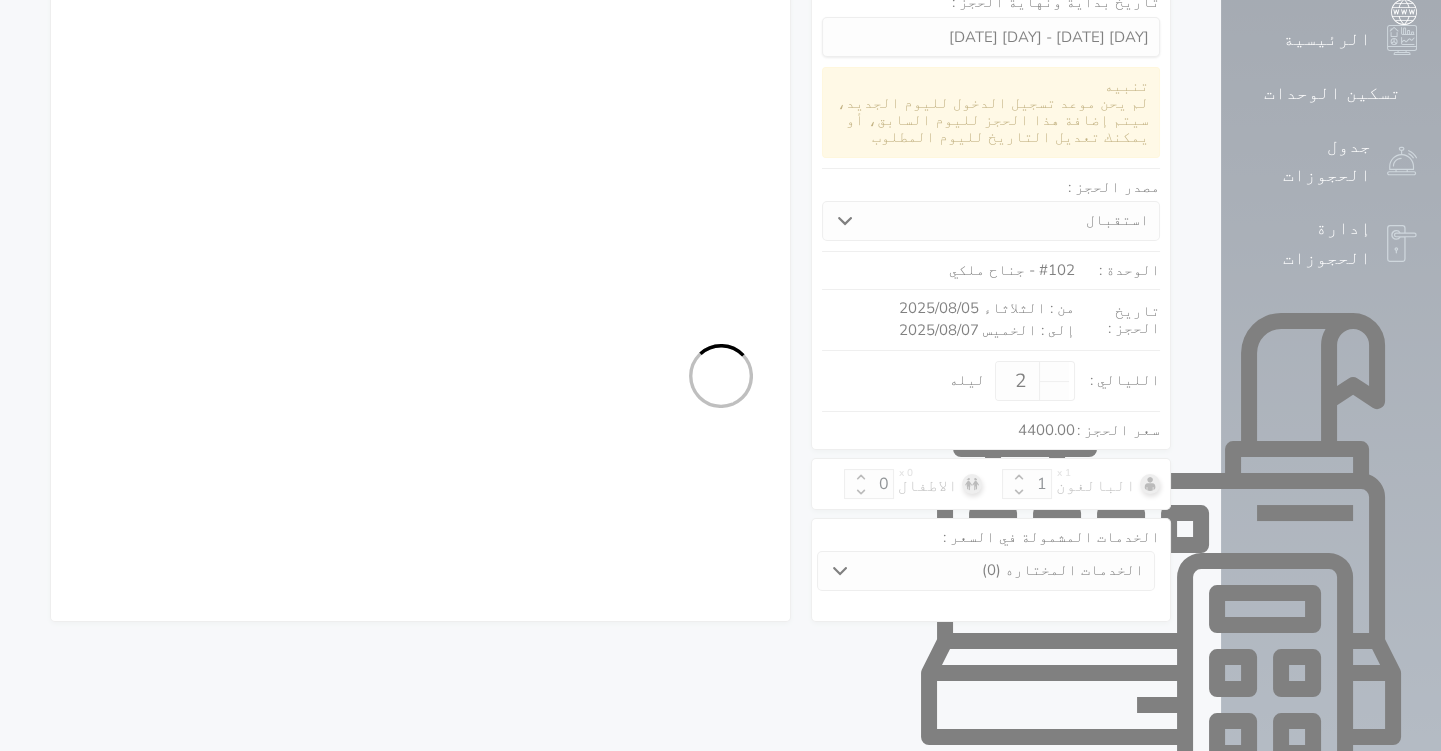 select on "1" 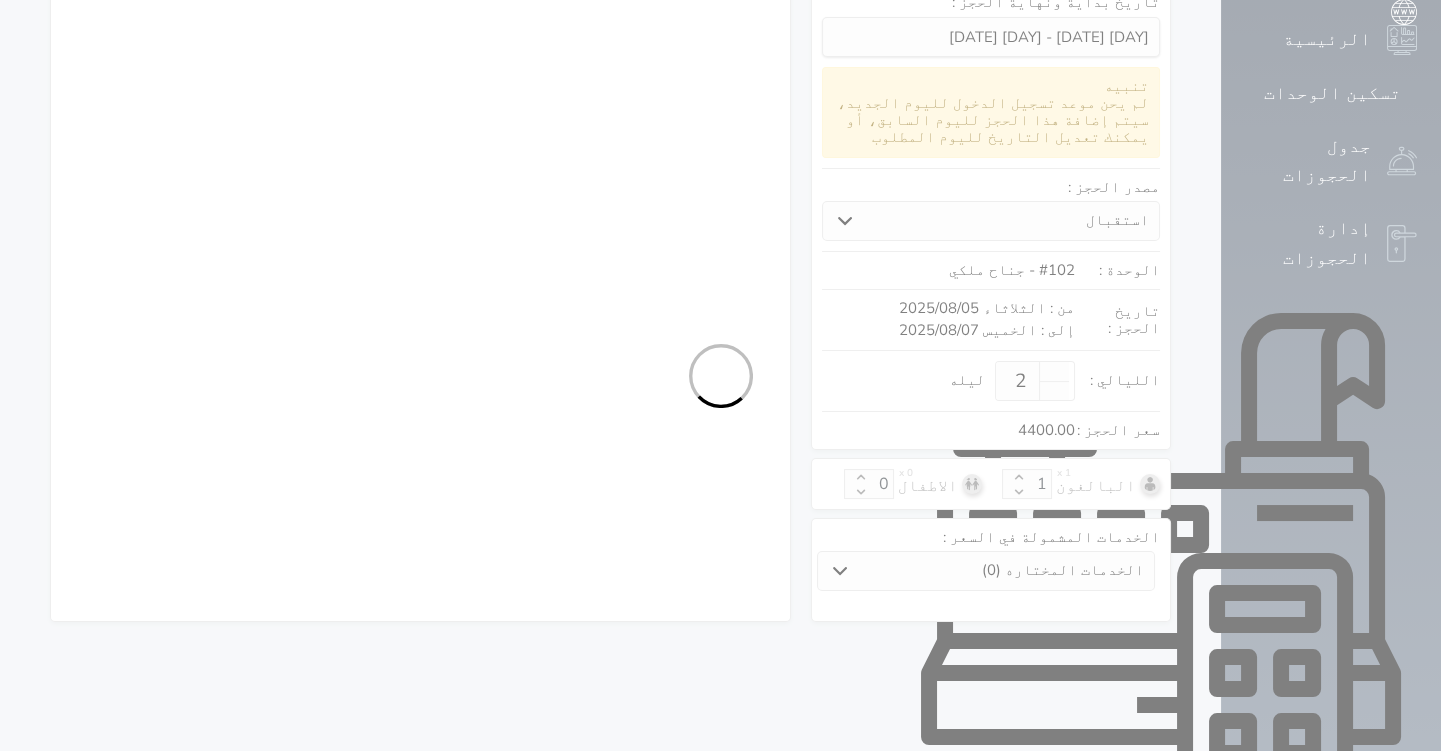 select on "7" 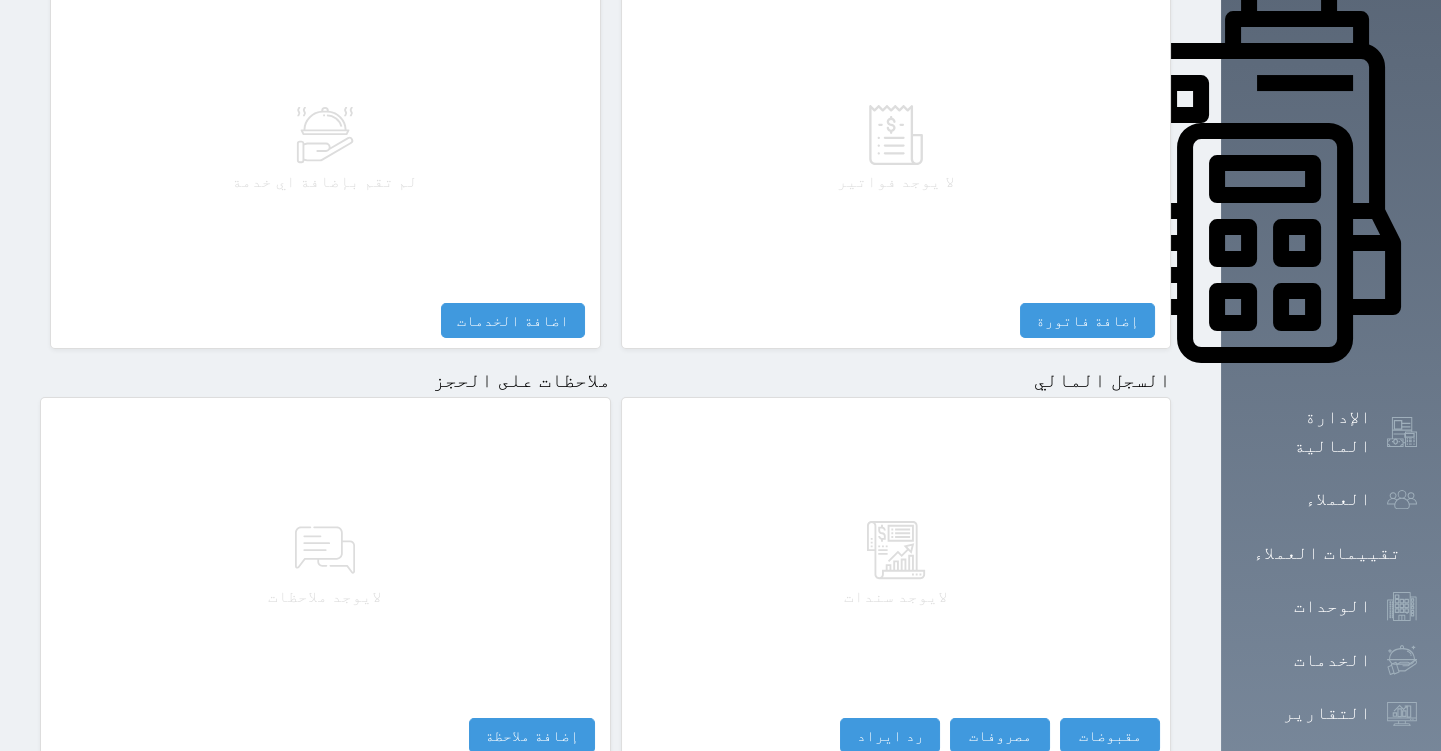 scroll, scrollTop: 895, scrollLeft: 0, axis: vertical 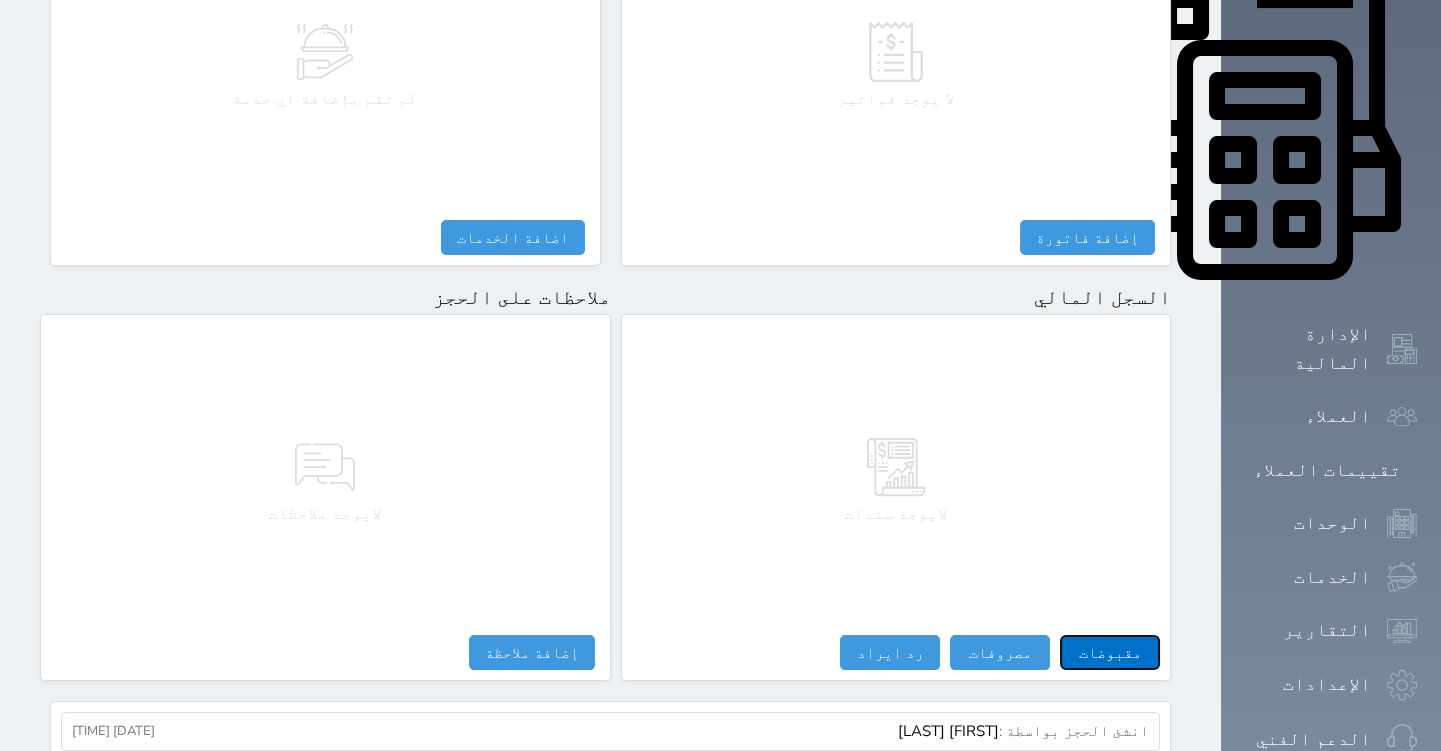click on "مقبوضات" at bounding box center (1110, 652) 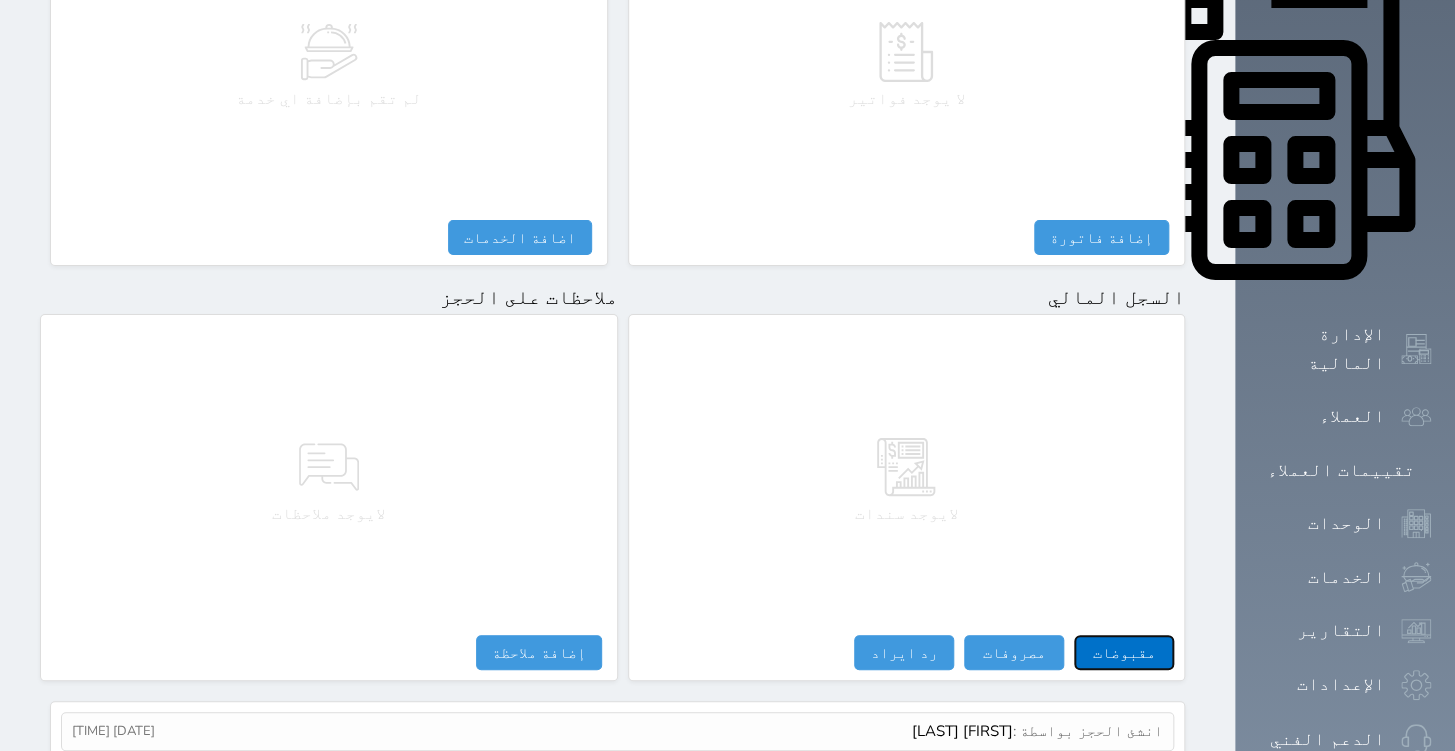 select 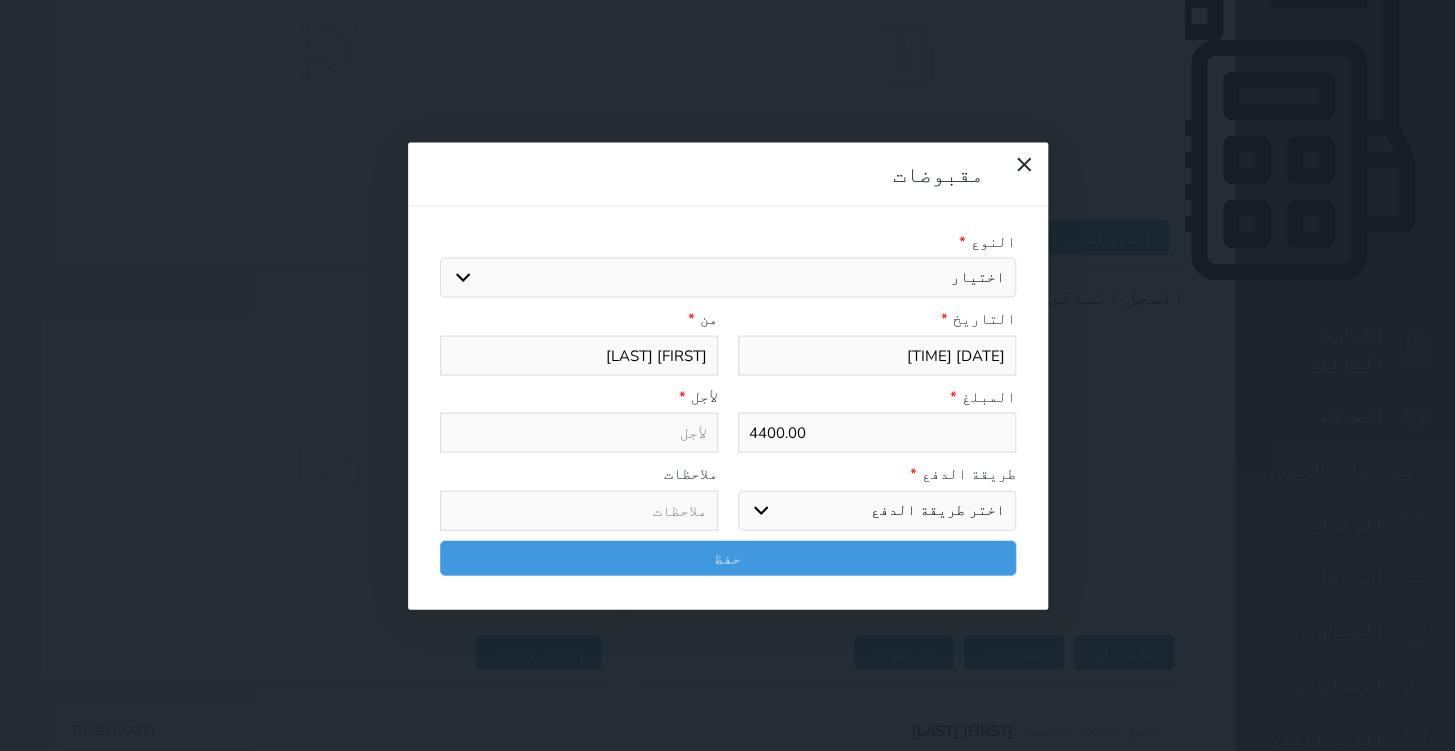 click on "اختيار   مقبوضات عامة قيمة إيجار فواتير تامين عربون لا ينطبق آخر مغسلة واي فاي - الإنترنت مواقف السيارات طعام الأغذية والمشروبات مشروبات المشروبات الباردة المشروبات الساخنة الإفطار غداء عشاء مخبز و كعك حمام سباحة الصالة الرياضية سبا و خدمات الجمال اختيار وإسقاط (خدمات النقل) ميني بار كابل - تلفزيون سرير إضافي تصفيف الشعر التسوق خدمات الجولات السياحية المنظمة خدمات الدليل السياحي" at bounding box center (728, 278) 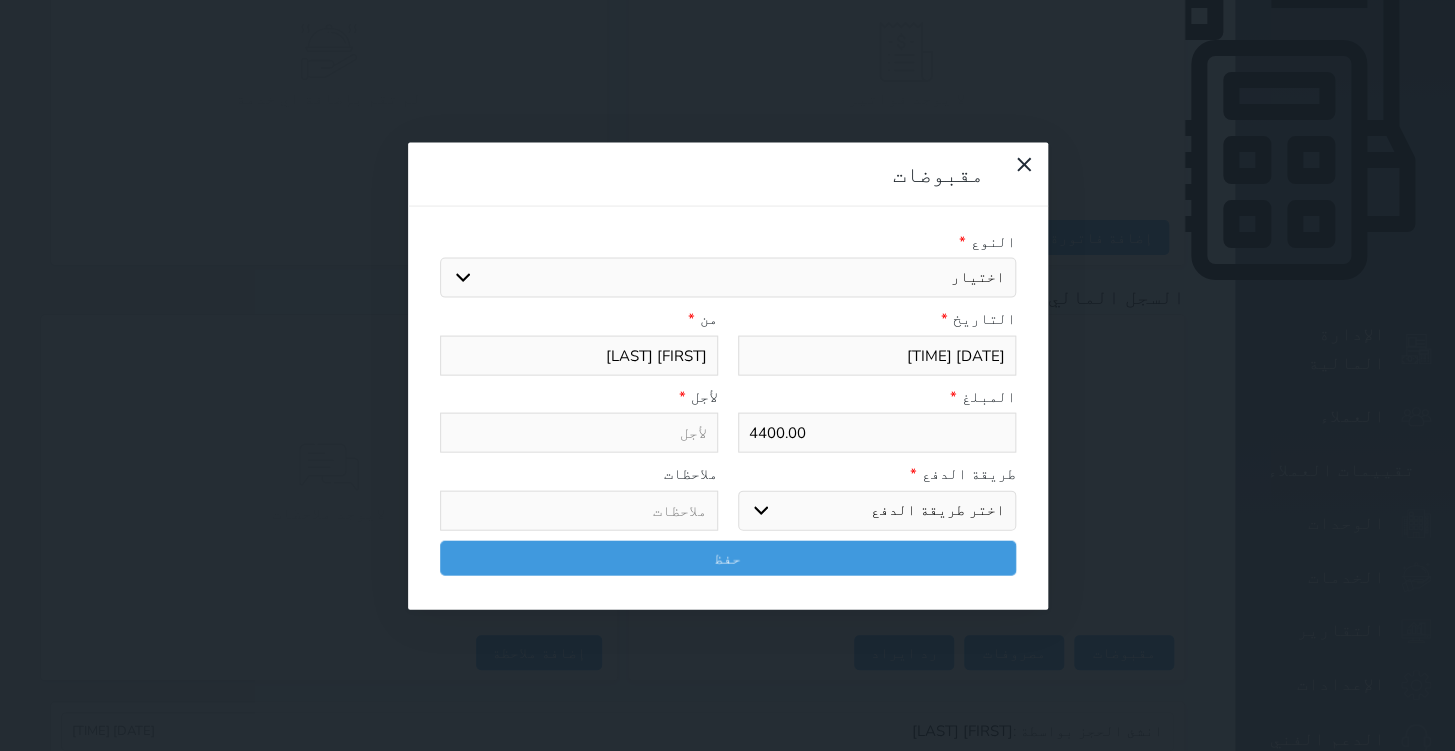 select on "90107" 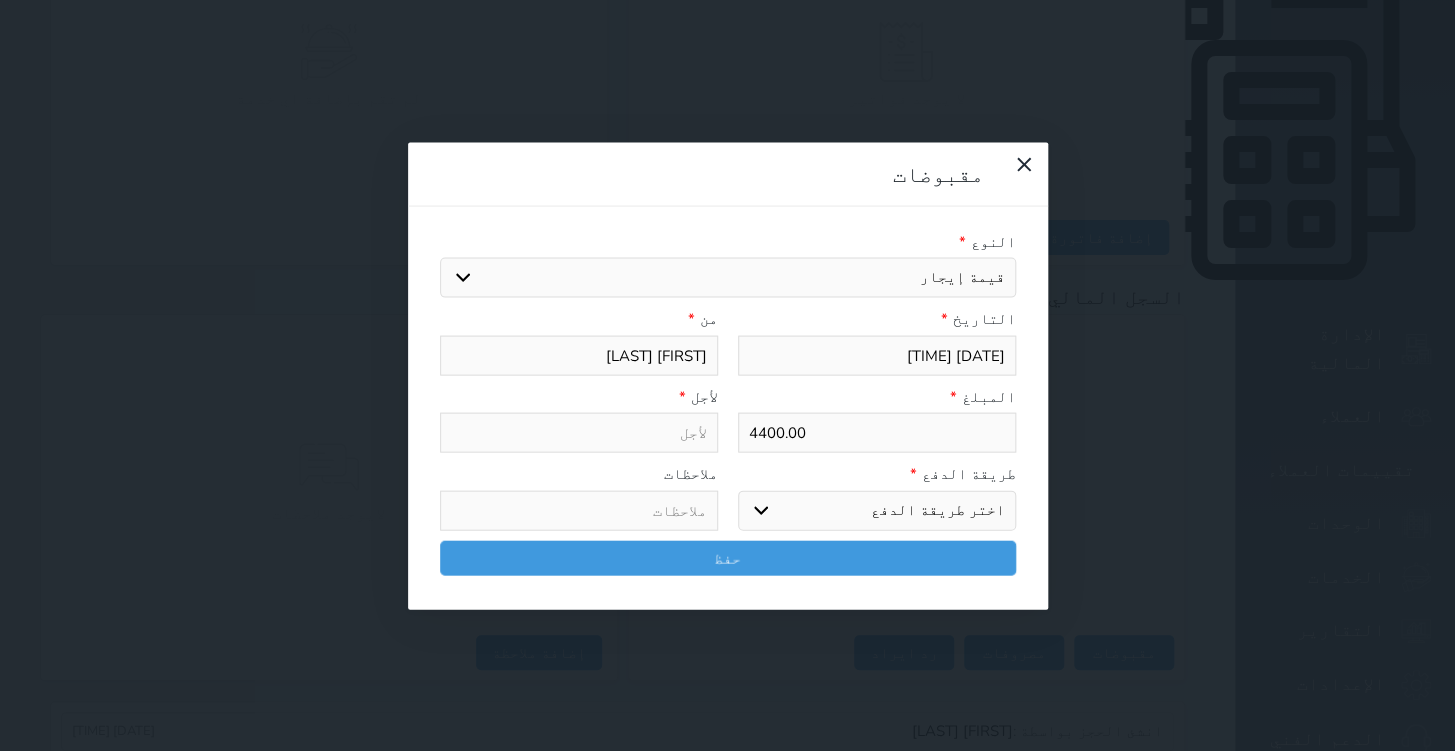 click on "اختيار   مقبوضات عامة قيمة إيجار فواتير تامين عربون لا ينطبق آخر مغسلة واي فاي - الإنترنت مواقف السيارات طعام الأغذية والمشروبات مشروبات المشروبات الباردة المشروبات الساخنة الإفطار غداء عشاء مخبز و كعك حمام سباحة الصالة الرياضية سبا و خدمات الجمال اختيار وإسقاط (خدمات النقل) ميني بار كابل - تلفزيون سرير إضافي تصفيف الشعر التسوق خدمات الجولات السياحية المنظمة خدمات الدليل السياحي" at bounding box center (728, 278) 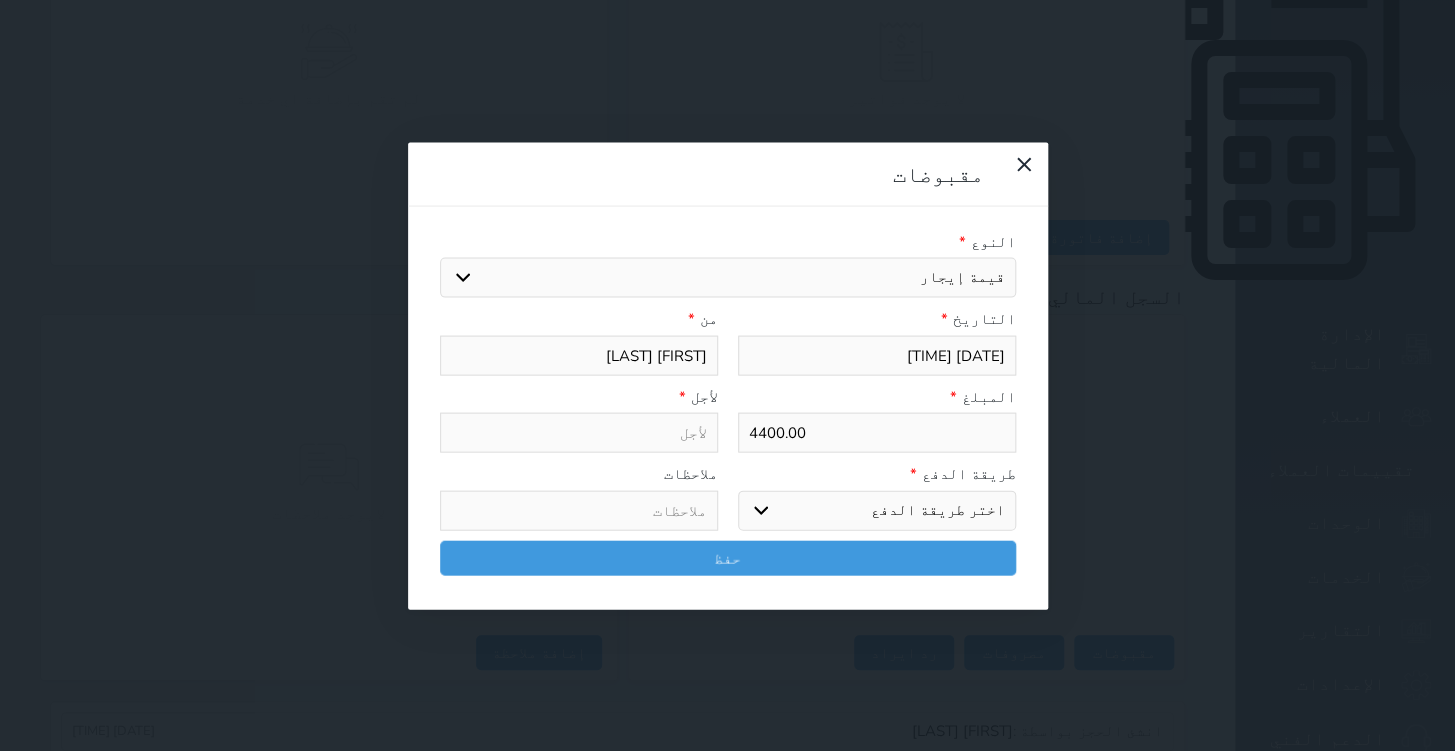 select 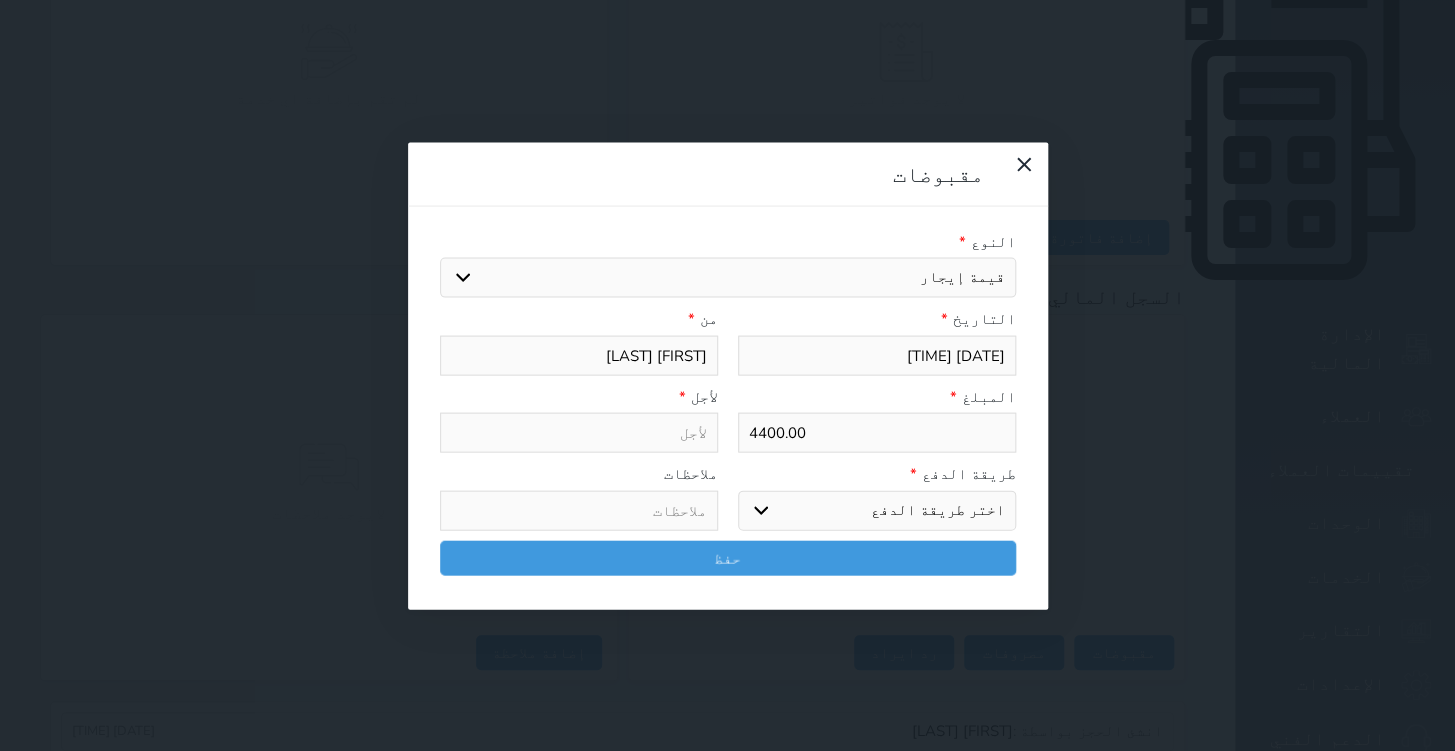 type on "قيمة إيجار - الوحدة - 102" 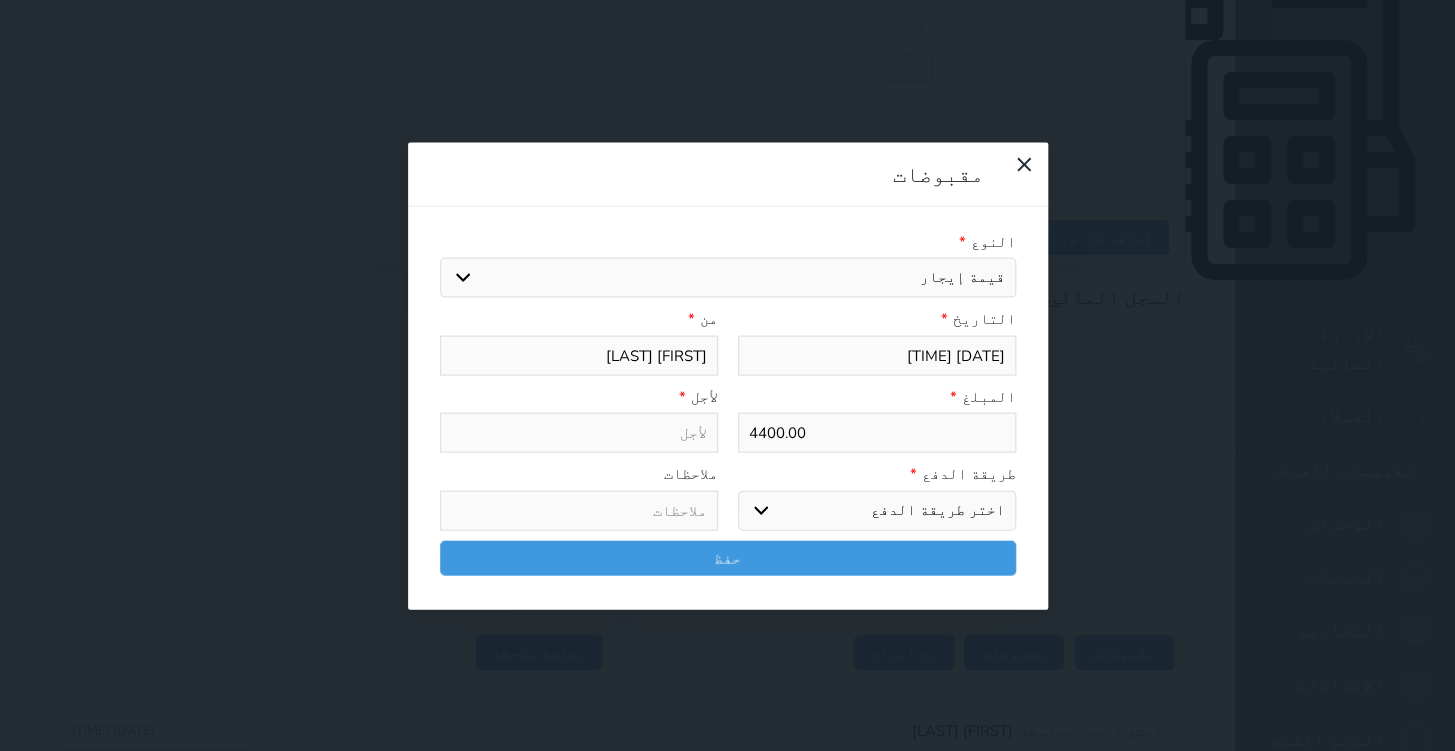 select 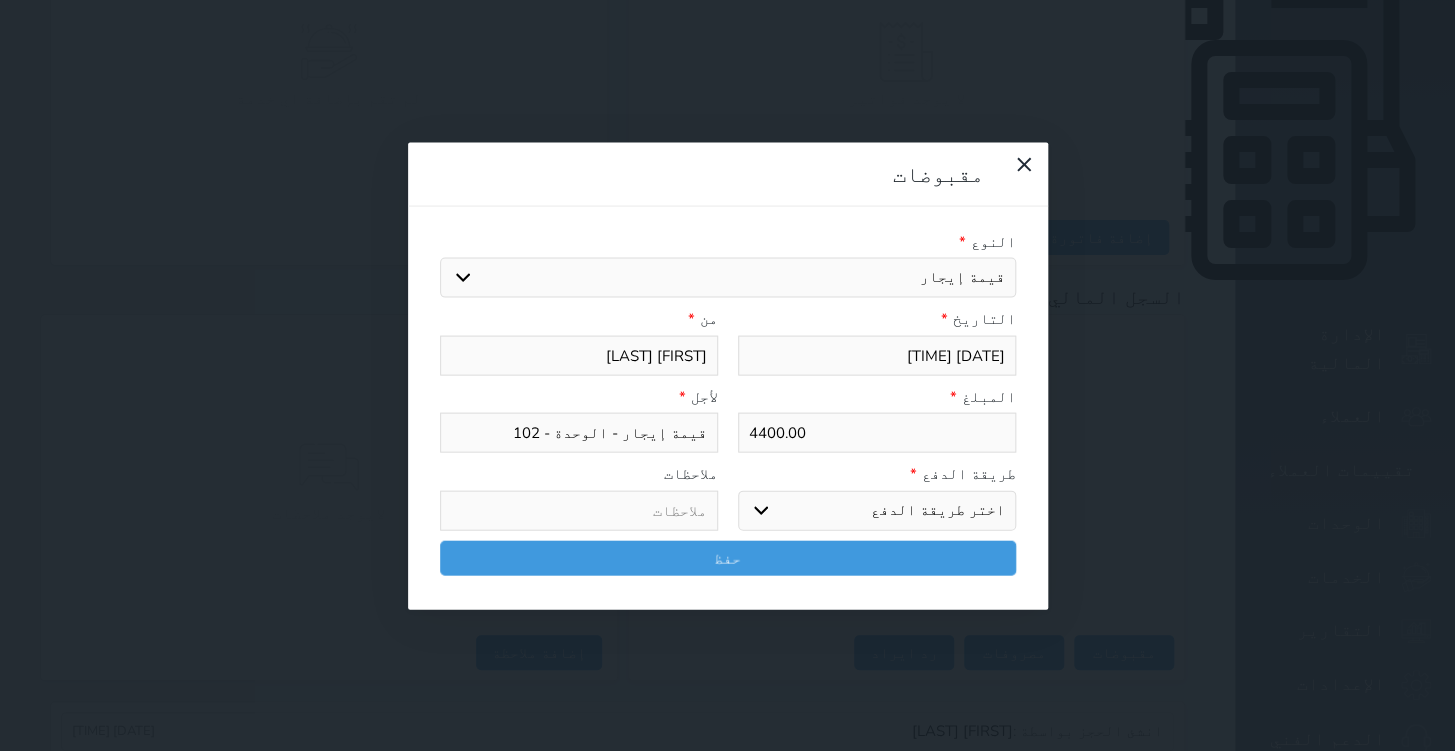 click on "4400.00" at bounding box center [877, 433] 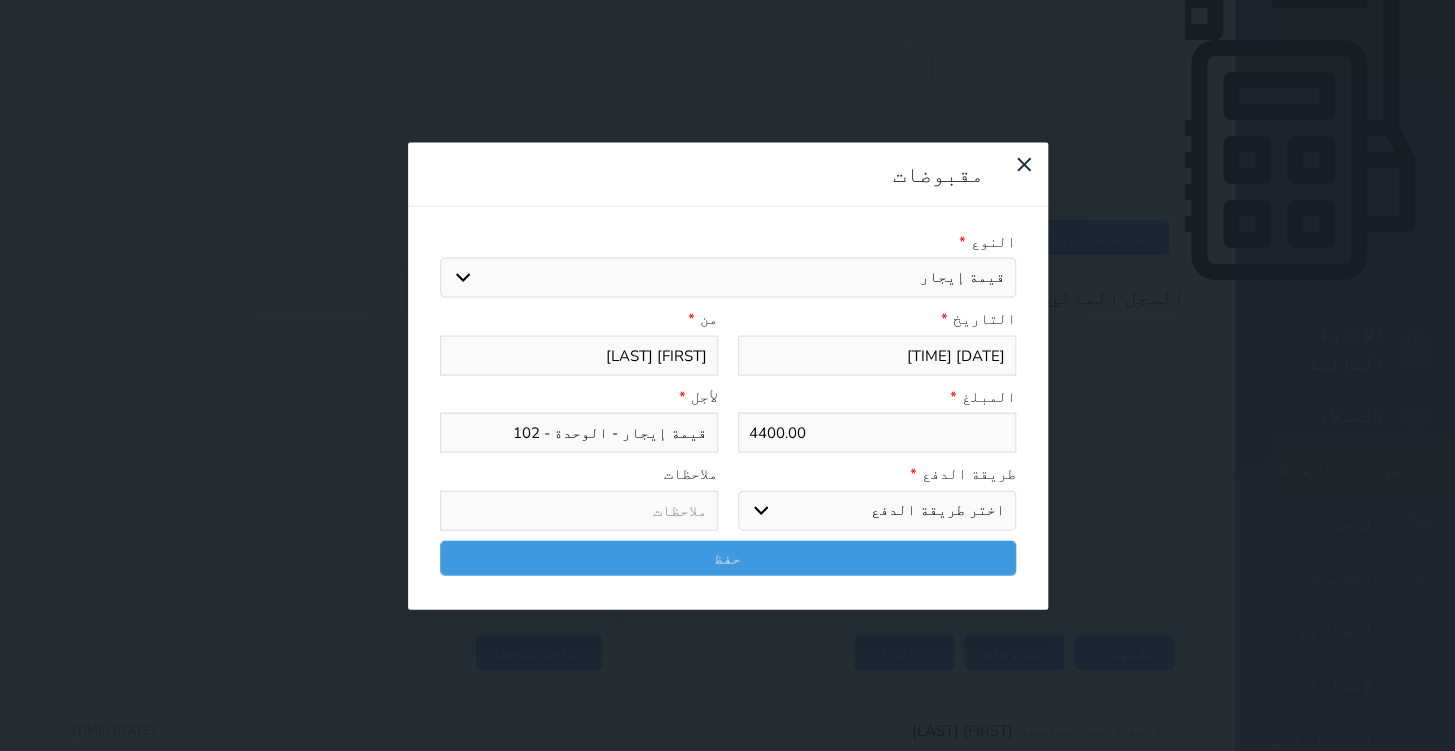 type on "4400.0" 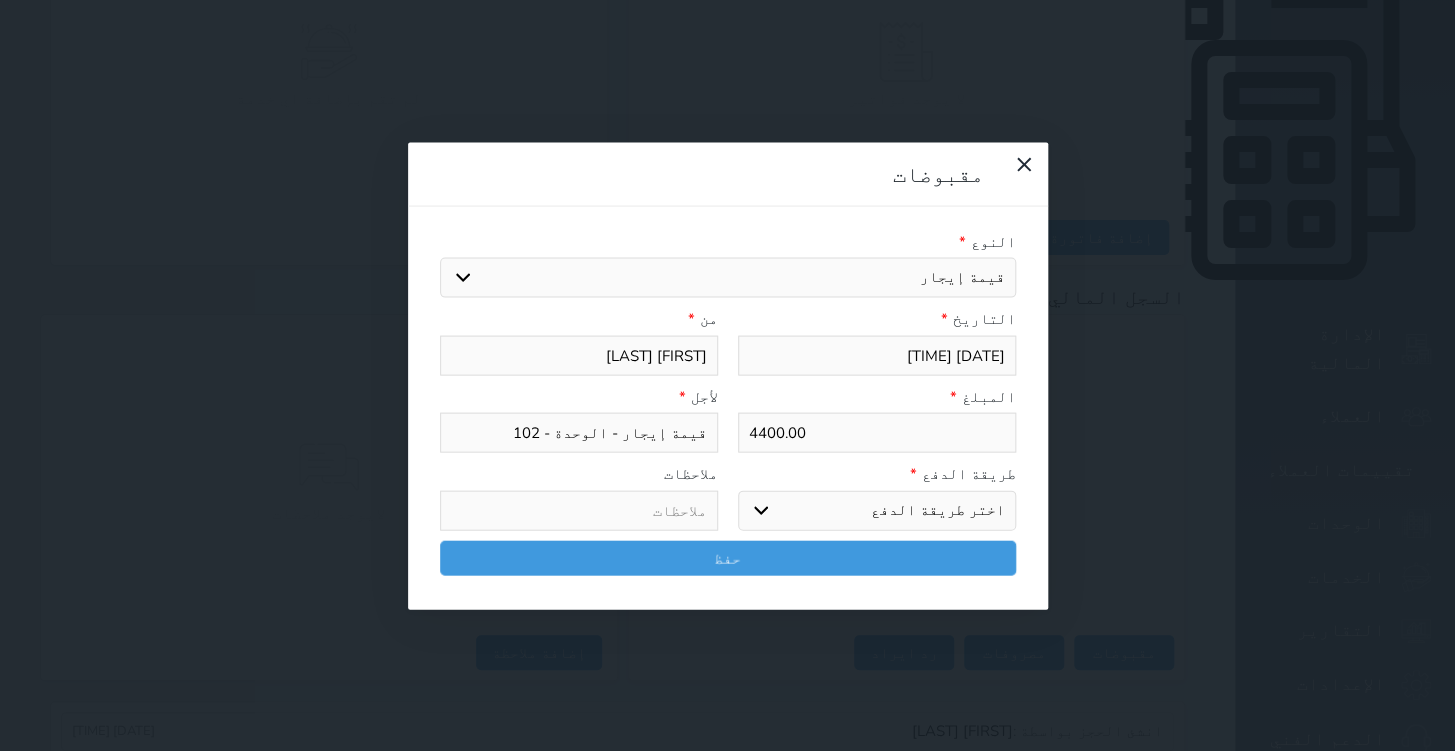 select 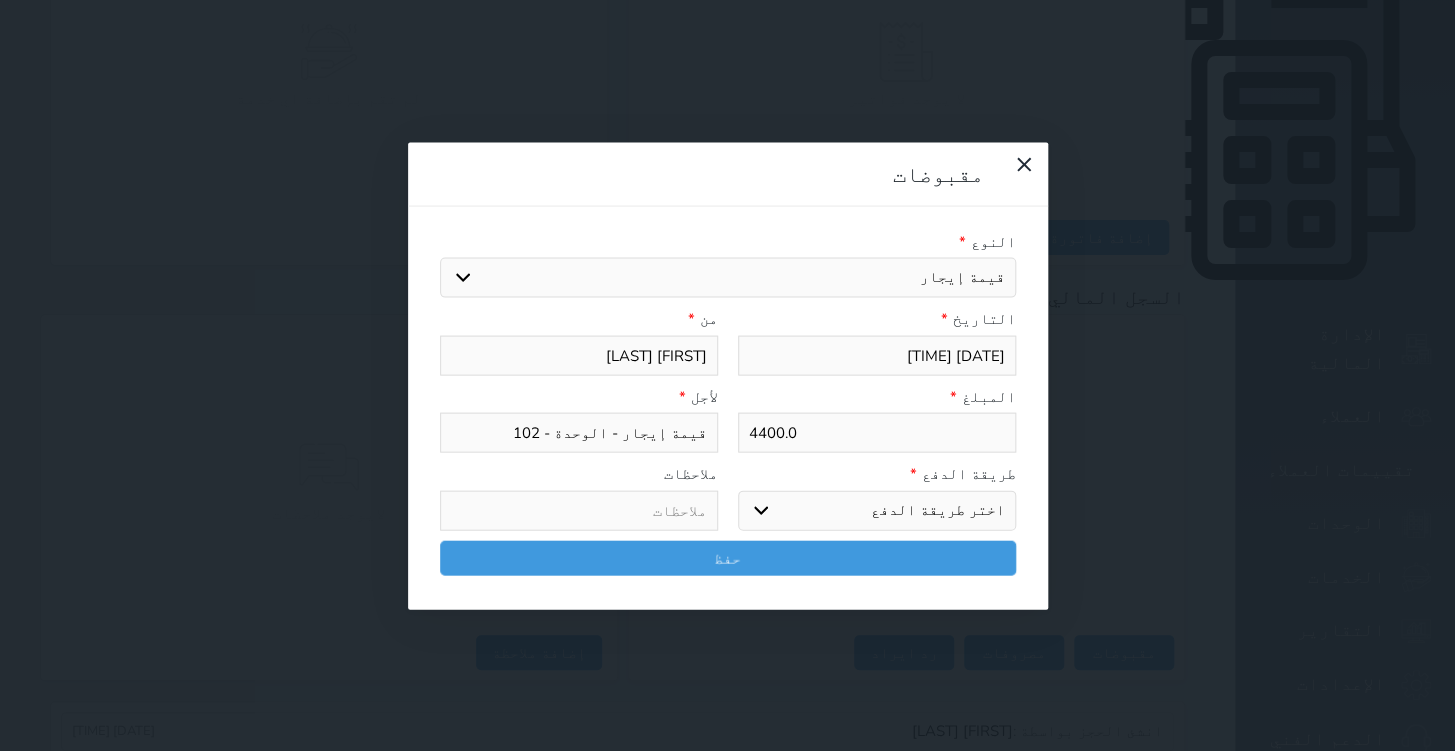 type on "4400." 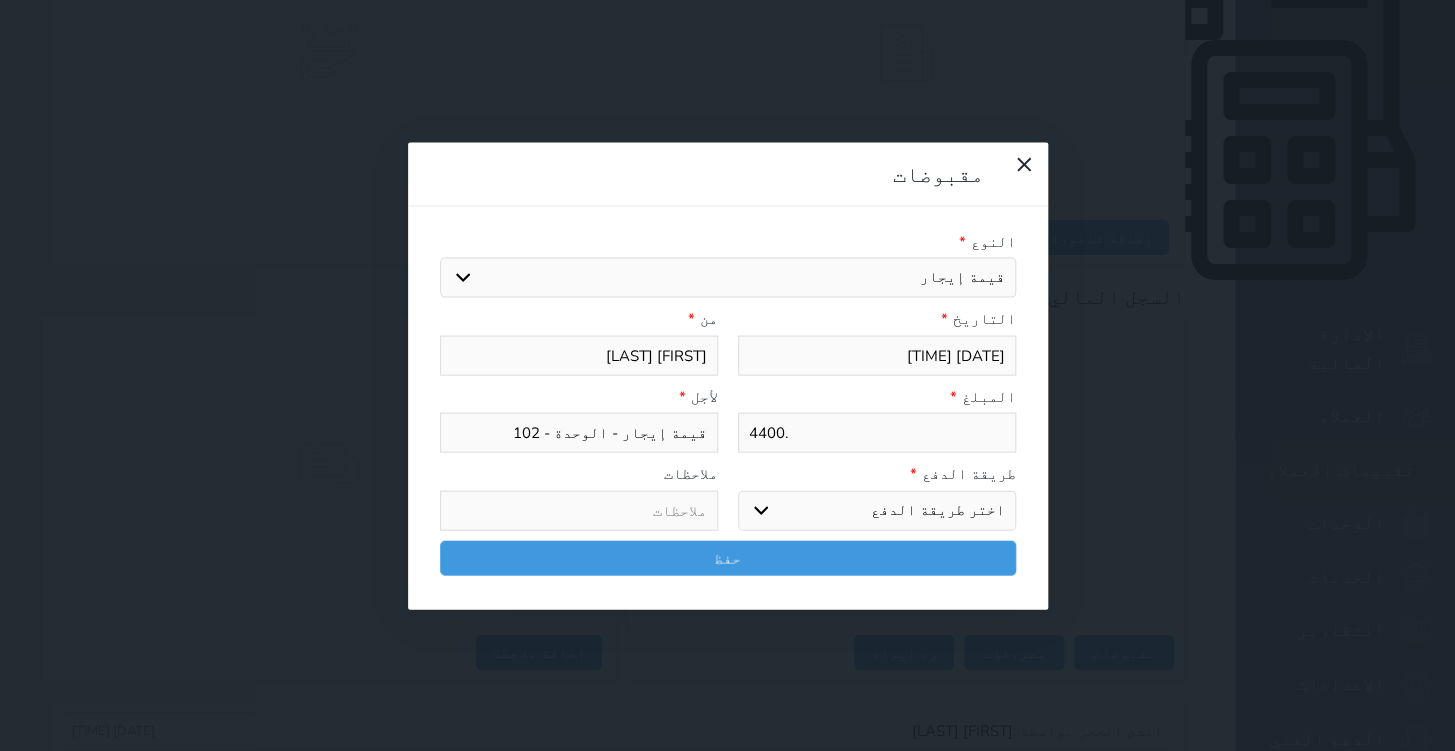 type on "4400" 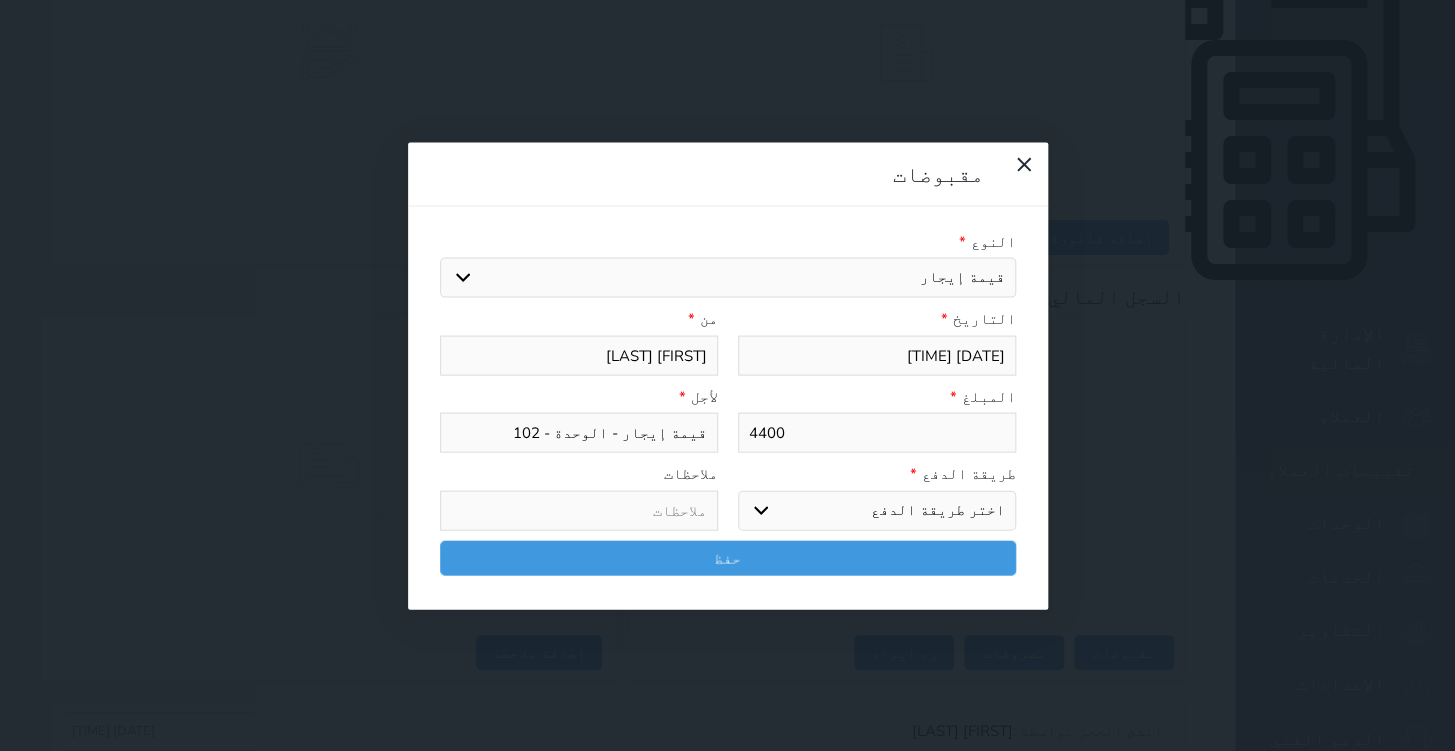 type on "440" 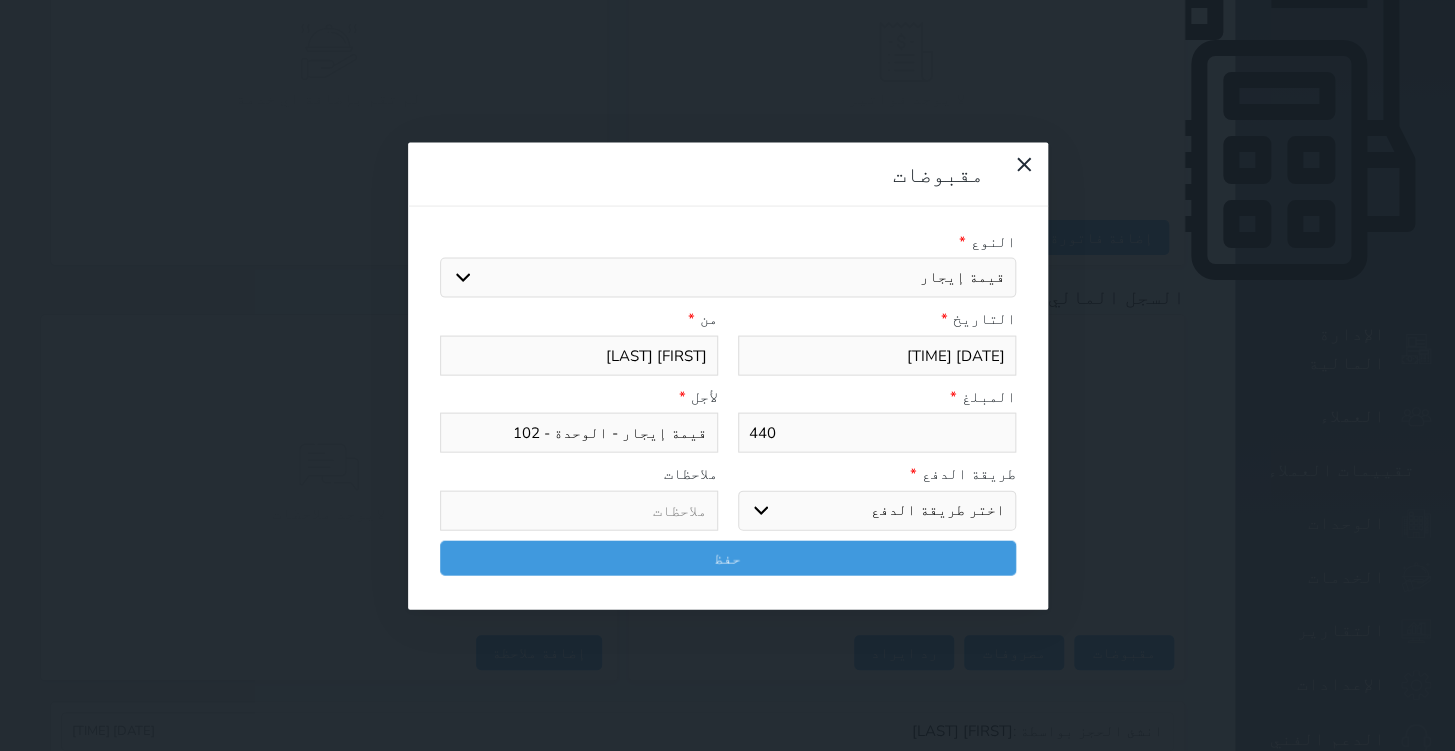 type on "44" 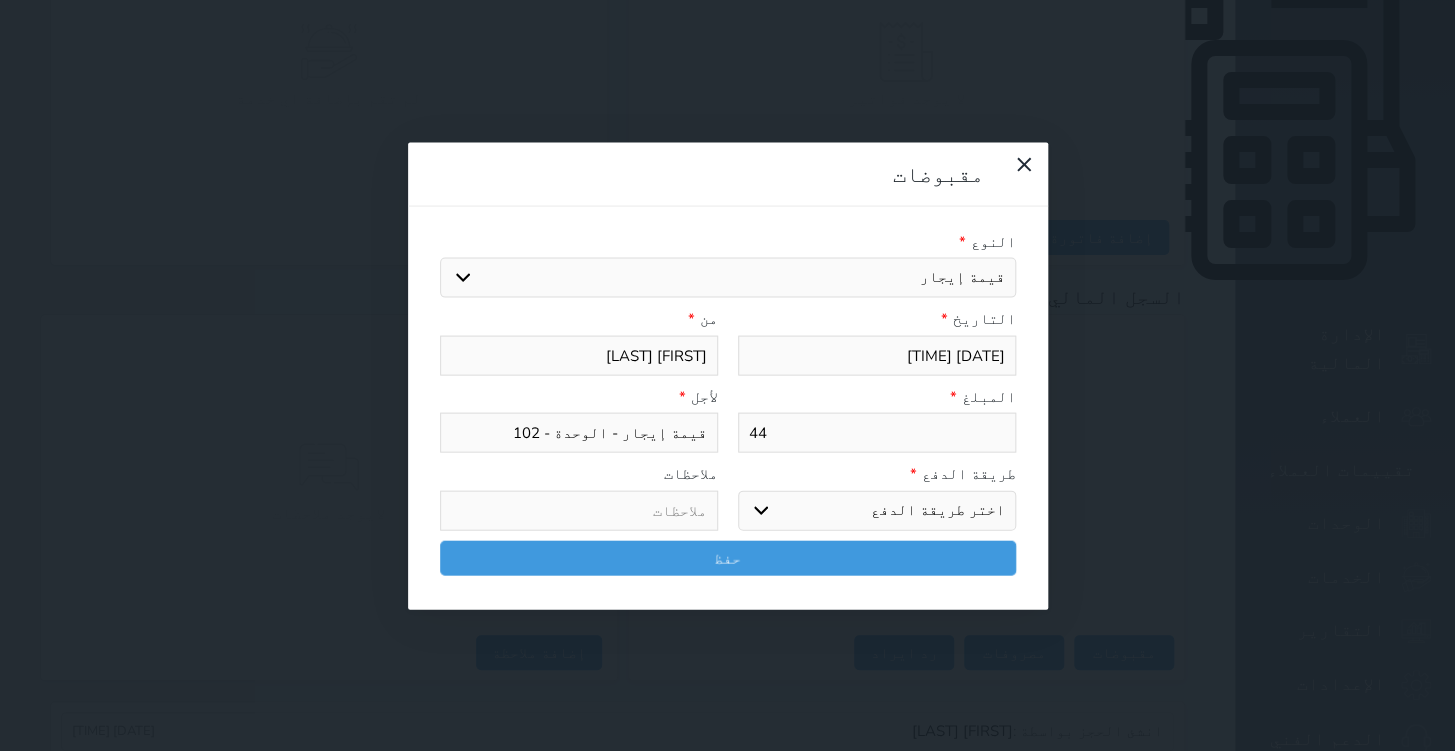 select 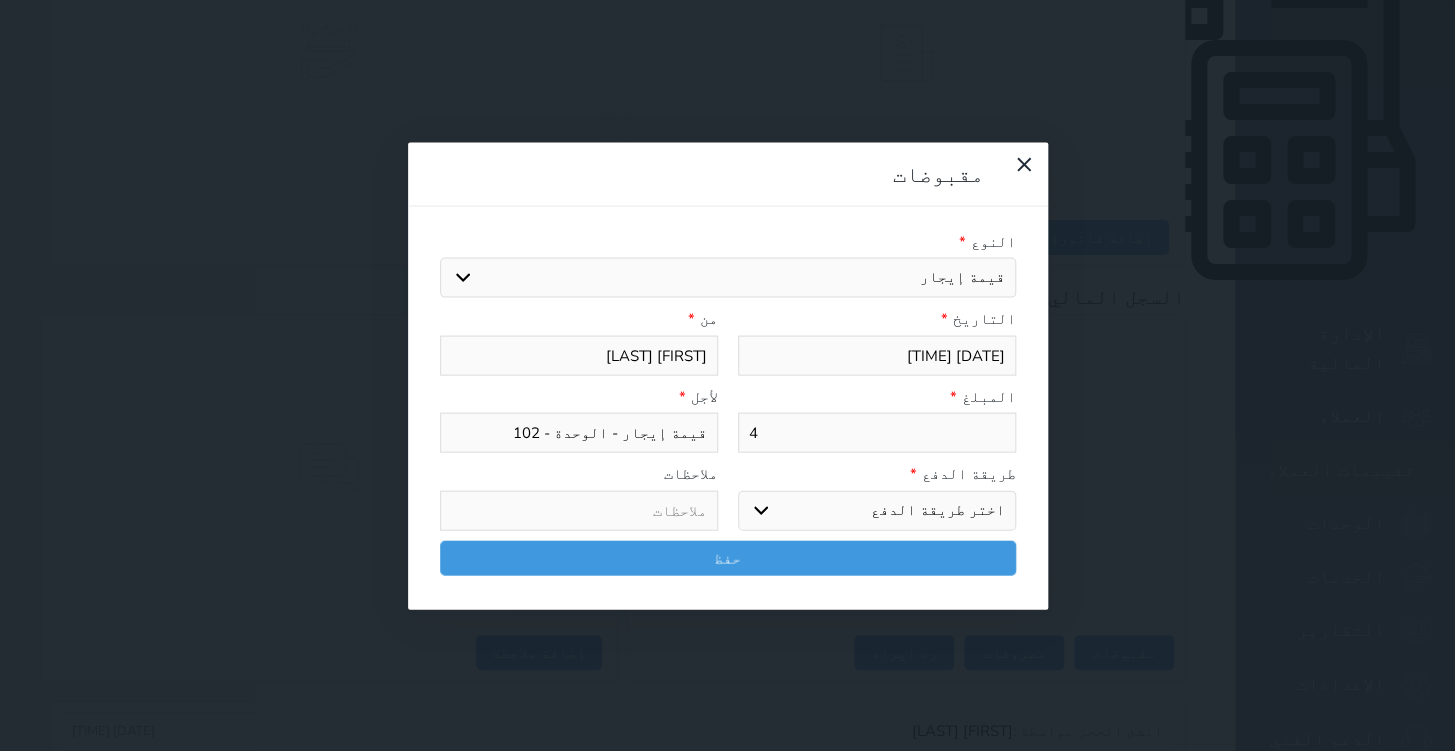 type 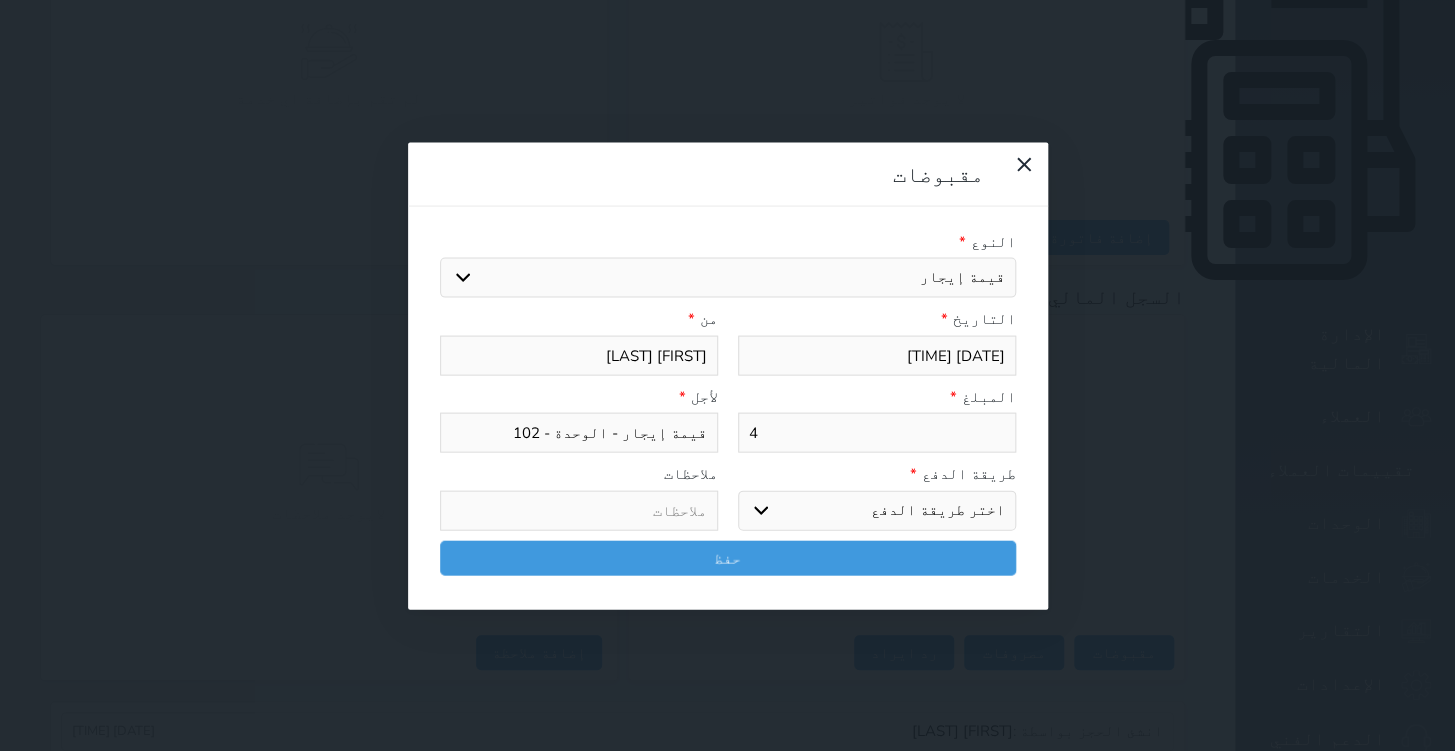 select 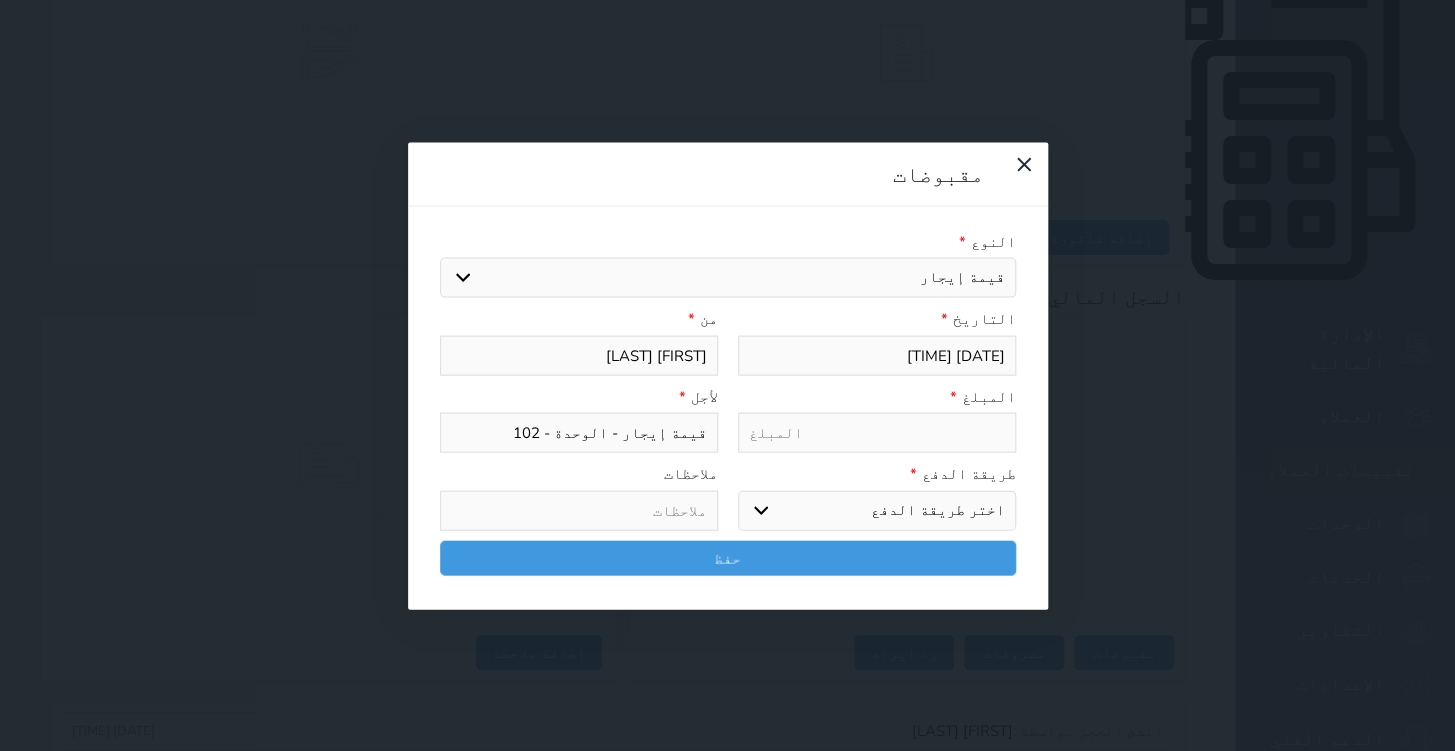 type on "2" 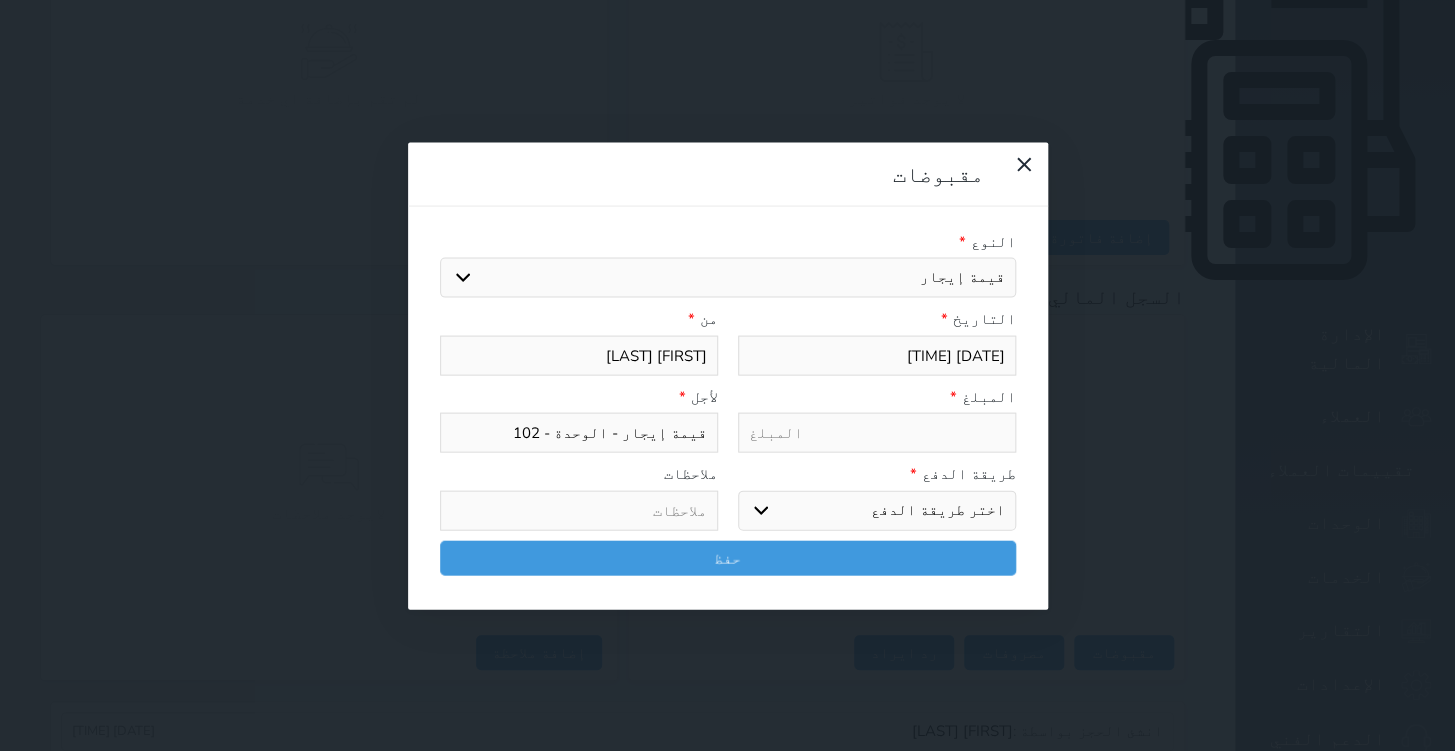 select 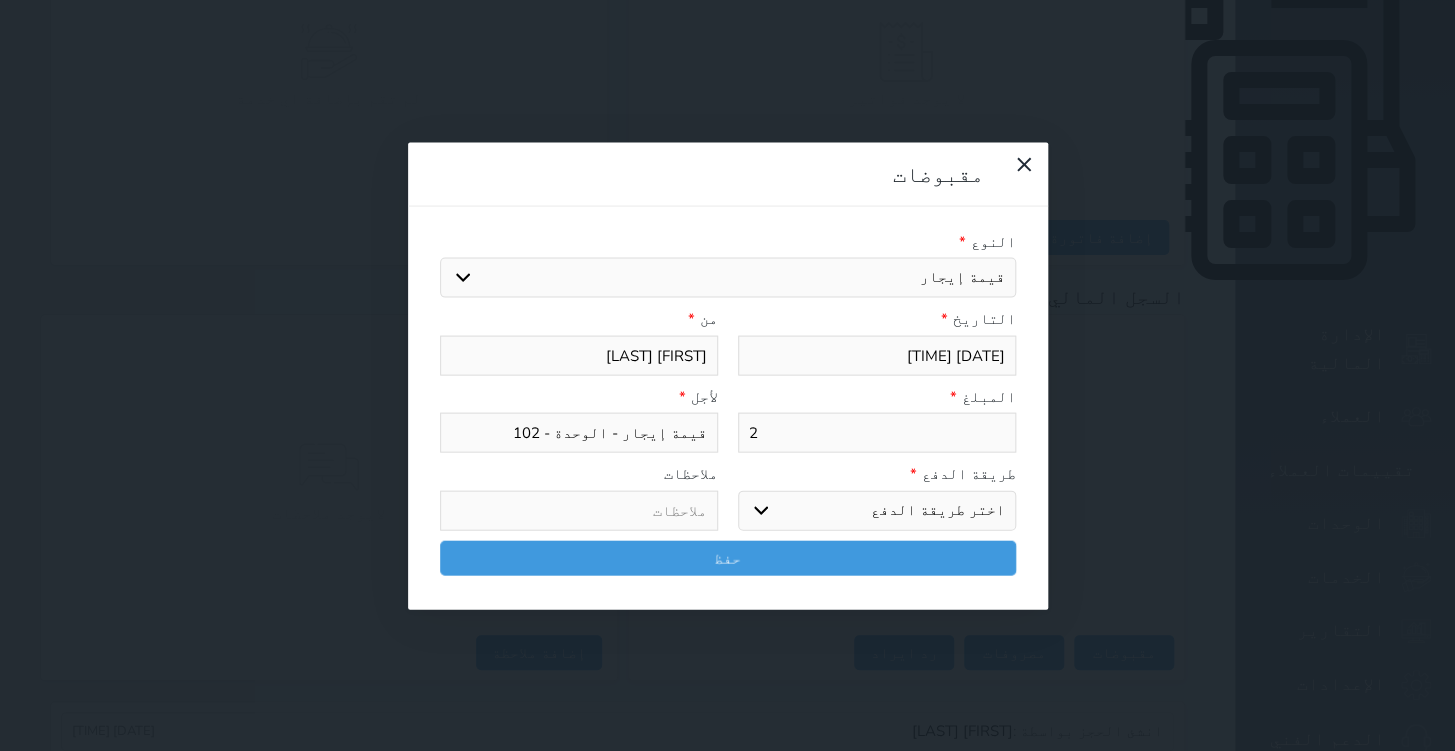 type on "22" 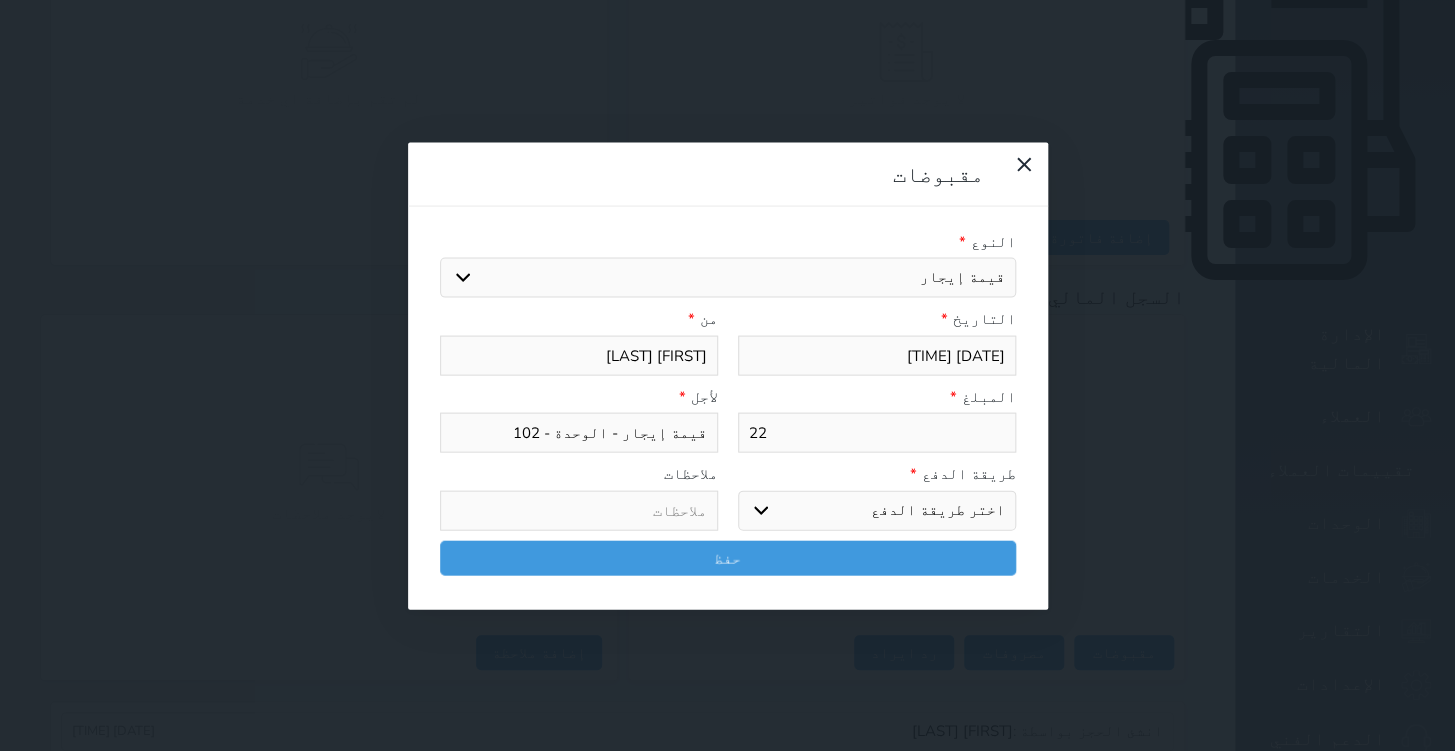 type on "220" 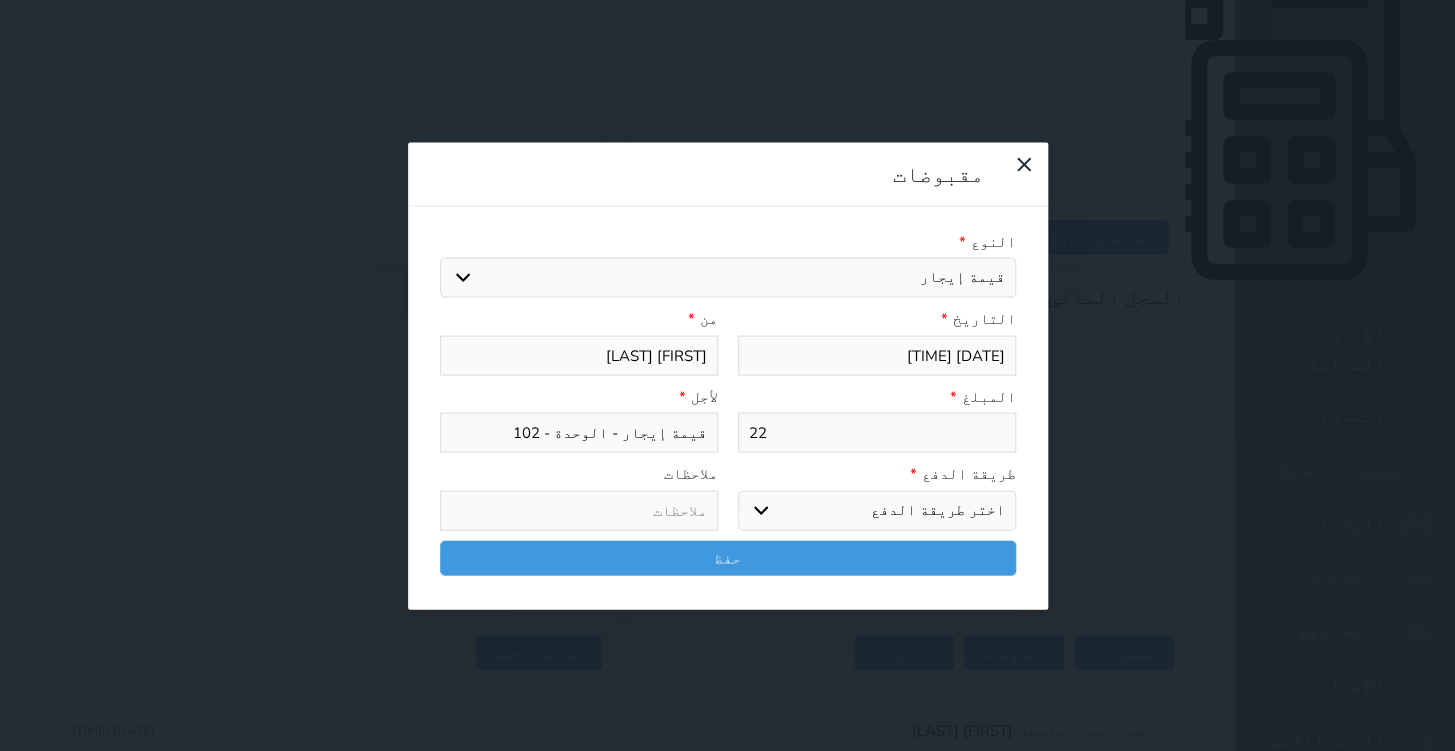 select 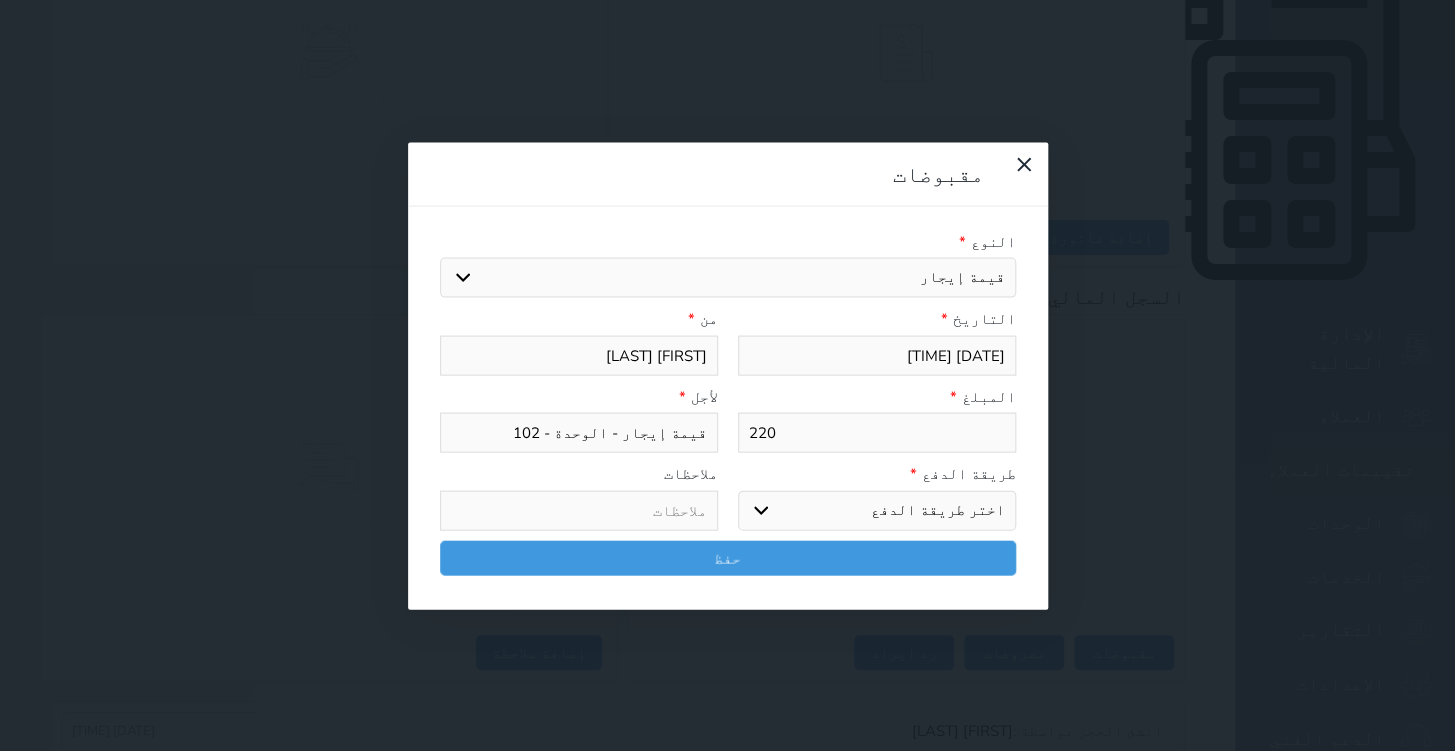 type on "2200" 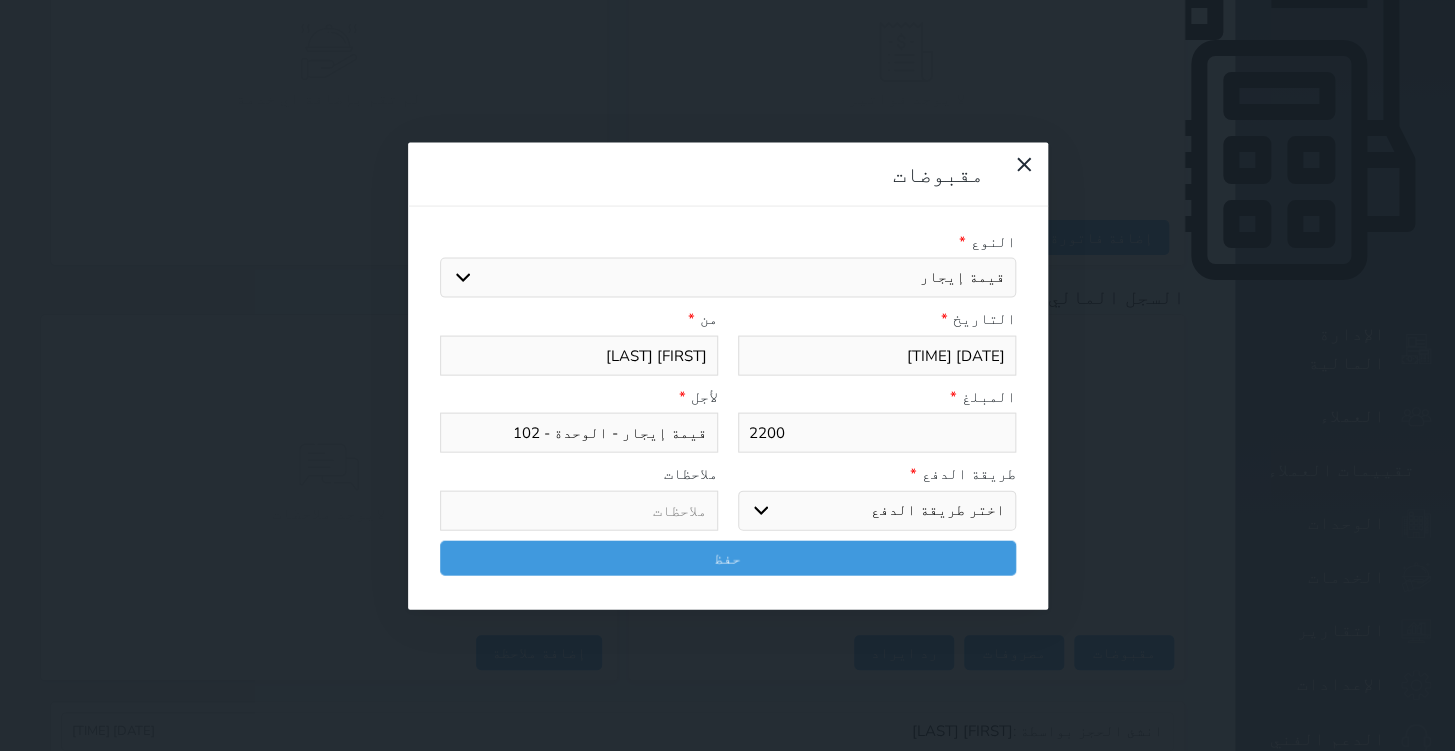 type on "2200" 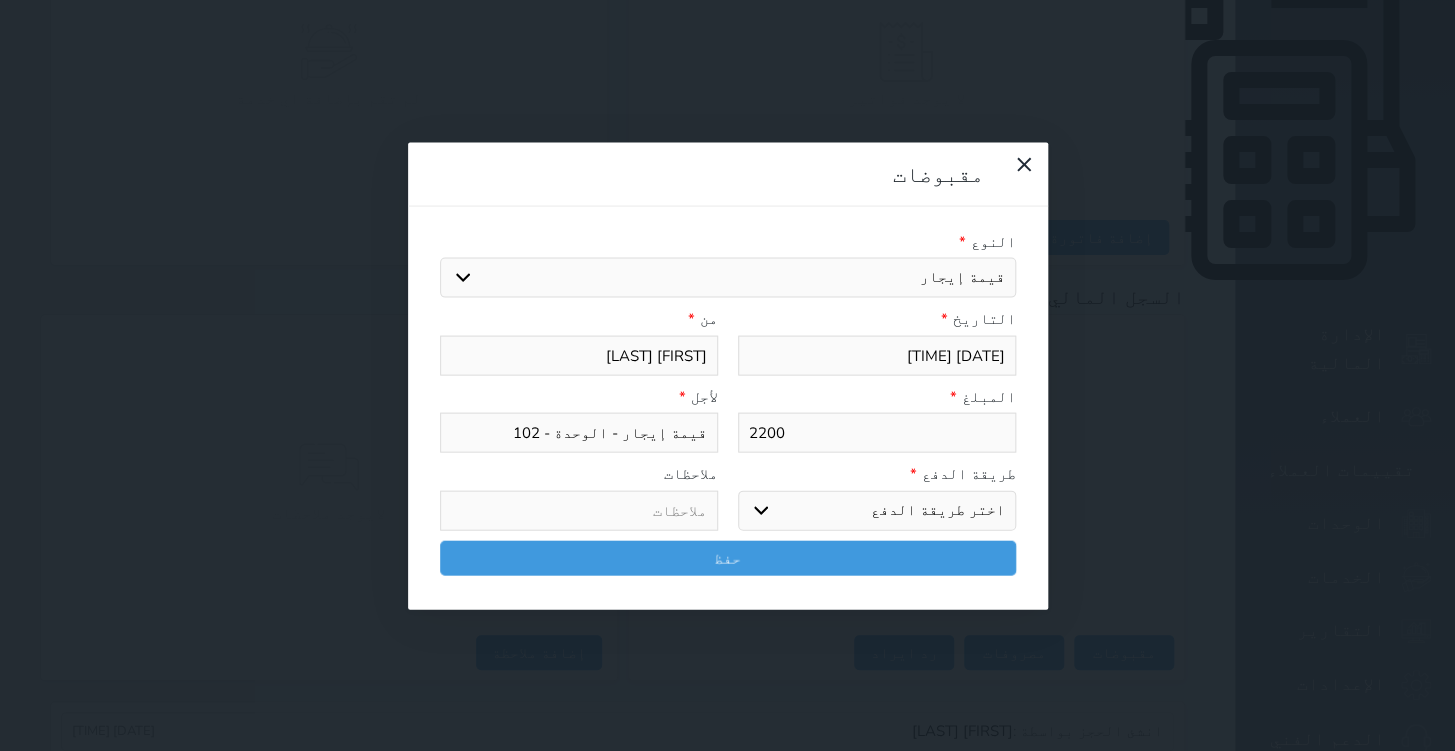 click on "اختر طريقة الدفع   دفع نقدى   تحويل بنكى   مدى   بطاقة ائتمان   آجل" at bounding box center [877, 510] 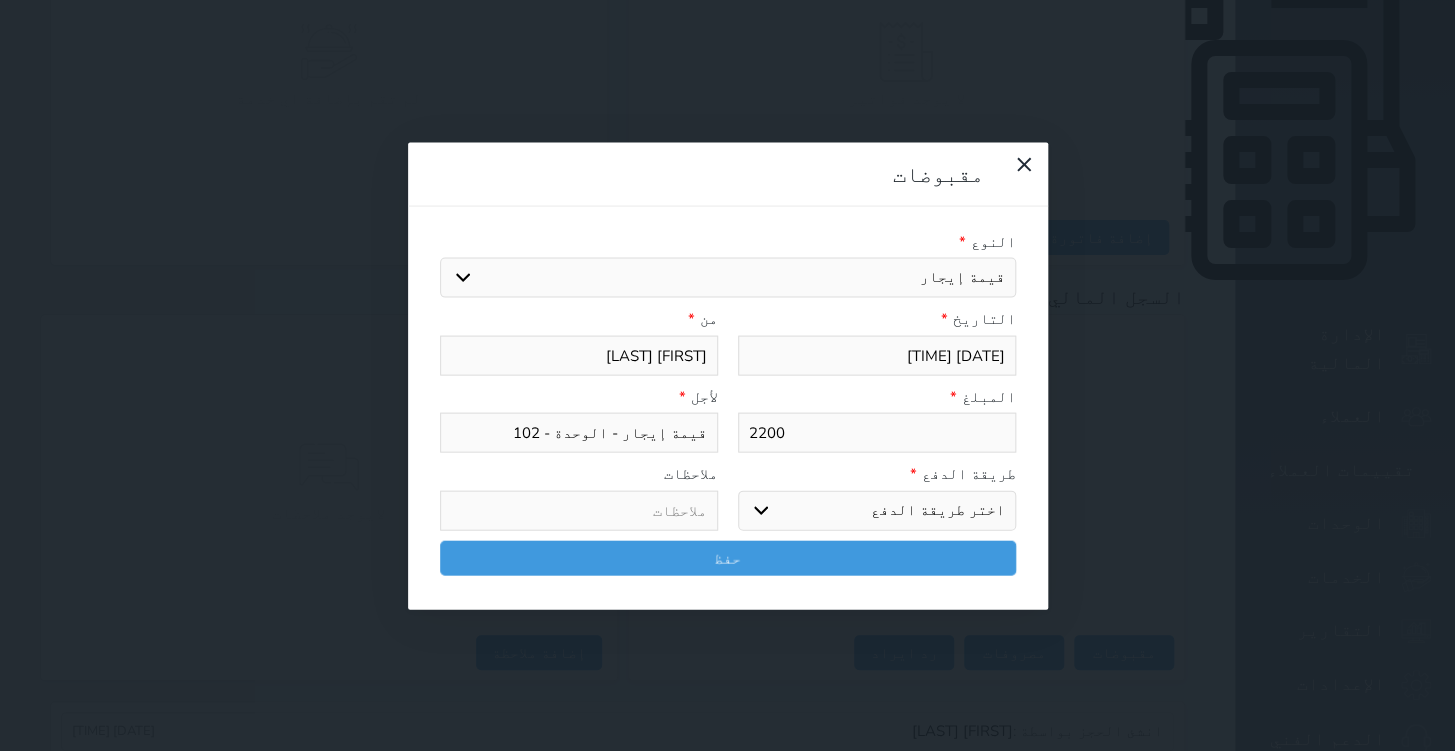 select on "bank-transfer" 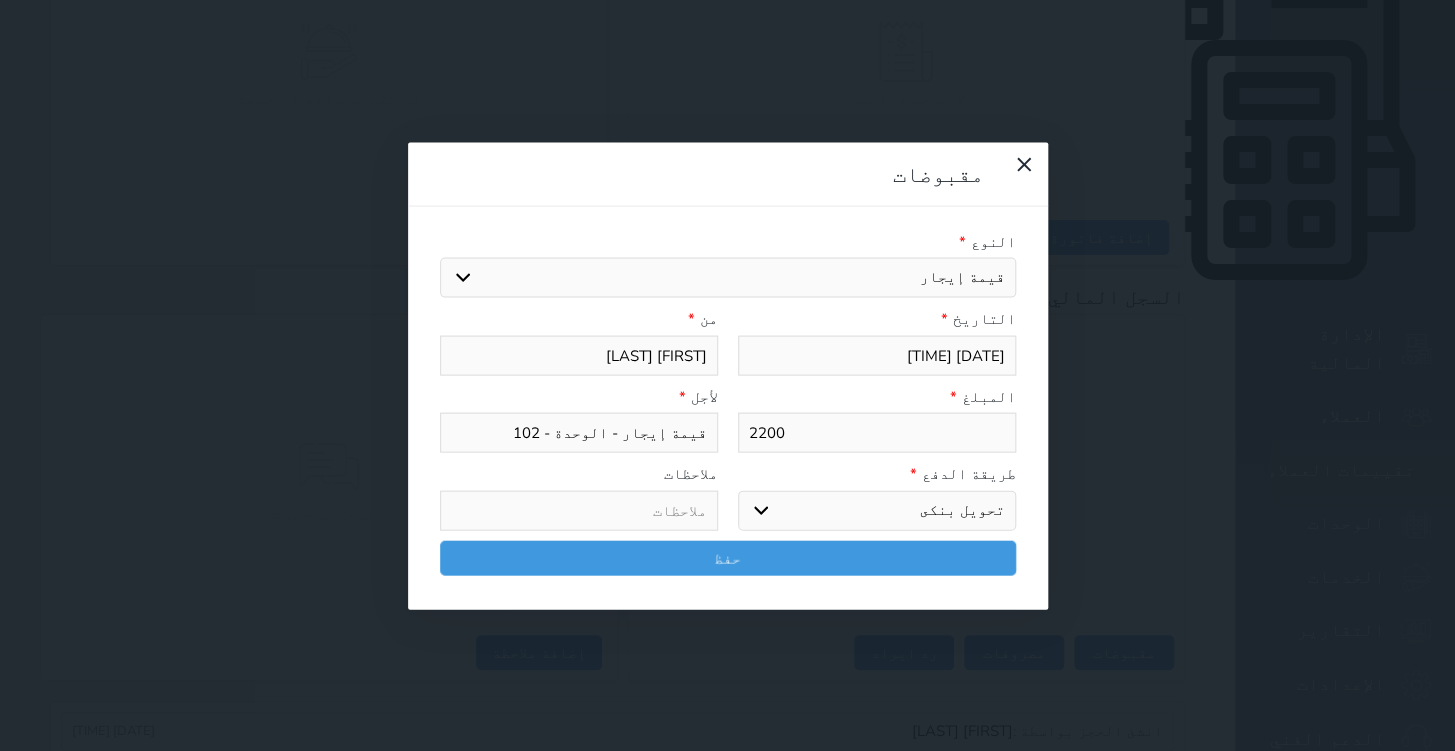 click on "اختر طريقة الدفع   دفع نقدى   تحويل بنكى   مدى   بطاقة ائتمان   آجل" at bounding box center [877, 510] 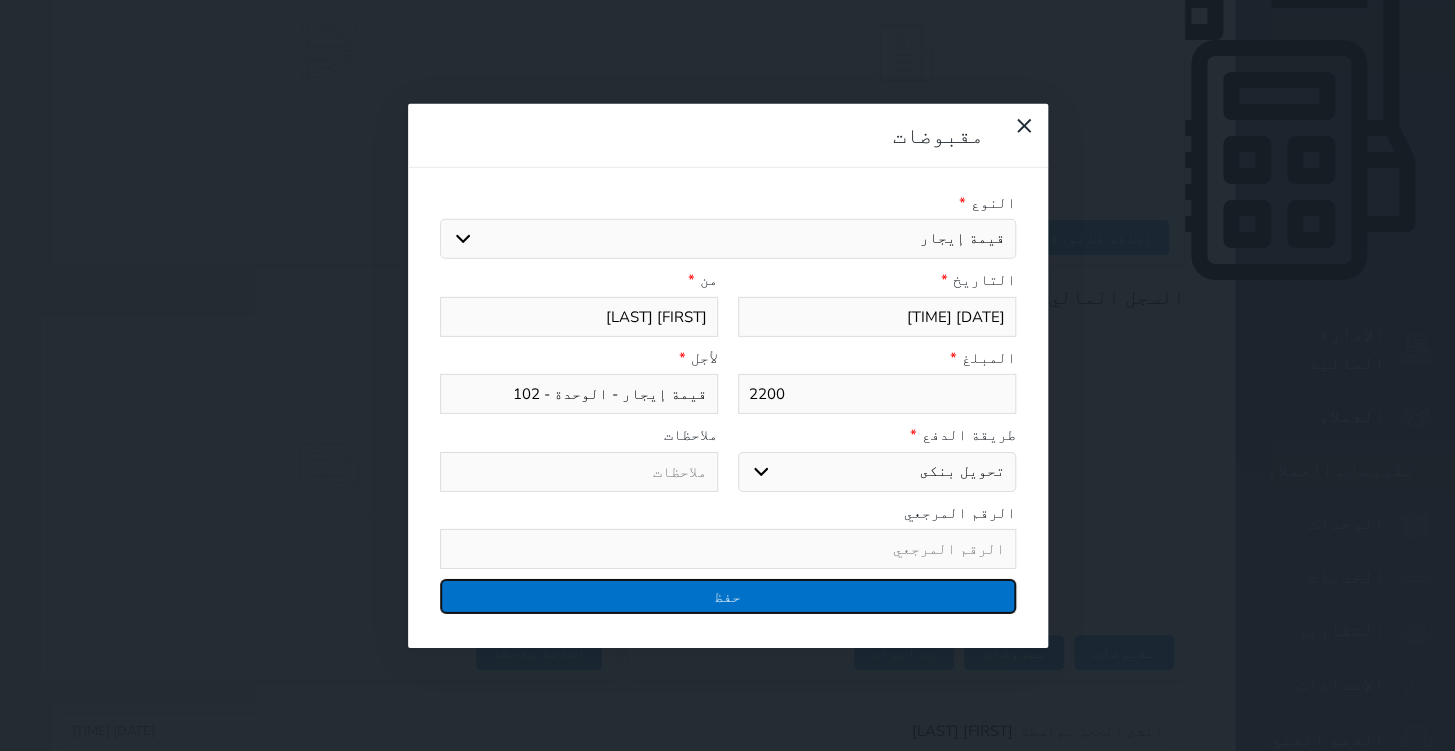 click on "حفظ" at bounding box center (728, 596) 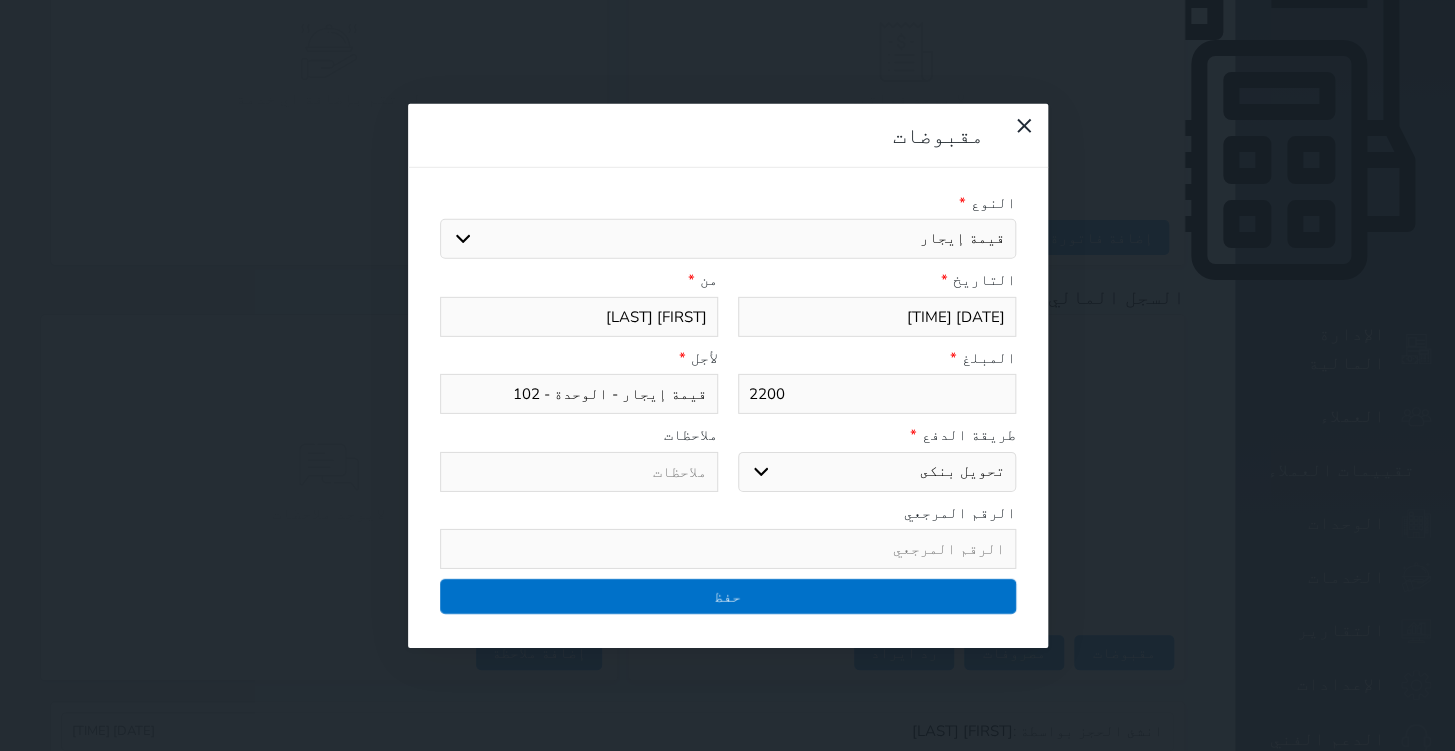 select 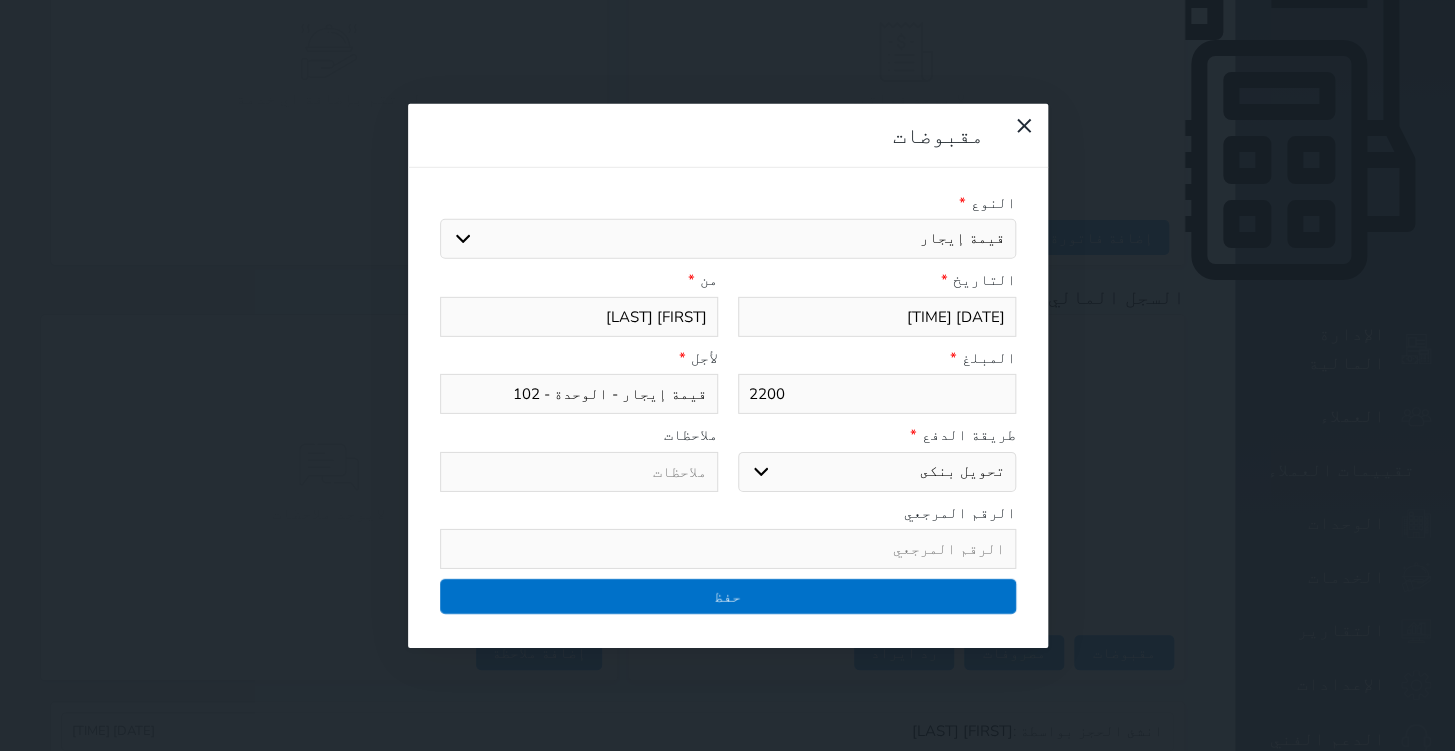 type 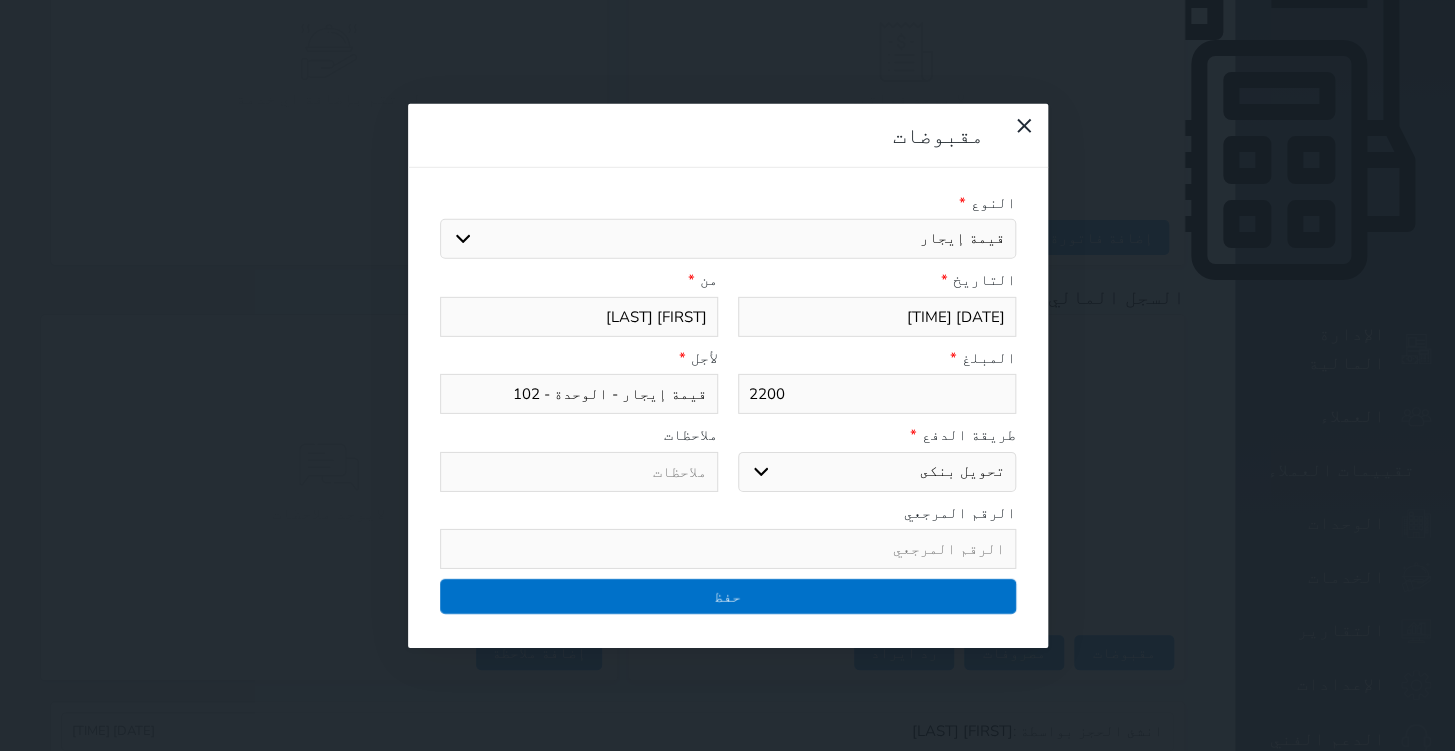 select 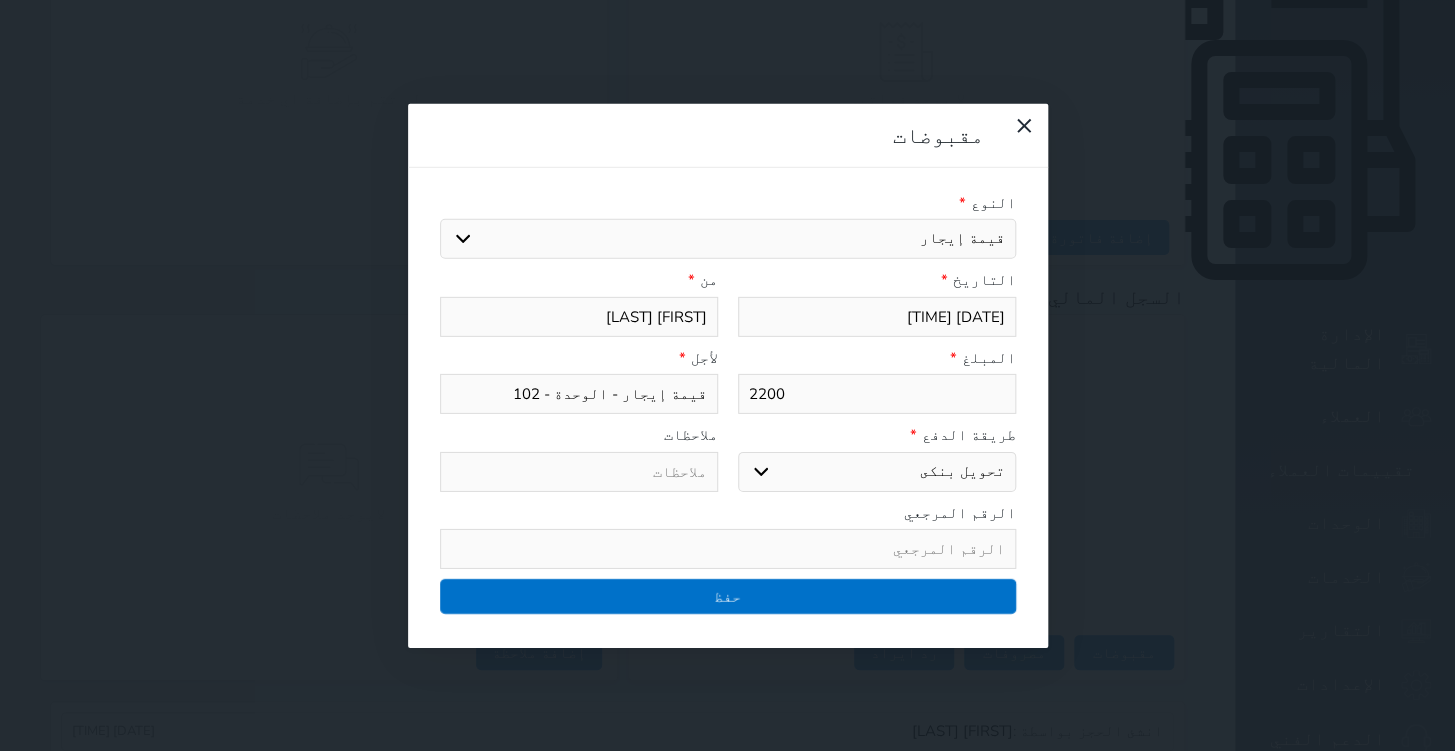 type on "0" 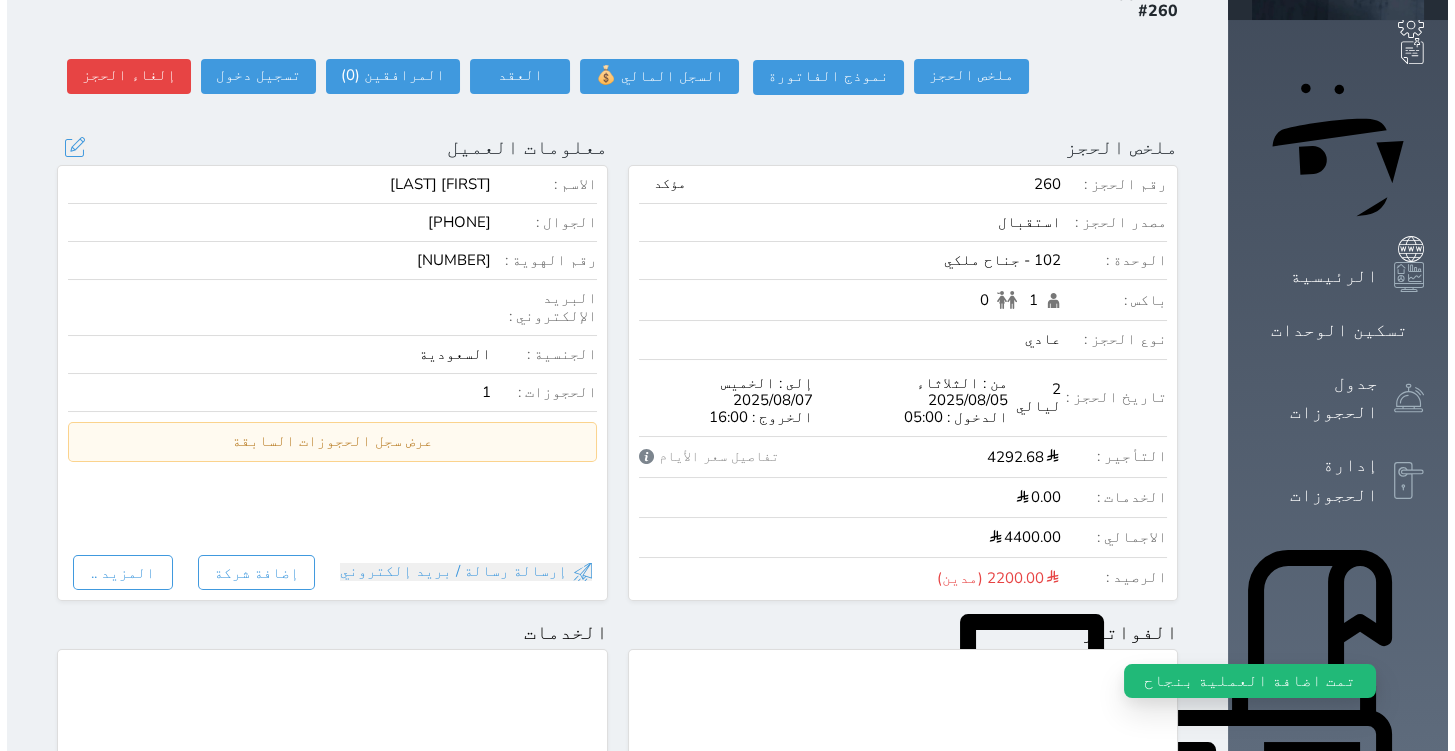 scroll, scrollTop: 0, scrollLeft: 0, axis: both 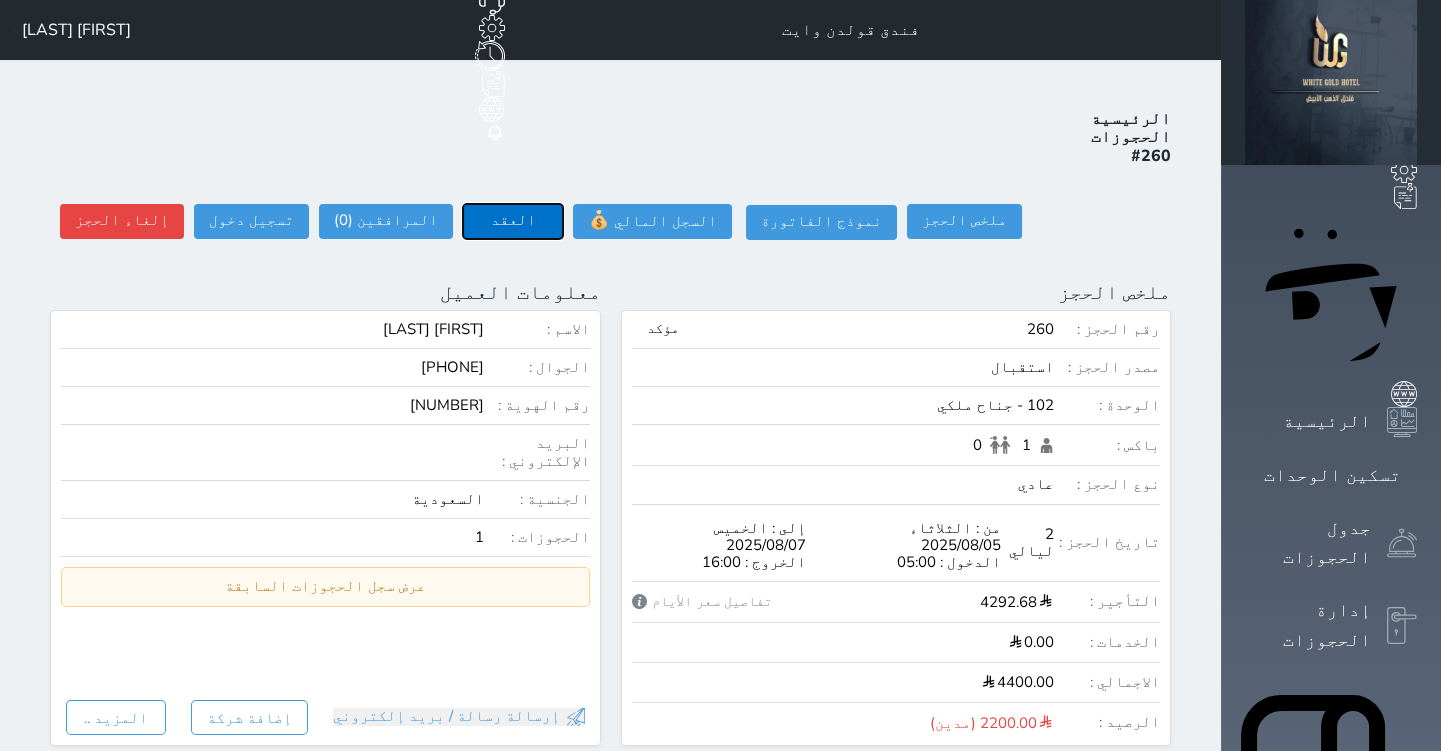 click on "العقد" at bounding box center [513, 221] 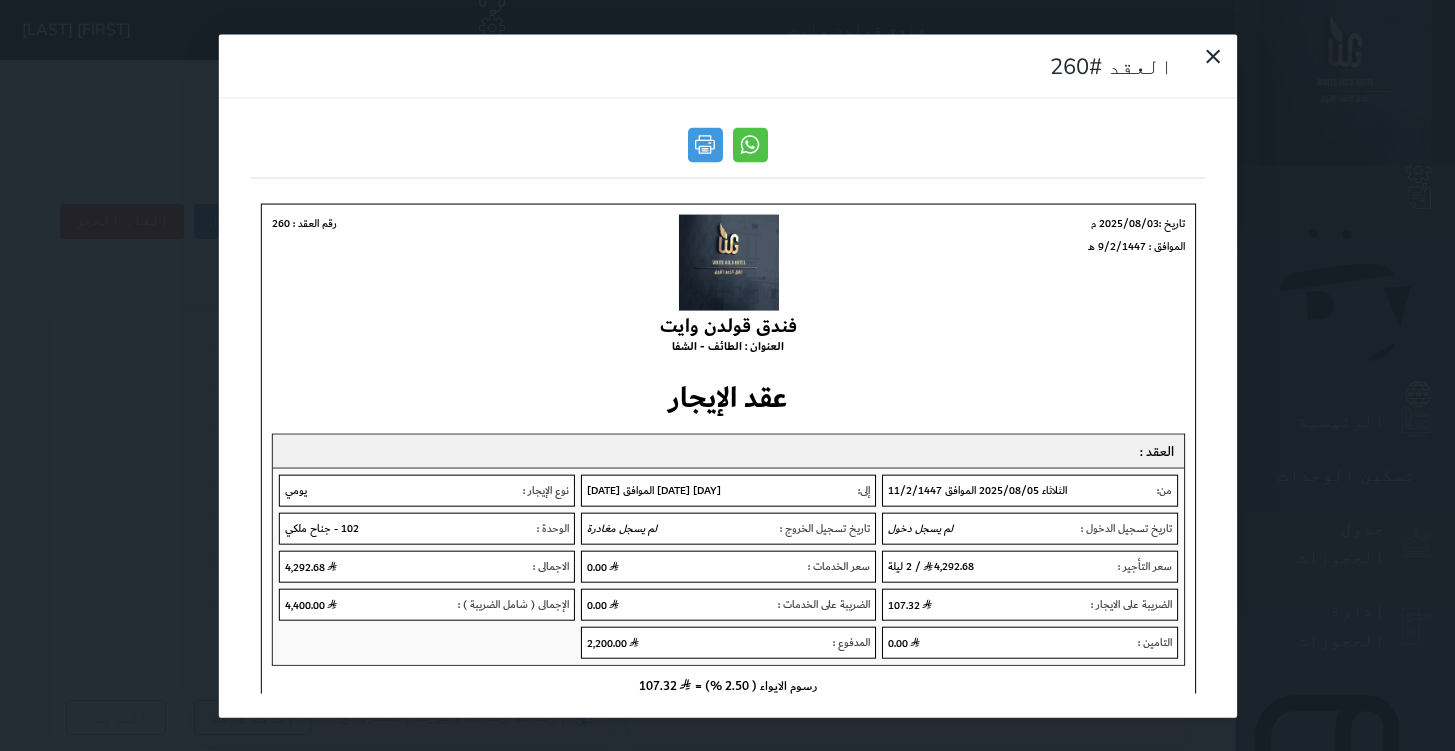scroll, scrollTop: 0, scrollLeft: 0, axis: both 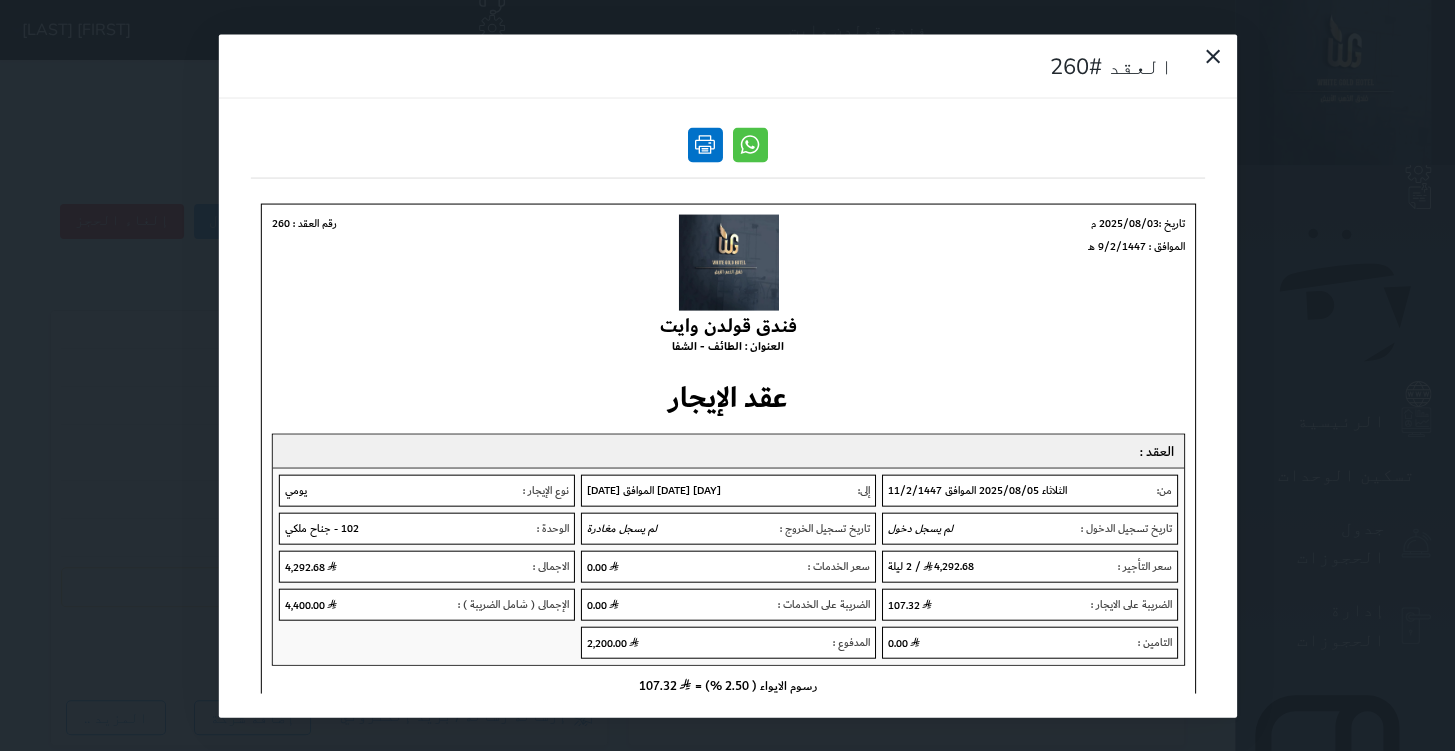 click at bounding box center (705, 144) 